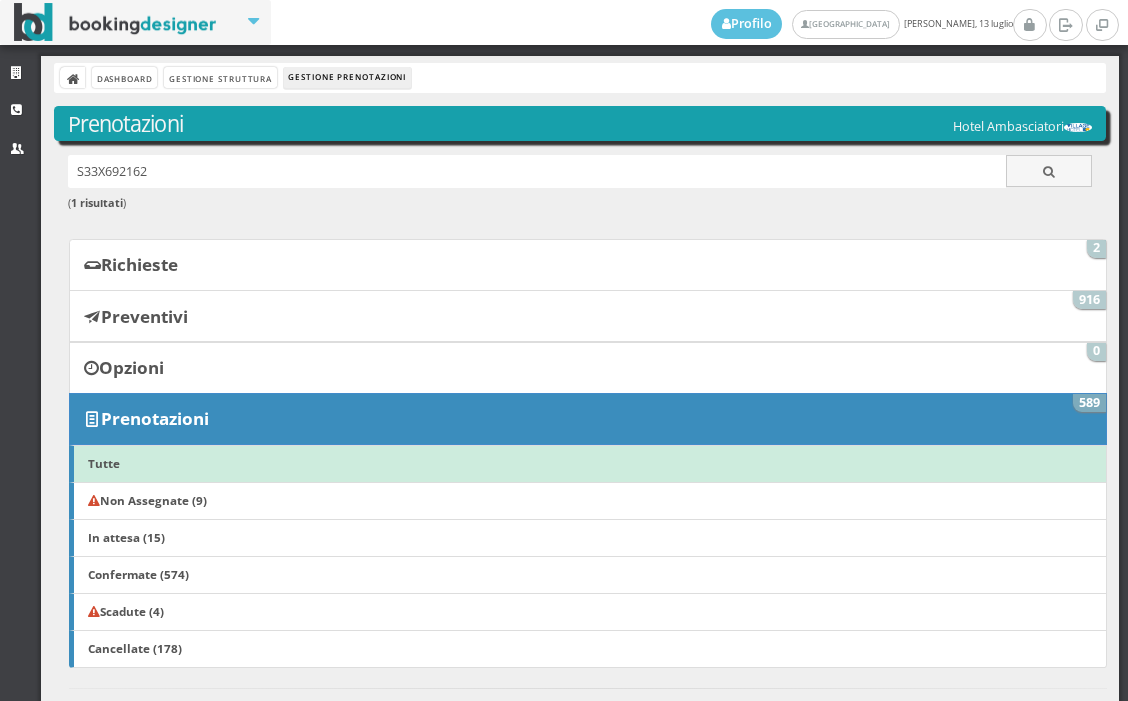 scroll, scrollTop: 0, scrollLeft: 0, axis: both 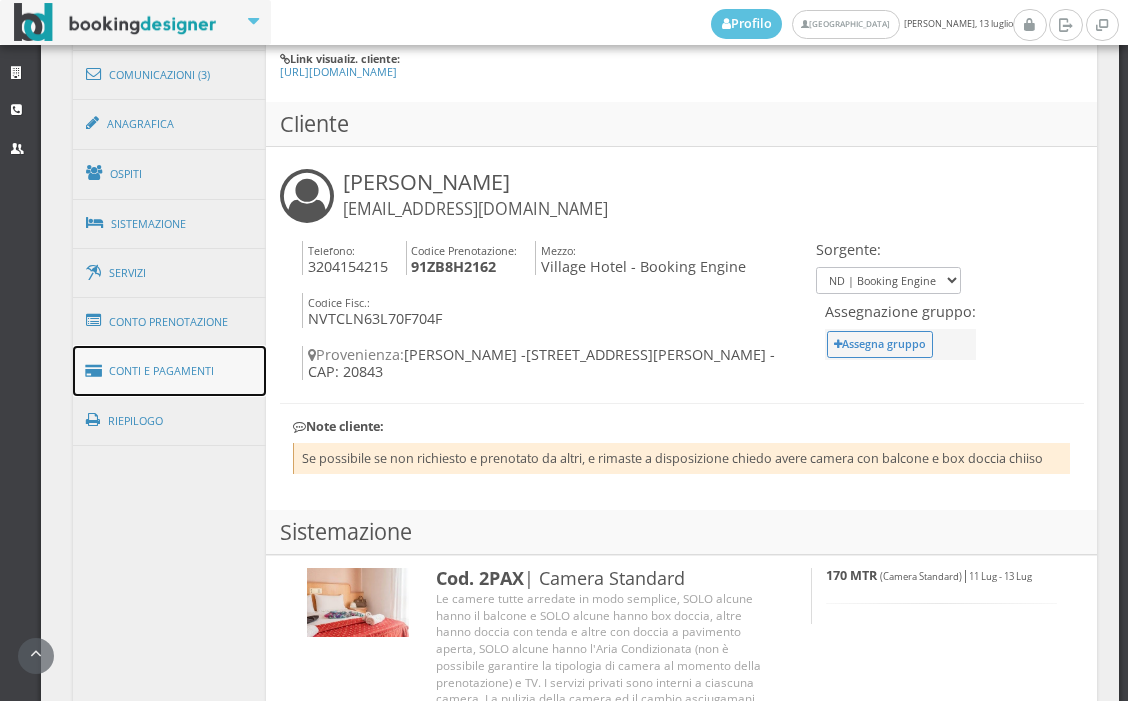 click on "Conti e Pagamenti" at bounding box center (170, 371) 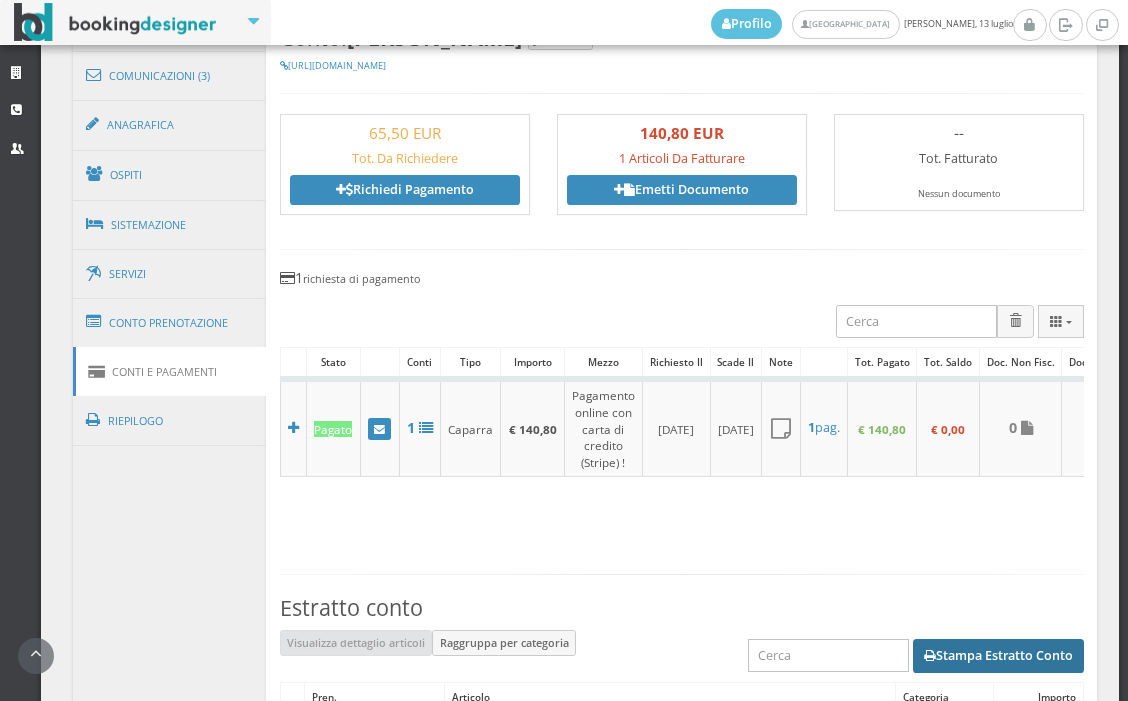 click on "Stampa Estratto Conto" at bounding box center [998, 656] 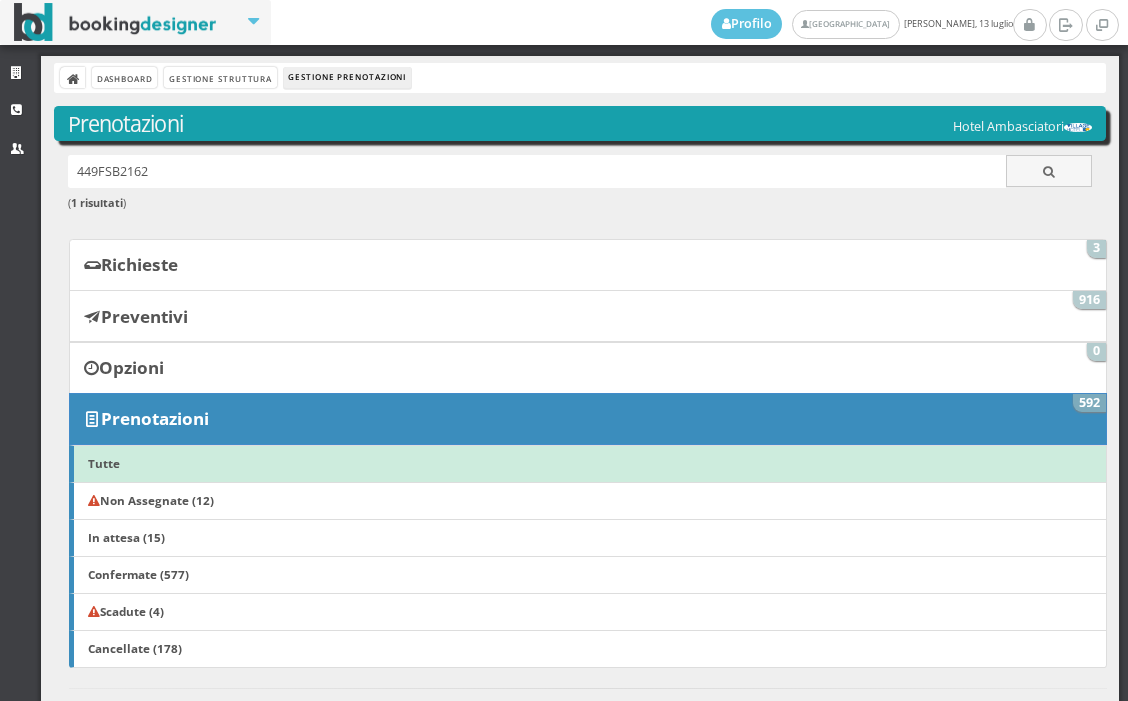scroll, scrollTop: 0, scrollLeft: 0, axis: both 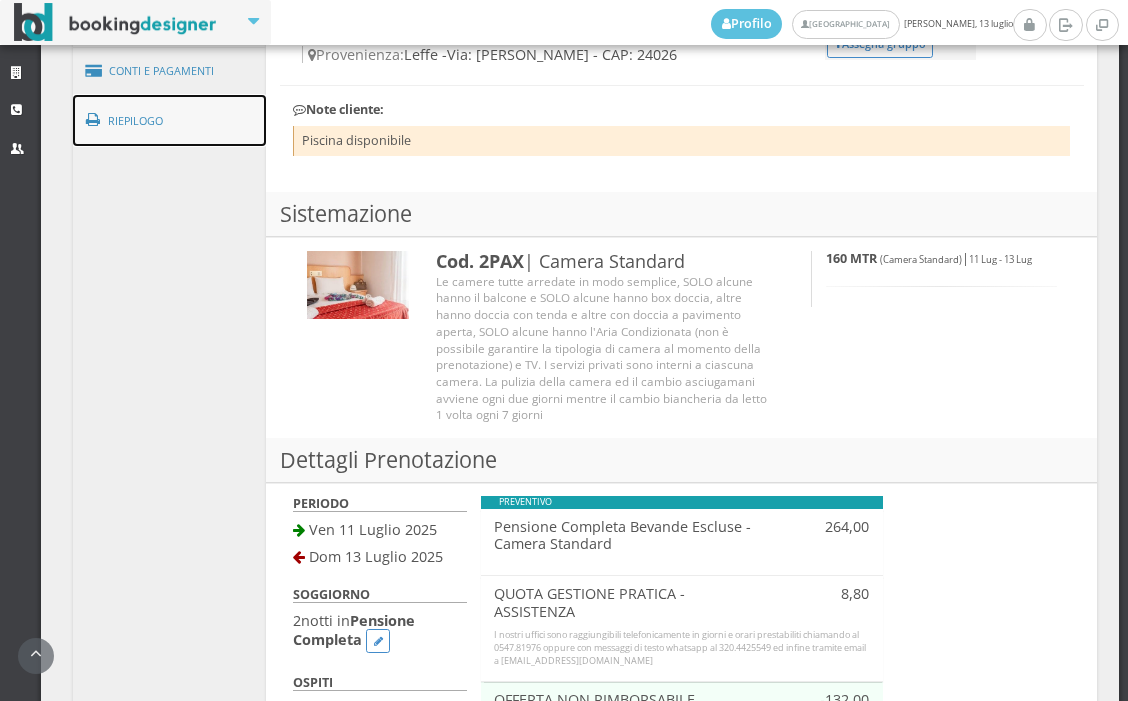 click on "Riepilogo" at bounding box center [170, 121] 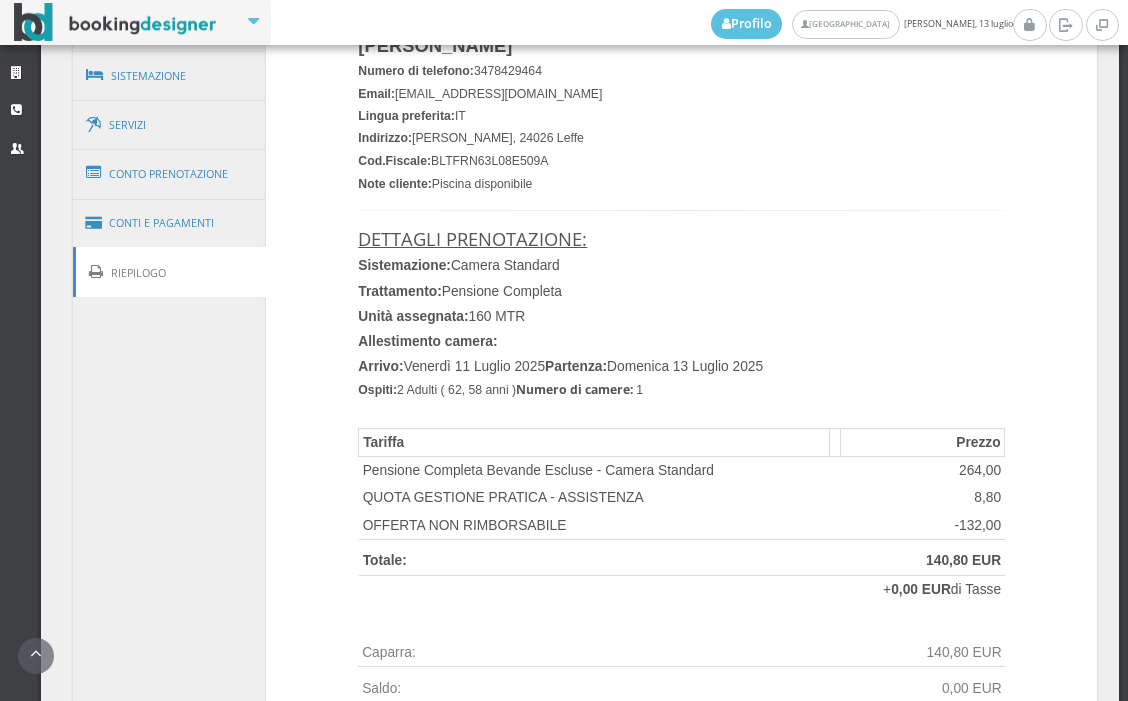 scroll, scrollTop: 1223, scrollLeft: 0, axis: vertical 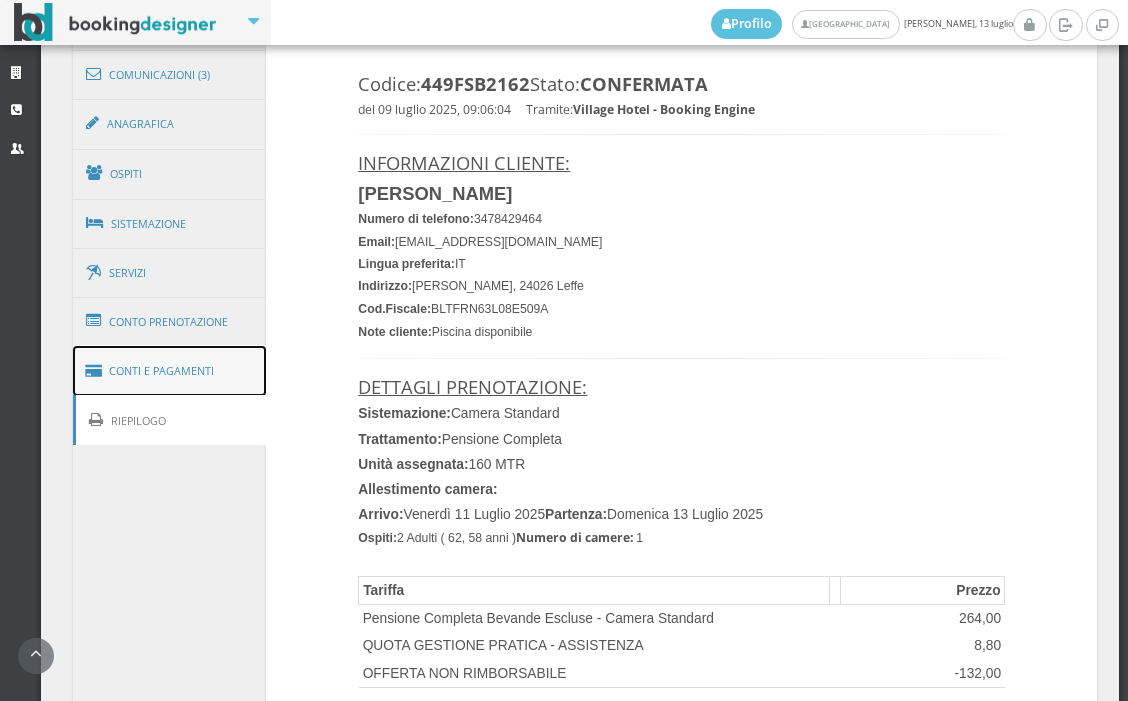 click on "Conti e Pagamenti" at bounding box center (170, 371) 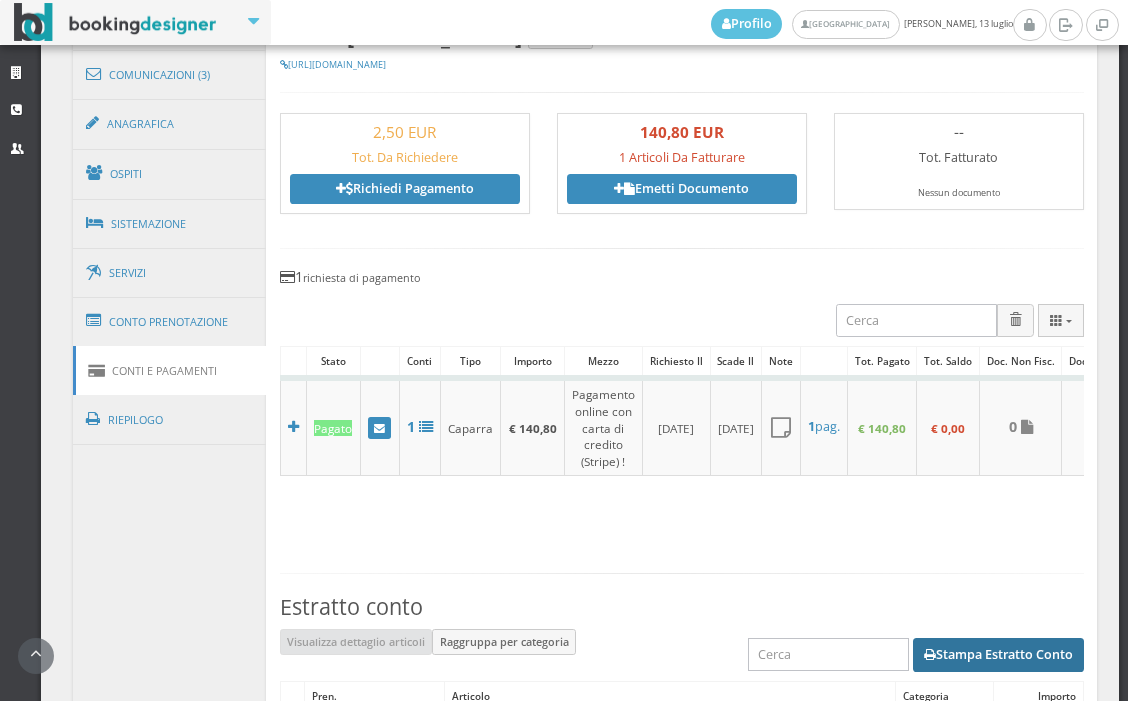 click on "Stampa Estratto Conto" at bounding box center (998, 655) 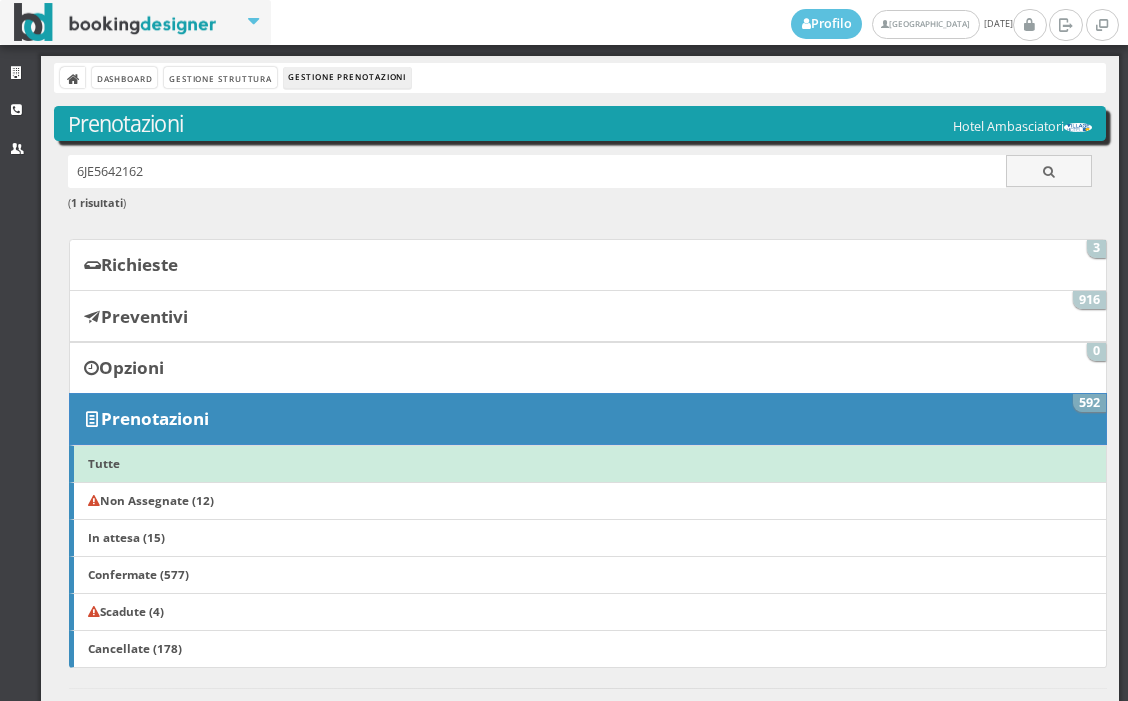 scroll, scrollTop: 0, scrollLeft: 0, axis: both 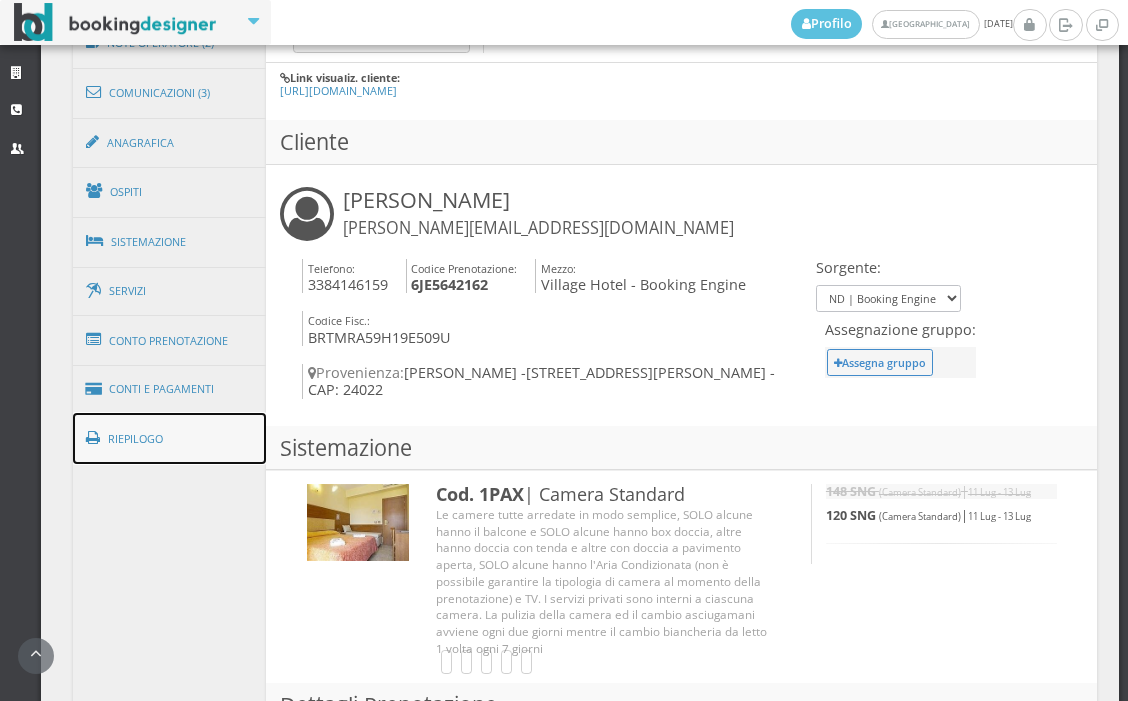 click on "Riepilogo" at bounding box center (170, 439) 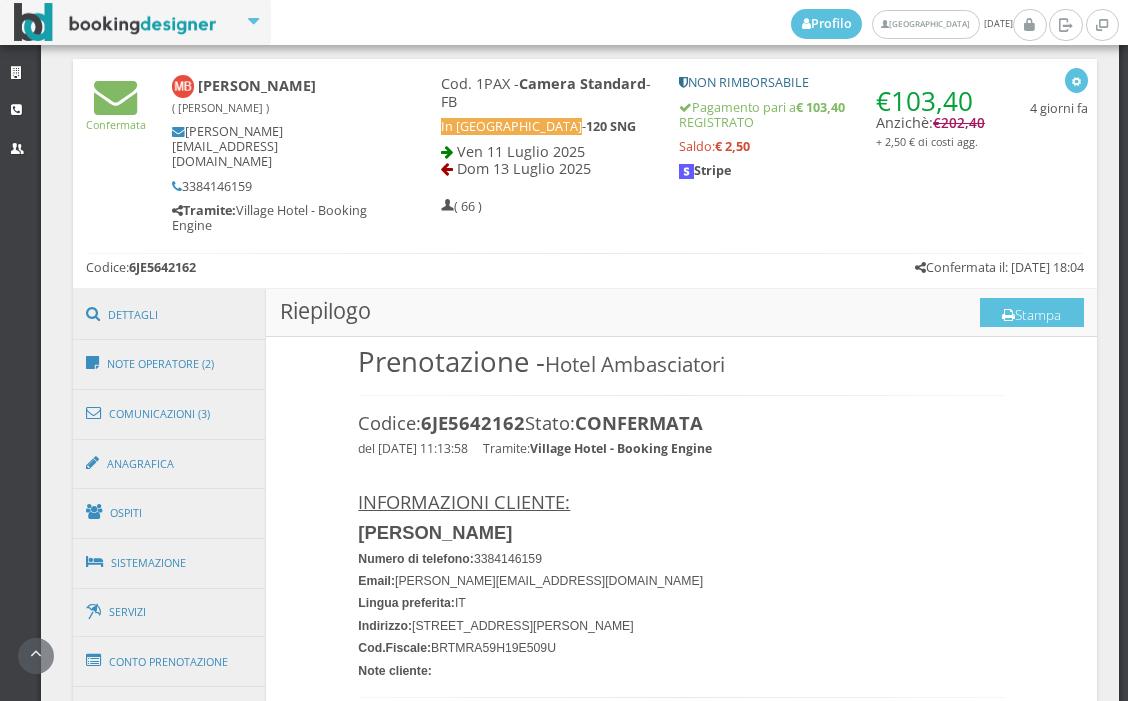 scroll, scrollTop: 666, scrollLeft: 0, axis: vertical 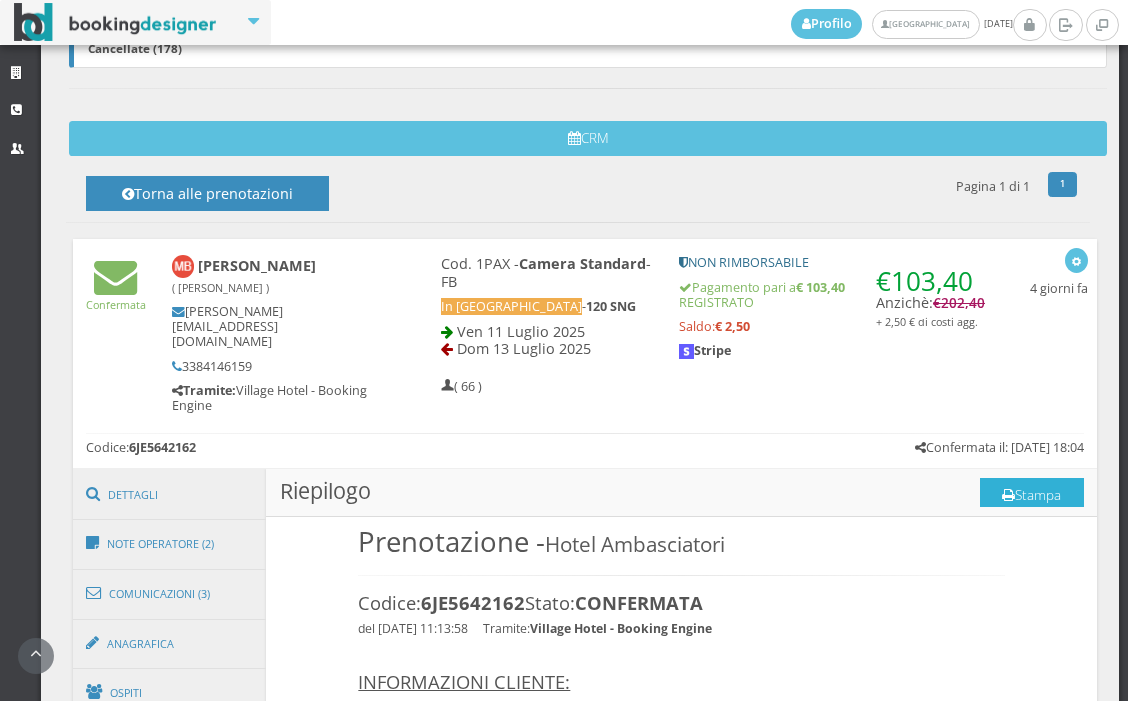 click on "Stampa" at bounding box center (1032, 493) 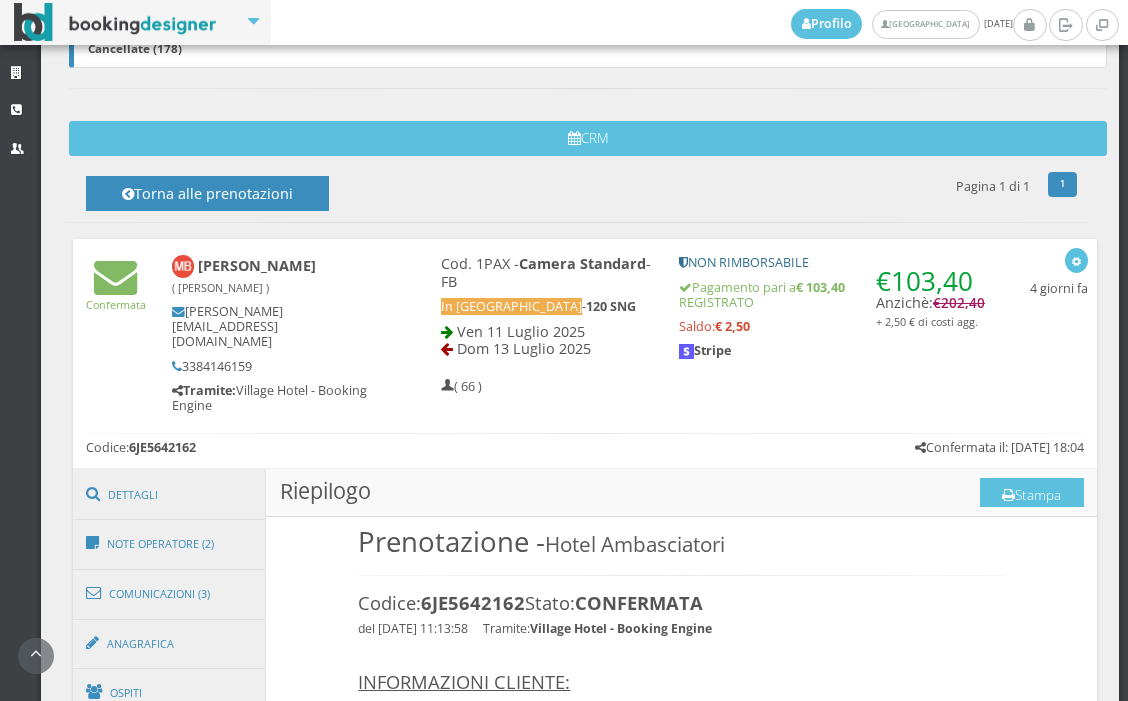 scroll, scrollTop: 0, scrollLeft: 0, axis: both 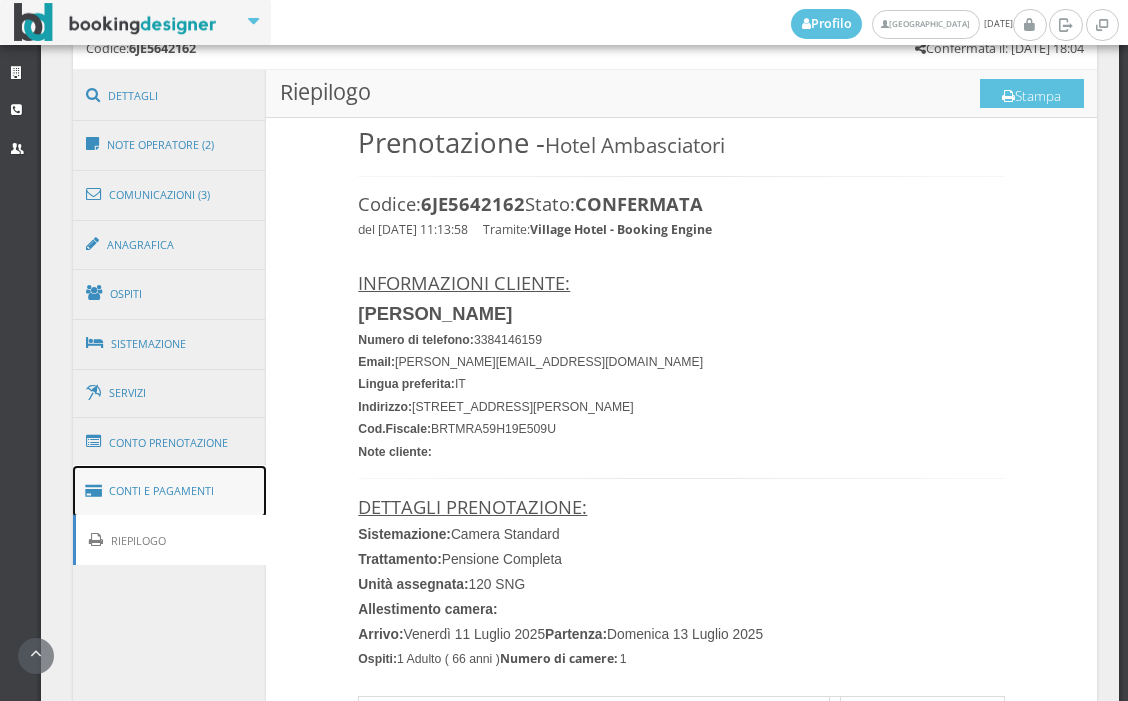 click on "Conti e Pagamenti" at bounding box center (170, 491) 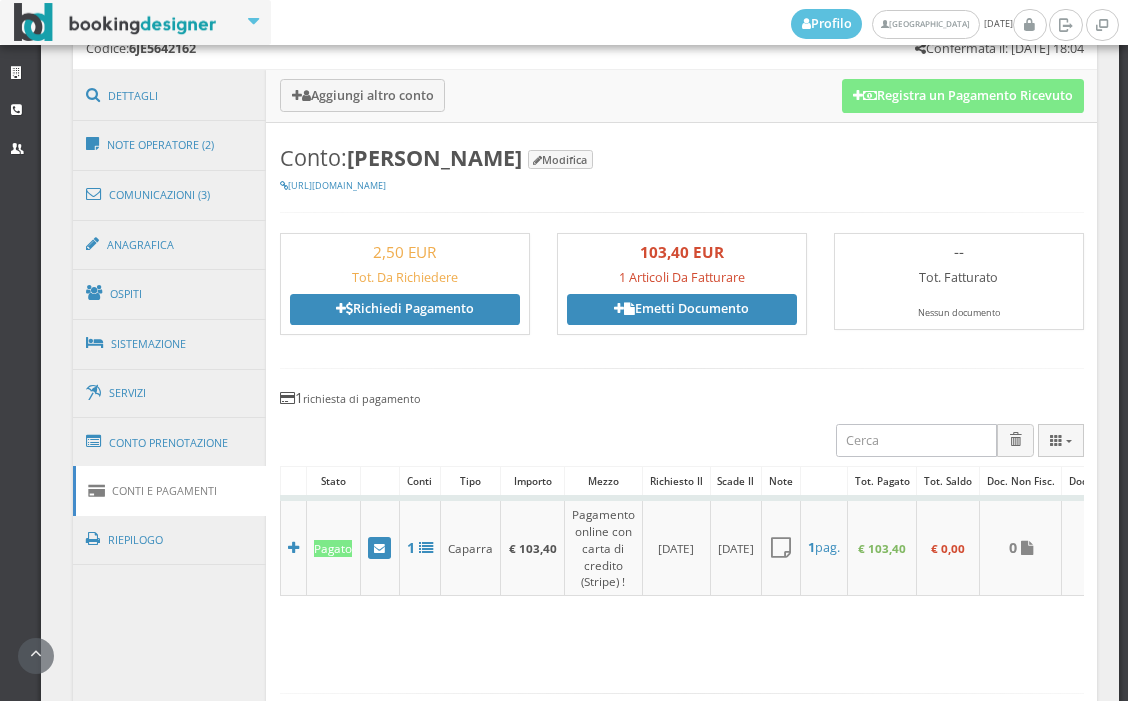 scroll, scrollTop: 1666, scrollLeft: 0, axis: vertical 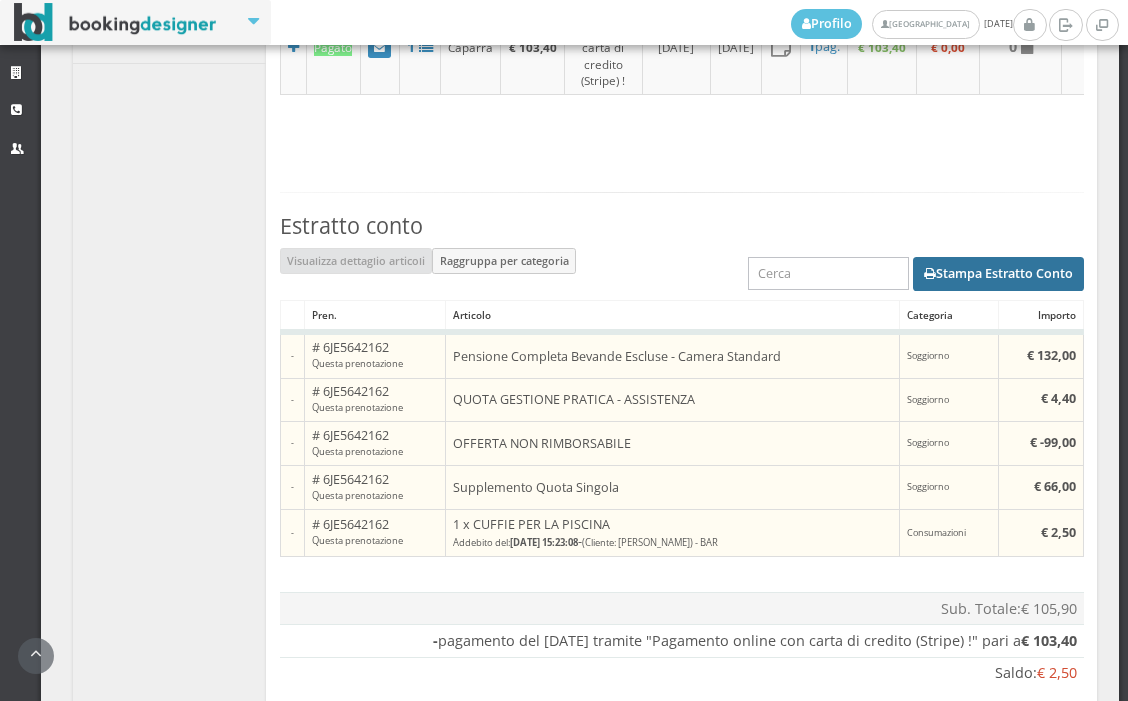 click on "Stampa Estratto Conto" at bounding box center (998, 274) 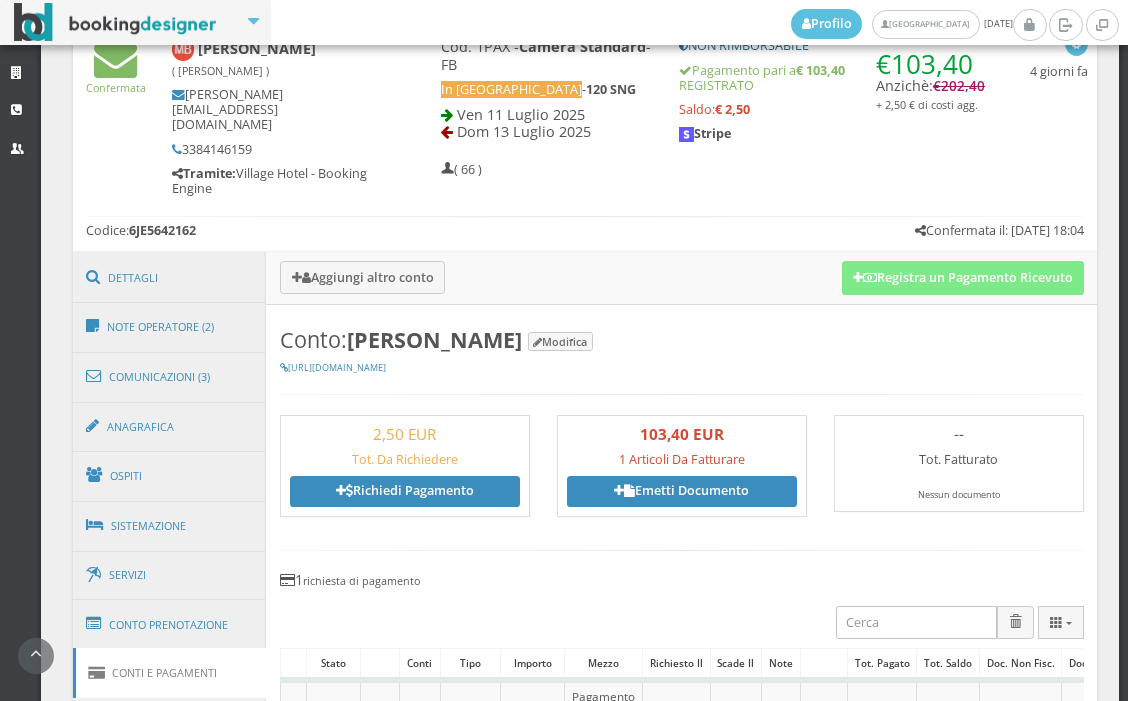 scroll, scrollTop: 888, scrollLeft: 0, axis: vertical 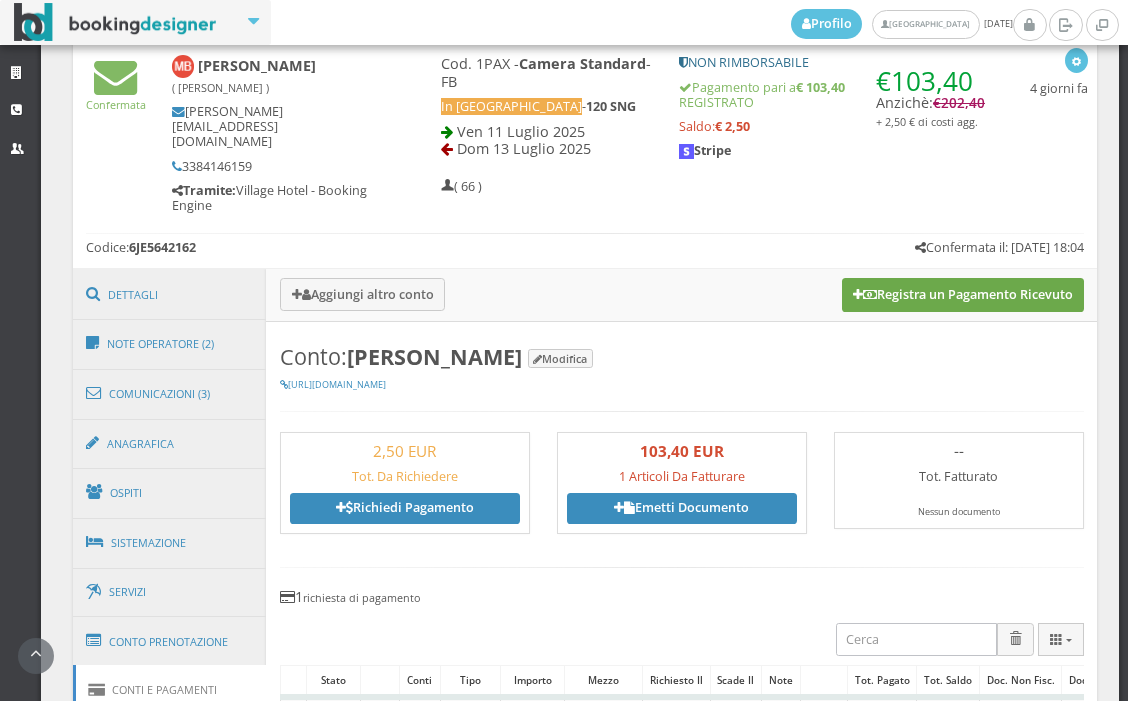 click on "Registra un Pagamento Ricevuto" at bounding box center [963, 295] 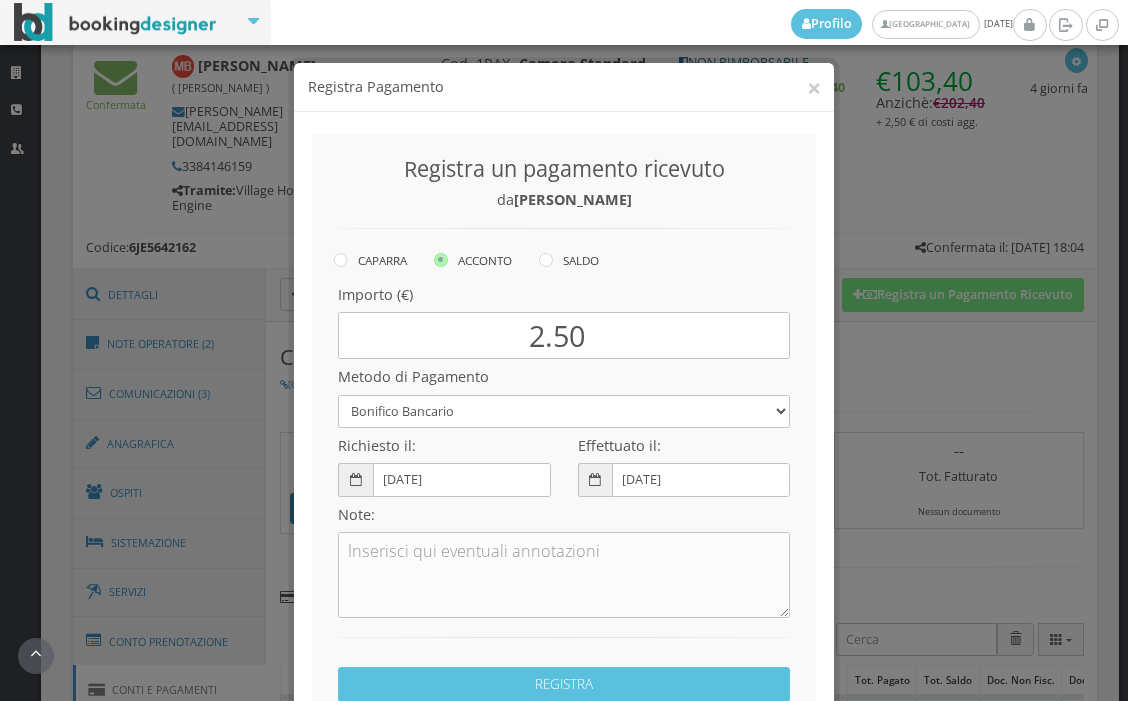 click at bounding box center (546, 260) 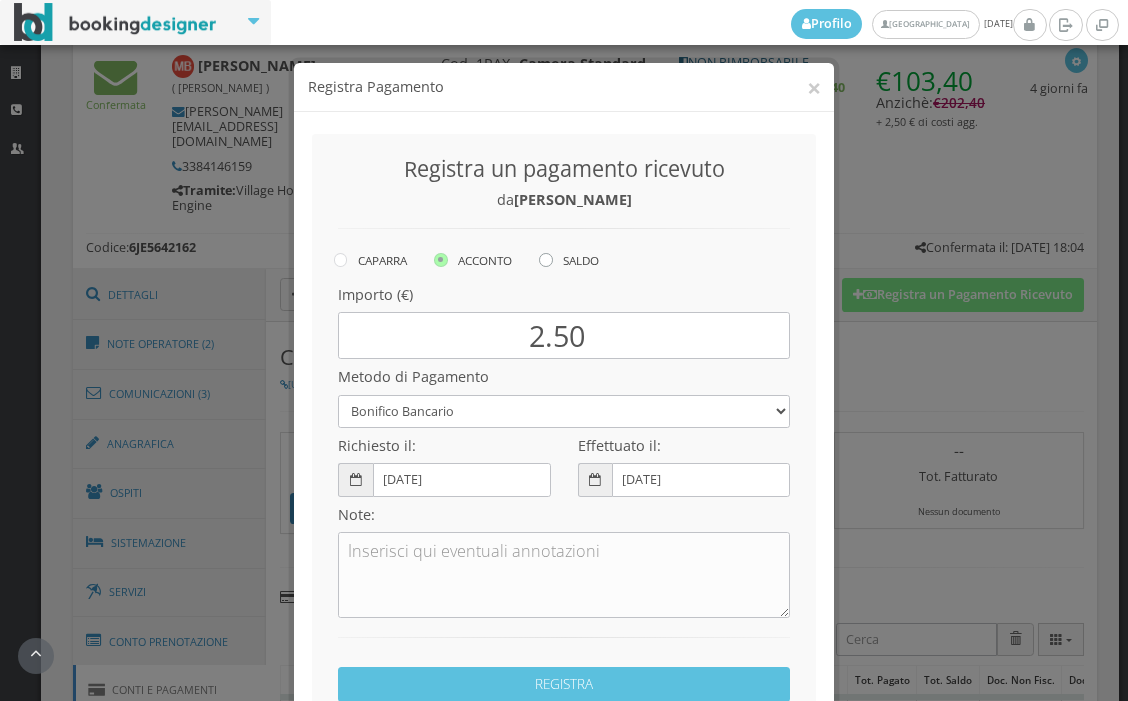 click on "SALDO" at bounding box center [-8472, 258] 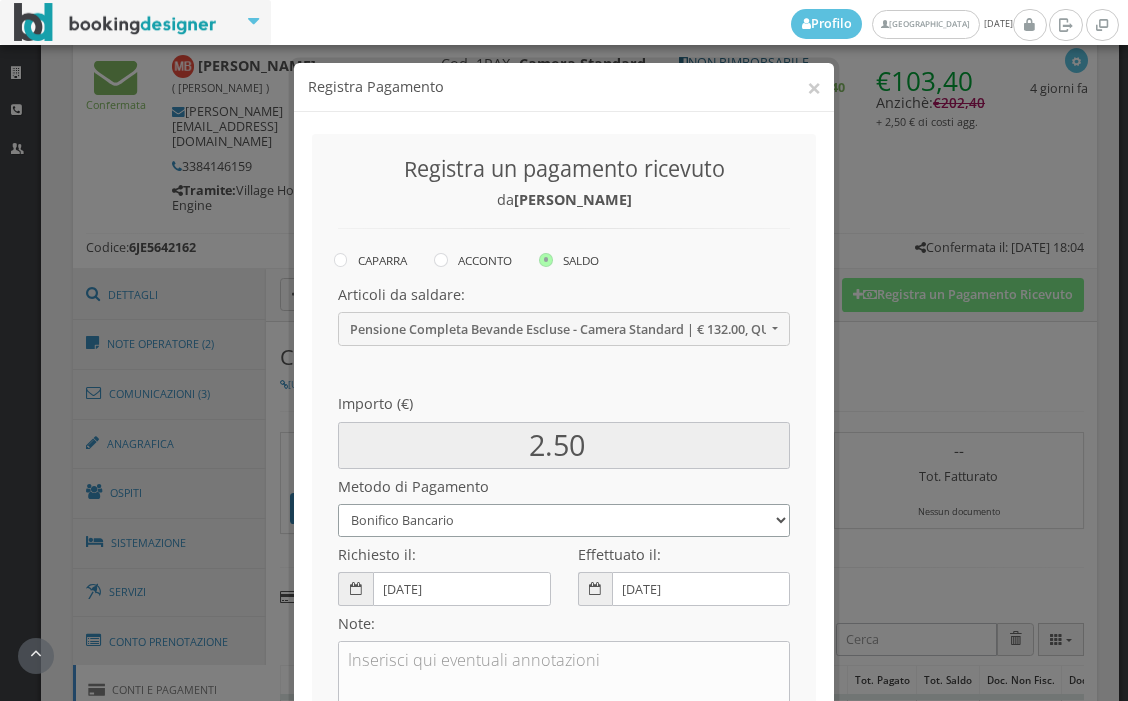 click on "Bonifico Bancario
BONIFICO SUM UP
Contanti
Assegno Bancario
Assegno Circolare
Vaglia Postale
Voucher
Tramite BOOKING.COM
Bonus vacanze (Dl n. 34/2020)
POS (in loco)
Pagamento online con carta di credito (Stripe)
Pagamento online con carta di credito (Stripe) !
Pagamento in 3 rate senza interessi con Scalapay
Pagamento in 4 rate senza interessi con Scalapay
Tramite PROMOTODAY" at bounding box center (564, 520) 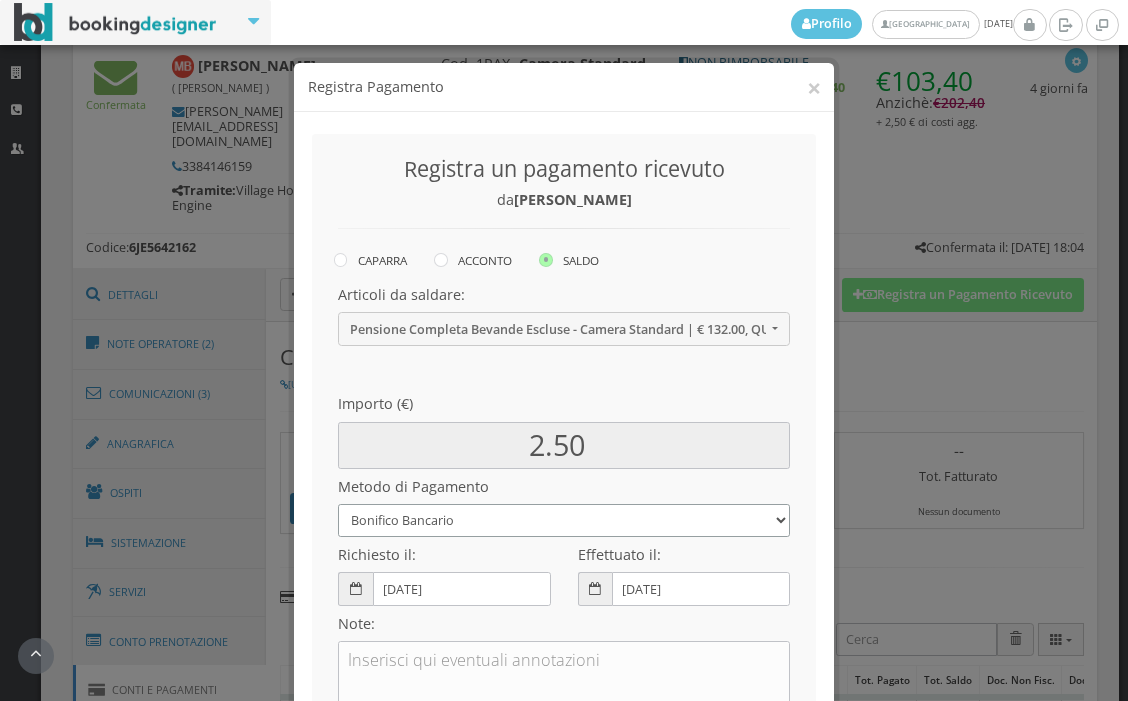 select 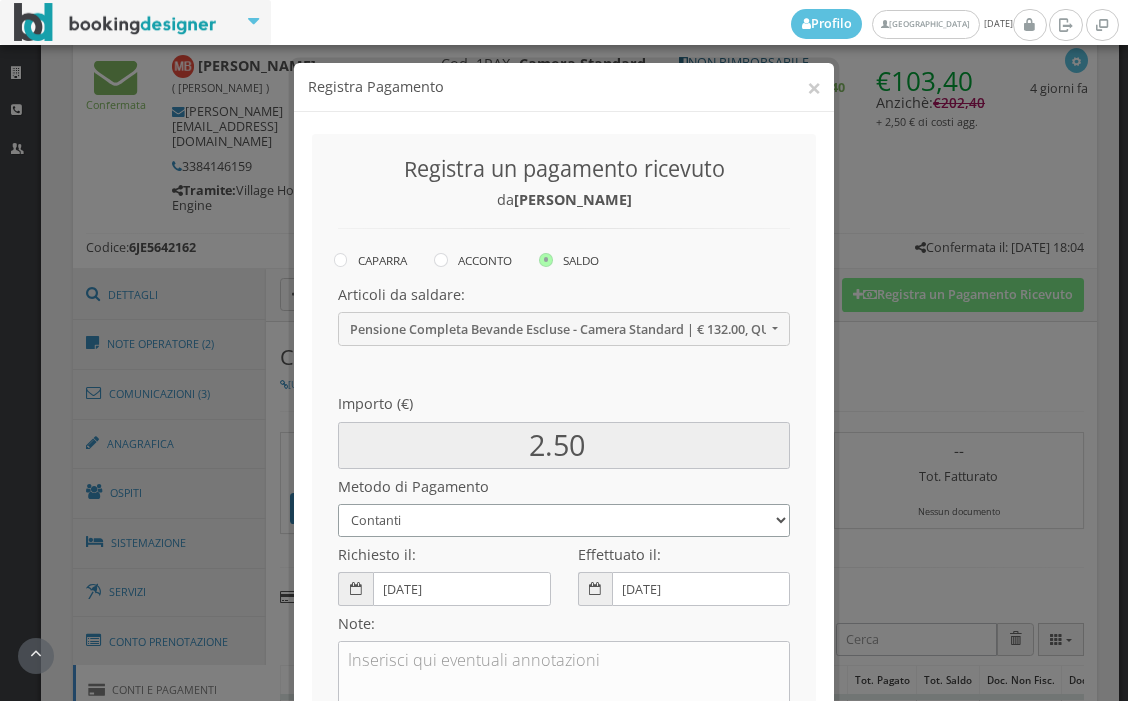 click on "Bonifico Bancario
BONIFICO SUM UP
Contanti
Assegno Bancario
Assegno Circolare
Vaglia Postale
Voucher
Tramite BOOKING.COM
Bonus vacanze (Dl n. 34/2020)
POS (in loco)
Pagamento online con carta di credito (Stripe)
Pagamento online con carta di credito (Stripe) !
Pagamento in 3 rate senza interessi con Scalapay
Pagamento in 4 rate senza interessi con Scalapay
Tramite PROMOTODAY" at bounding box center (564, 520) 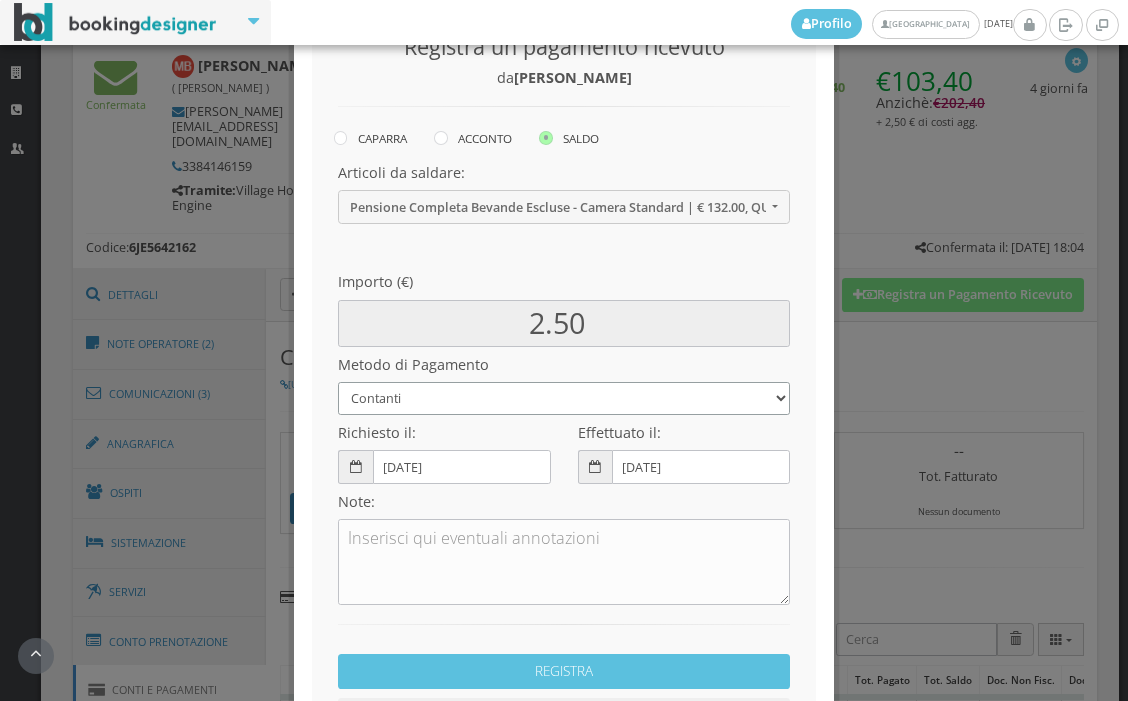 scroll, scrollTop: 290, scrollLeft: 0, axis: vertical 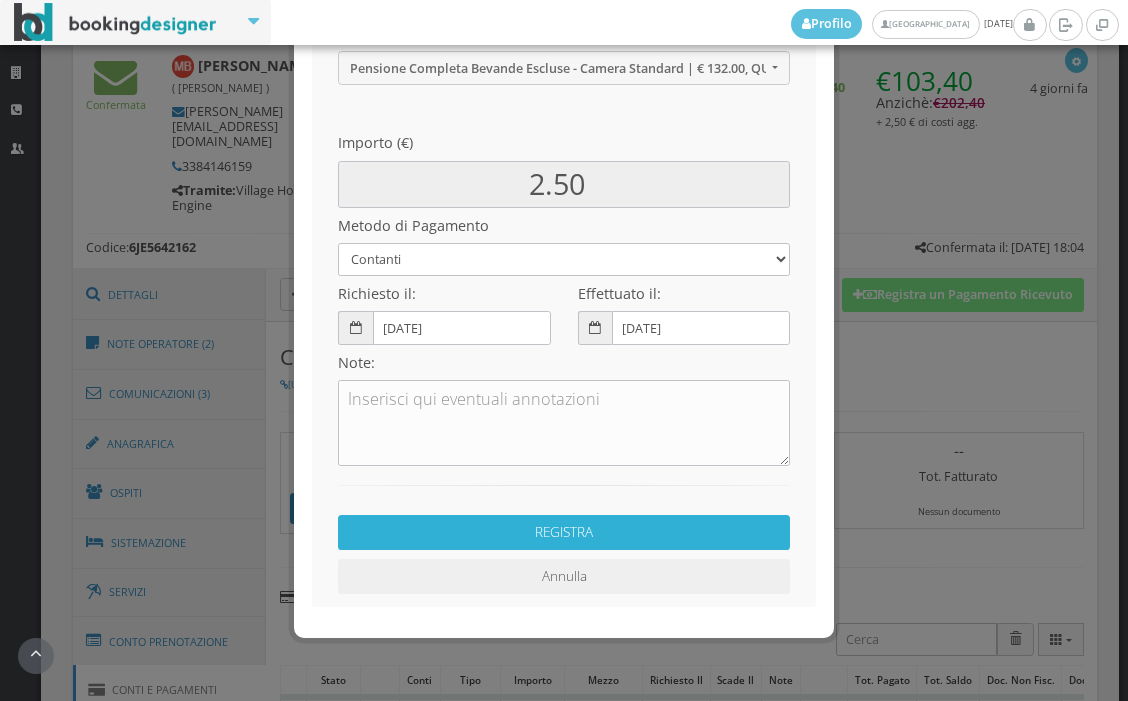 click on "REGISTRA" at bounding box center (564, 532) 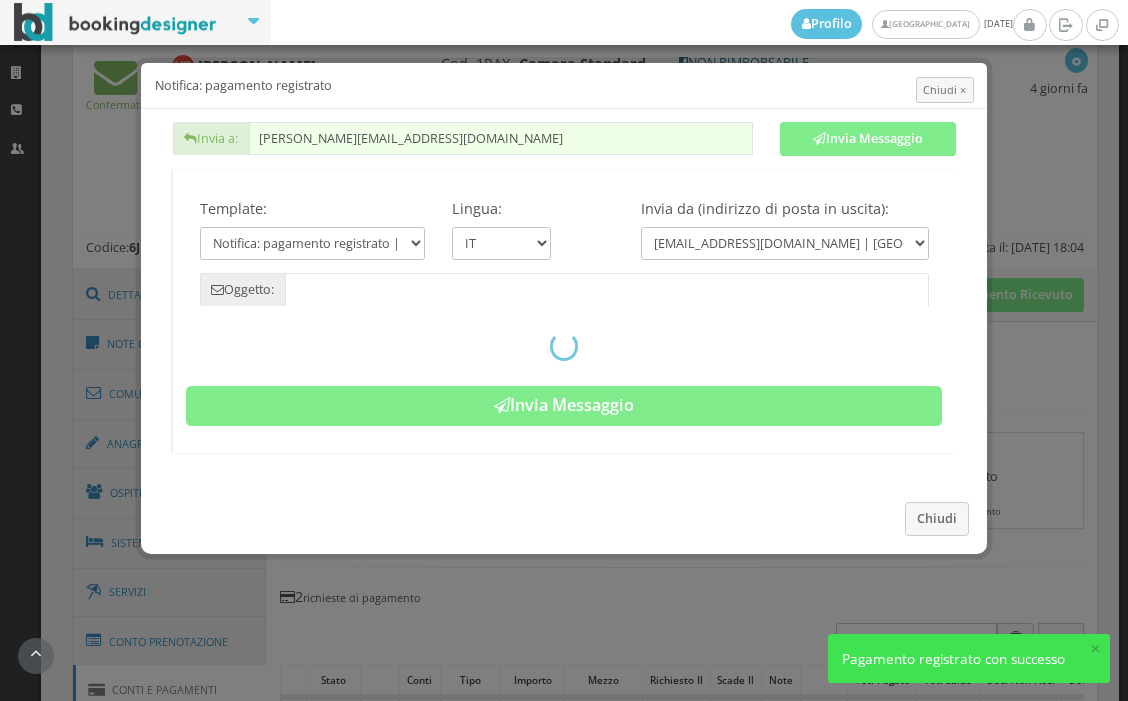 type on "Pagamento registrato - Prenotazione: 6JE5642162 - Mario  Bertocchi" 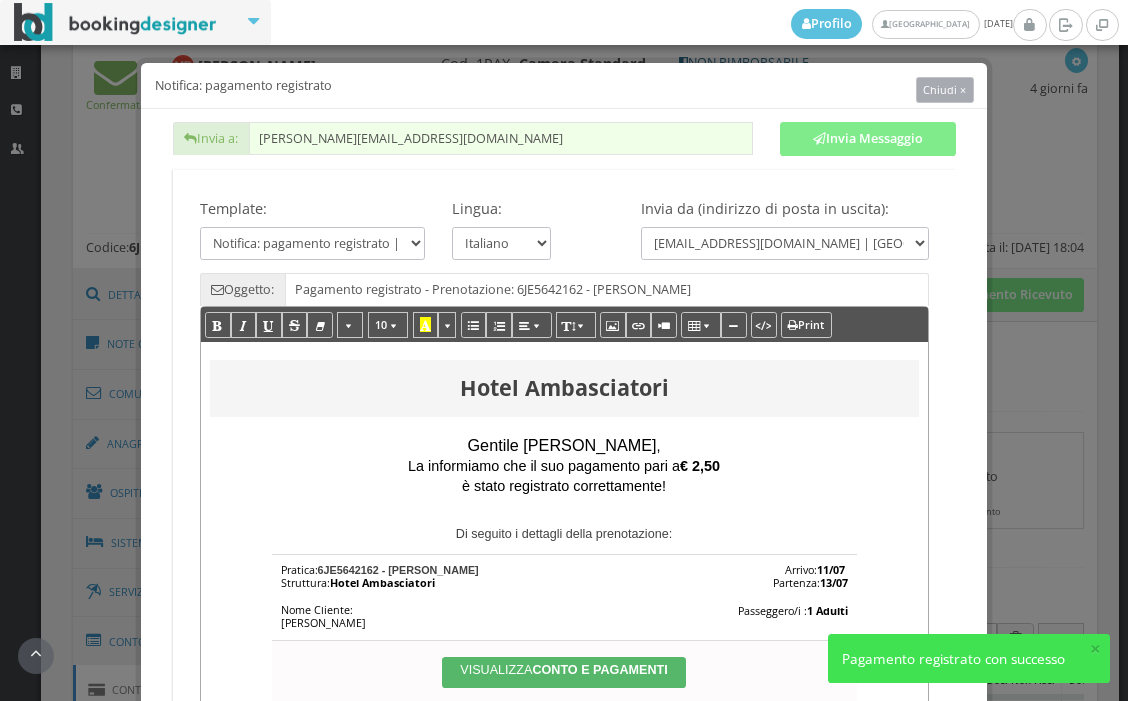 click on "Chiudi ×" at bounding box center [944, 89] 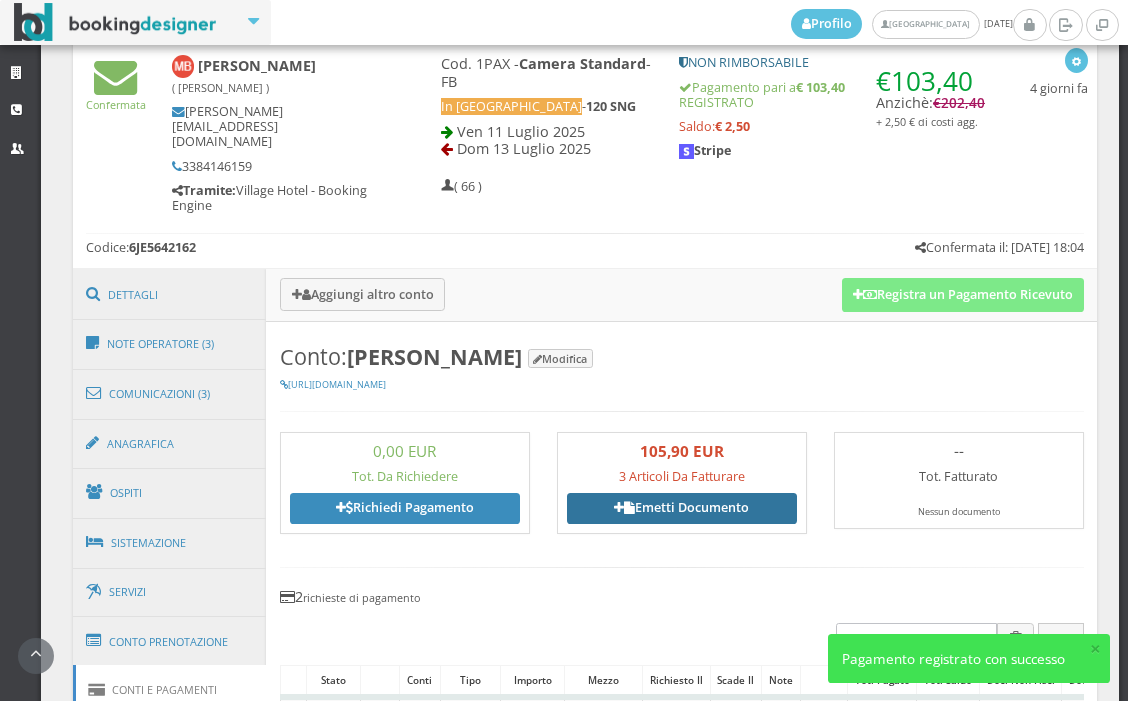 click on "Emetti Documento" at bounding box center [682, 508] 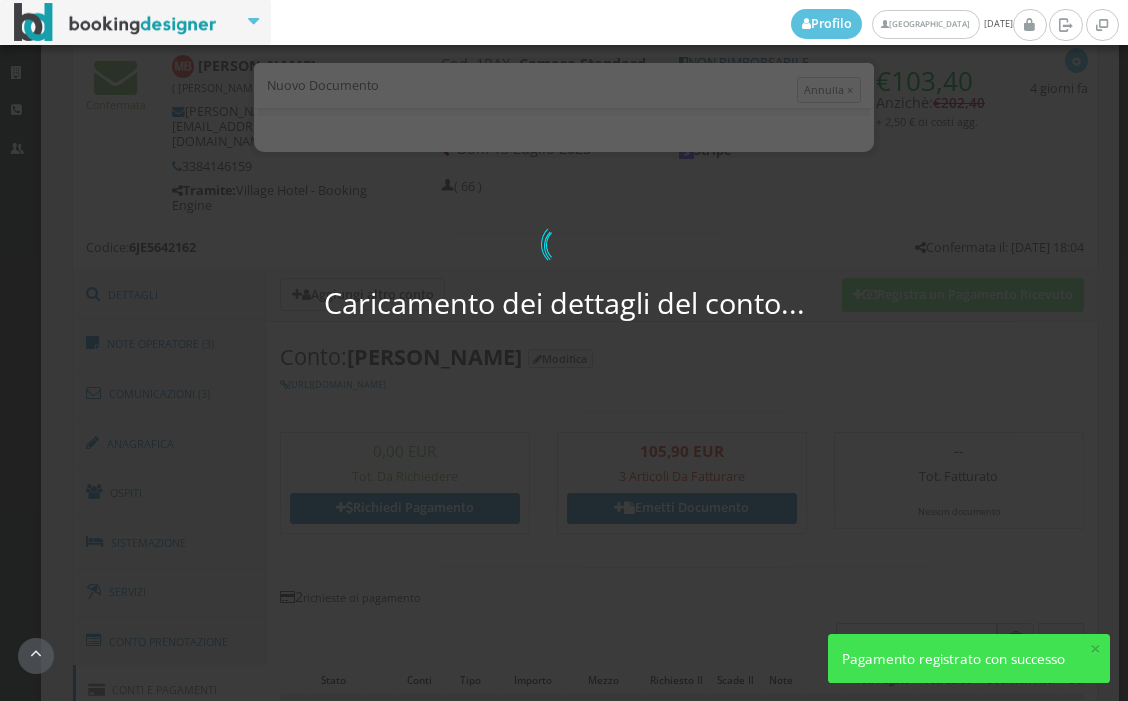 select on "PF" 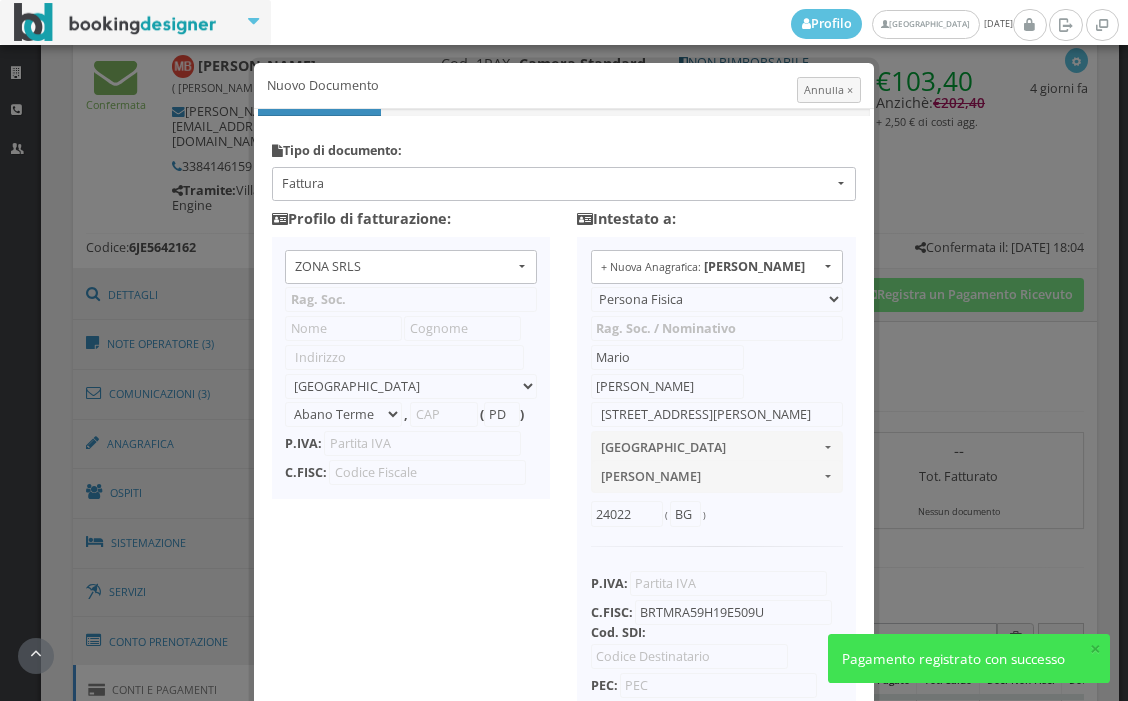 type on "ZONA SRLS" 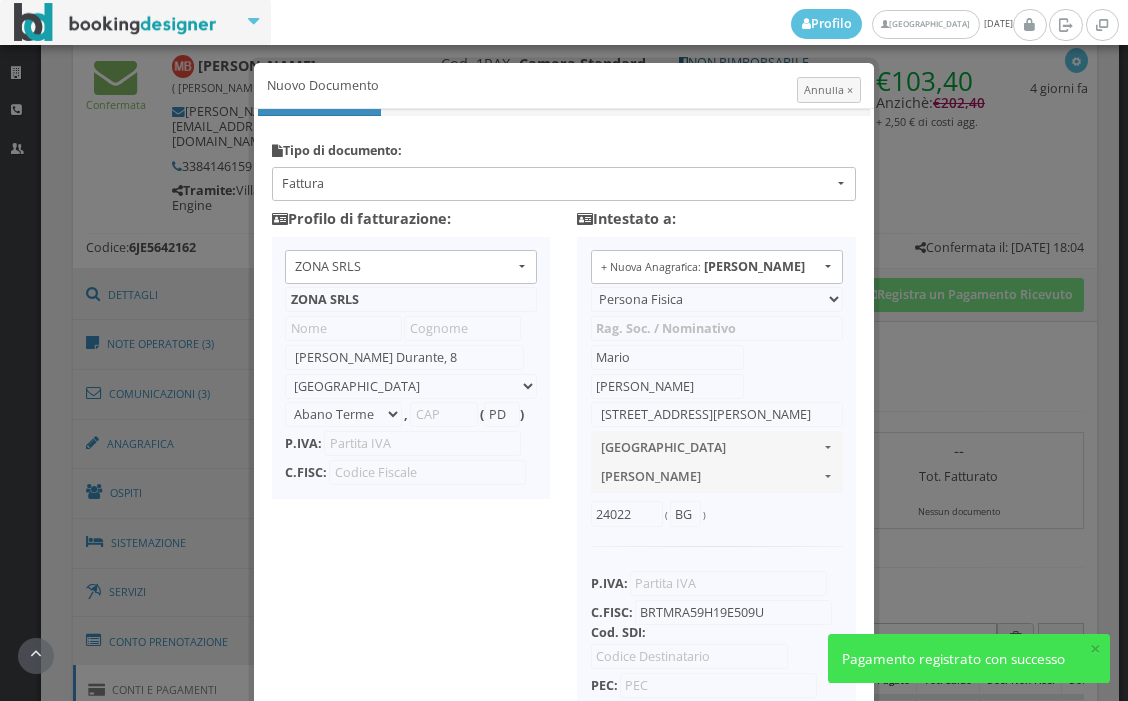 select on "Frattamaggiore" 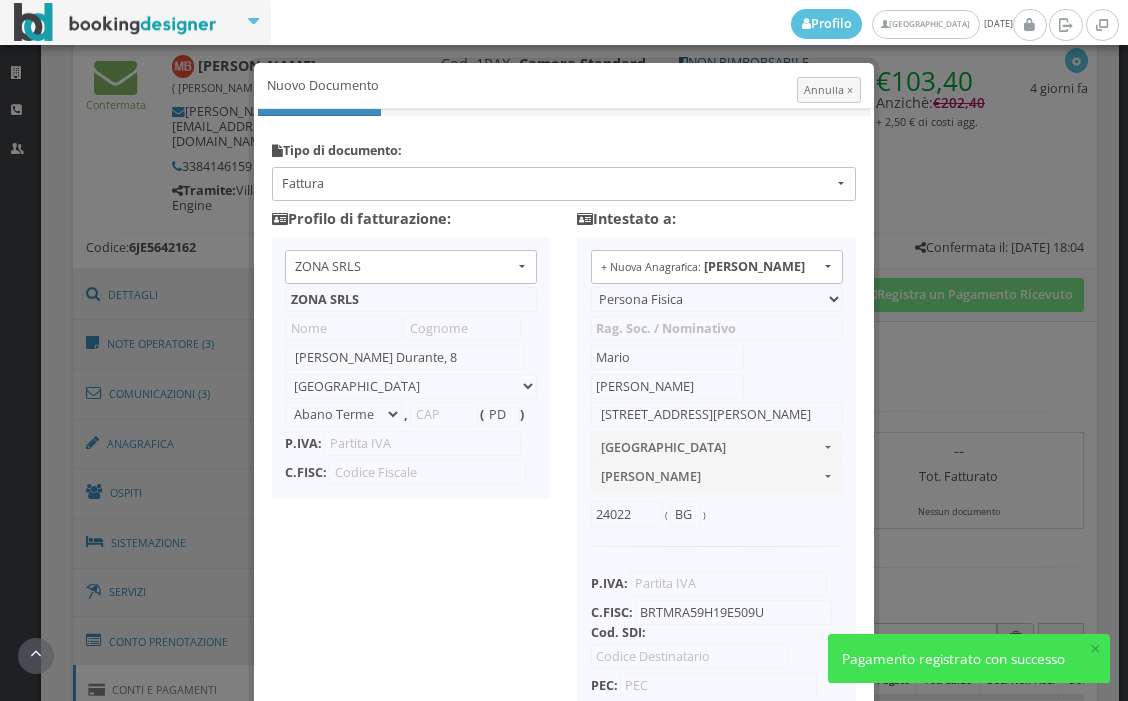 type on "80027" 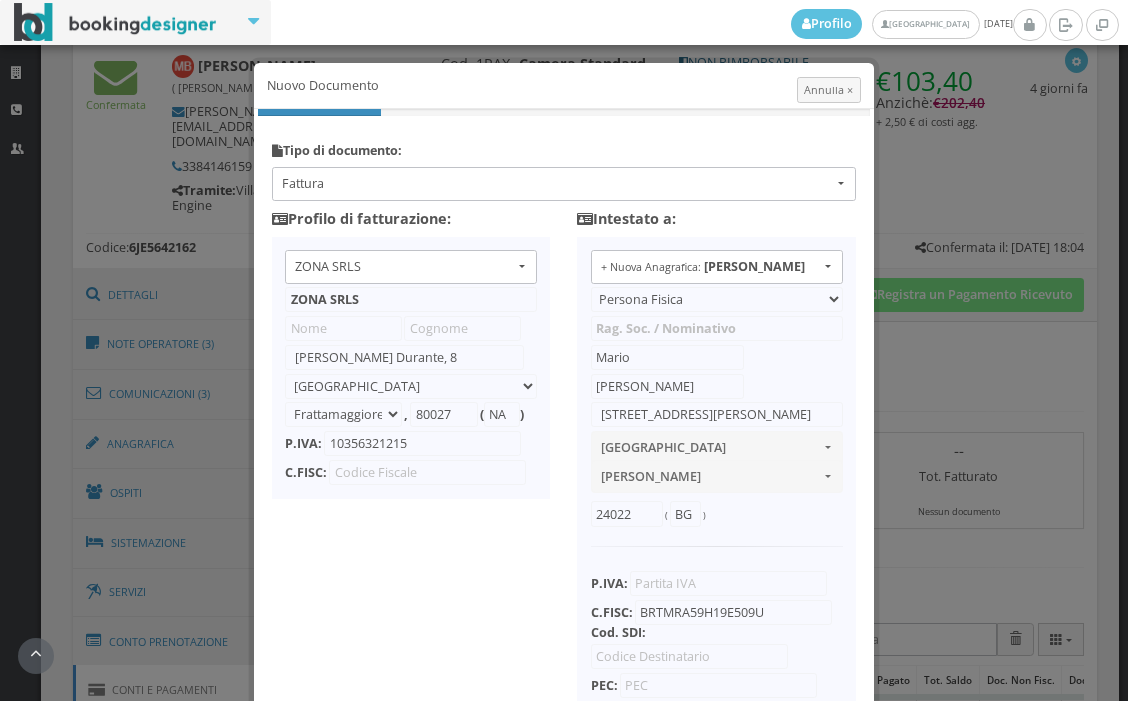 scroll, scrollTop: 192, scrollLeft: 0, axis: vertical 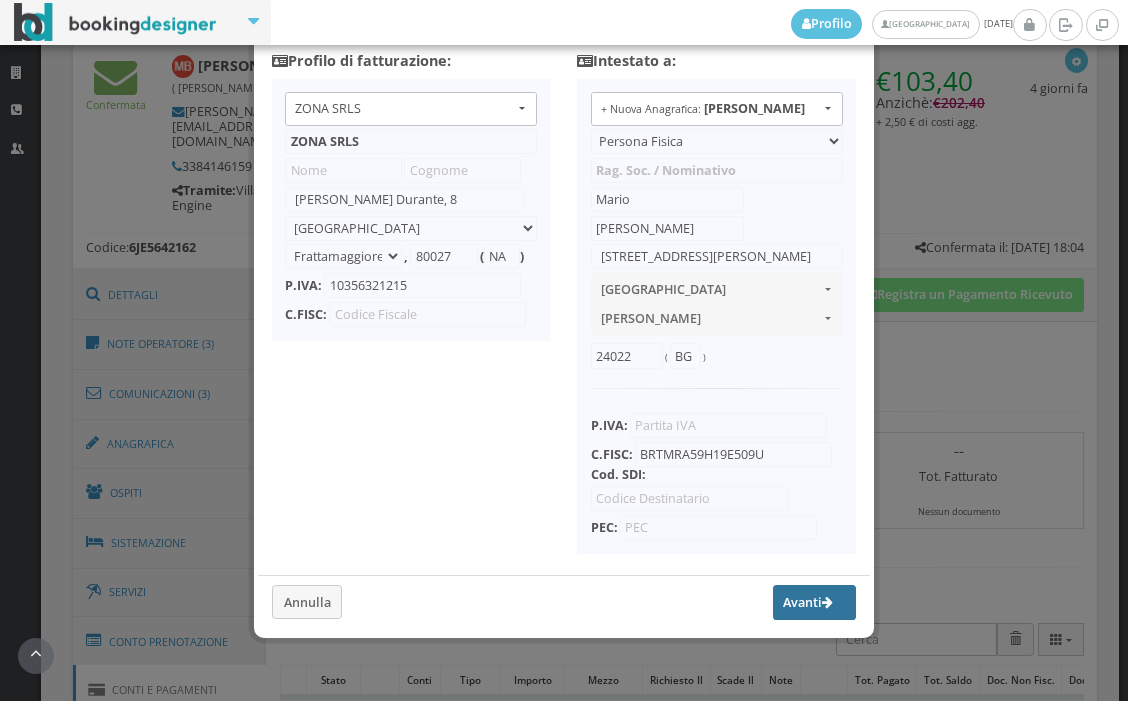 click on "Avanti" at bounding box center (815, 602) 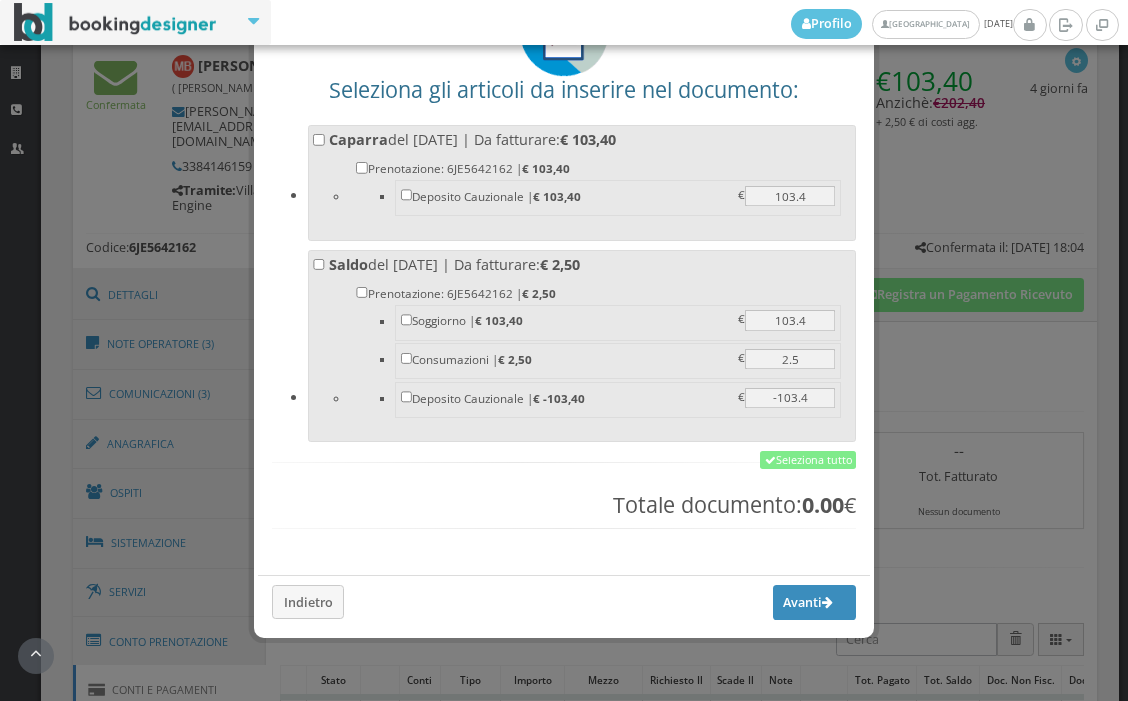 scroll, scrollTop: 173, scrollLeft: 0, axis: vertical 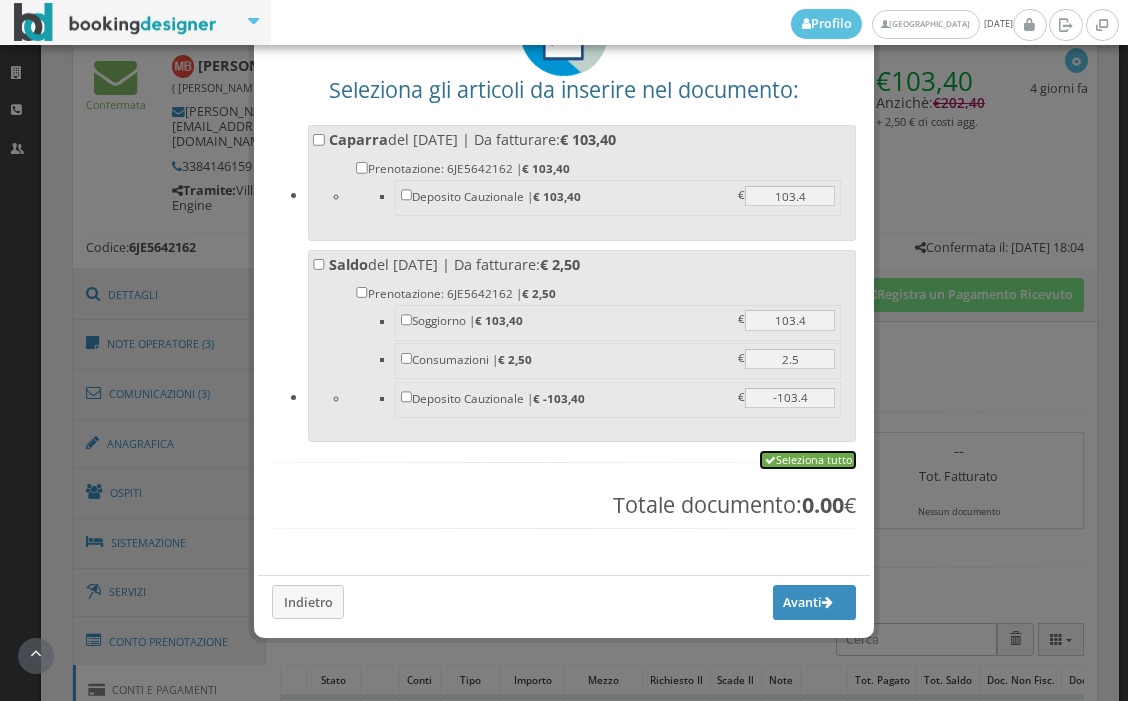 click on "Seleziona tutto" at bounding box center (808, 460) 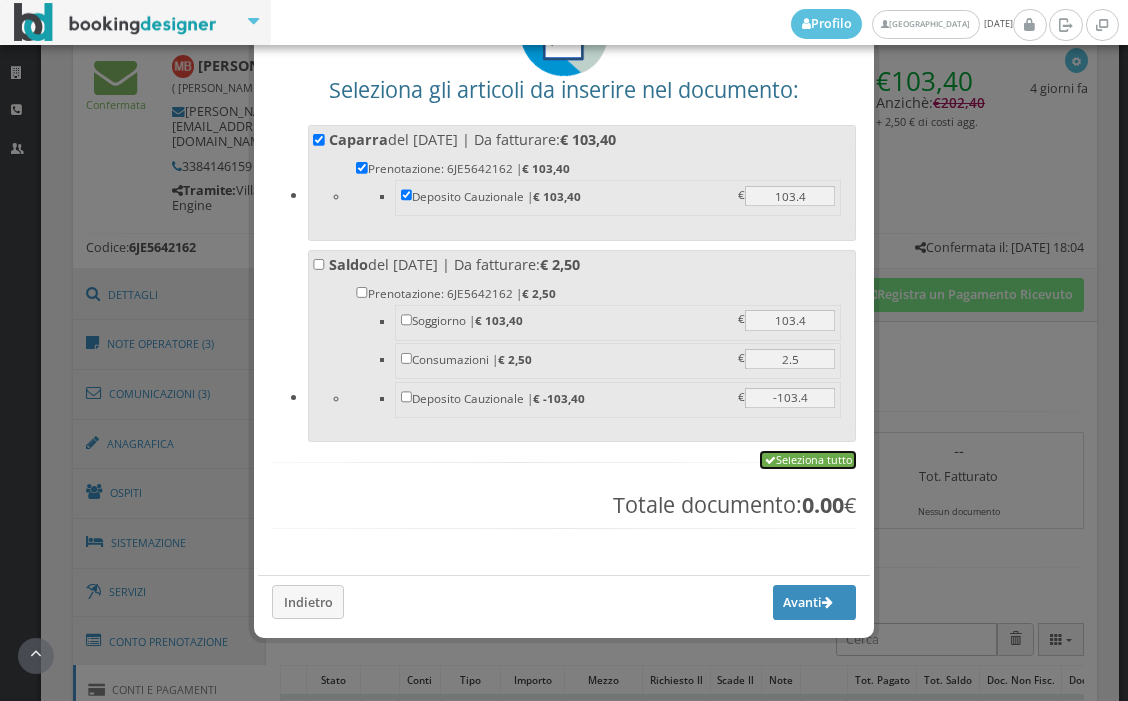 checkbox on "true" 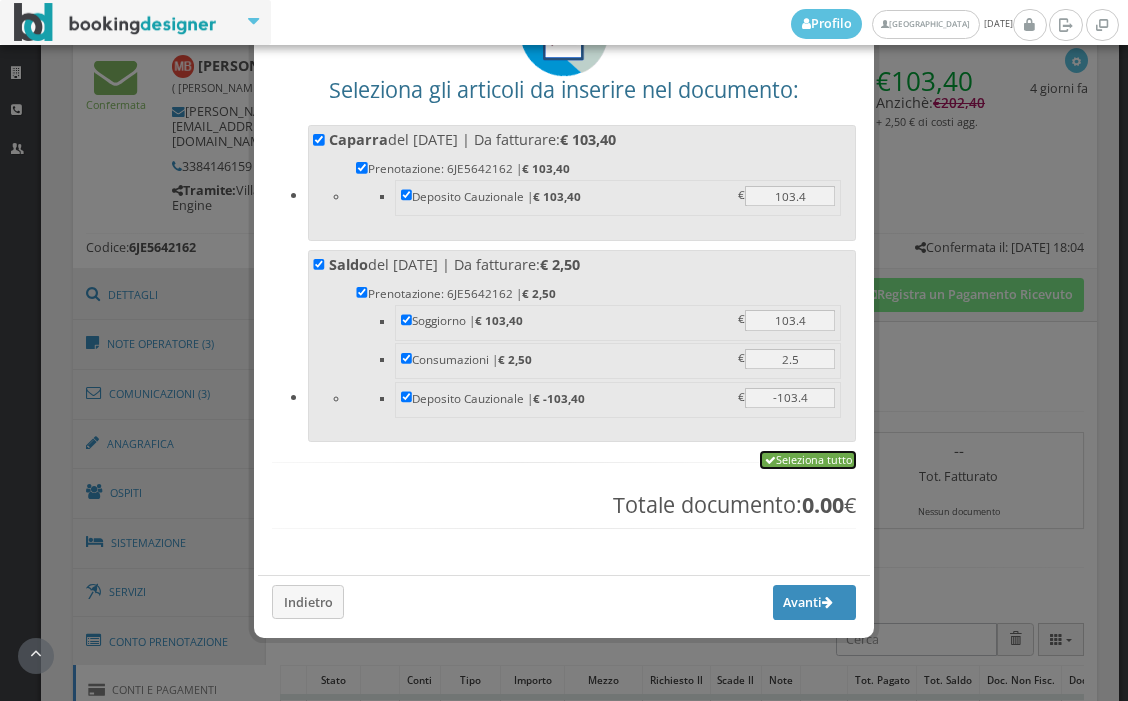 checkbox on "true" 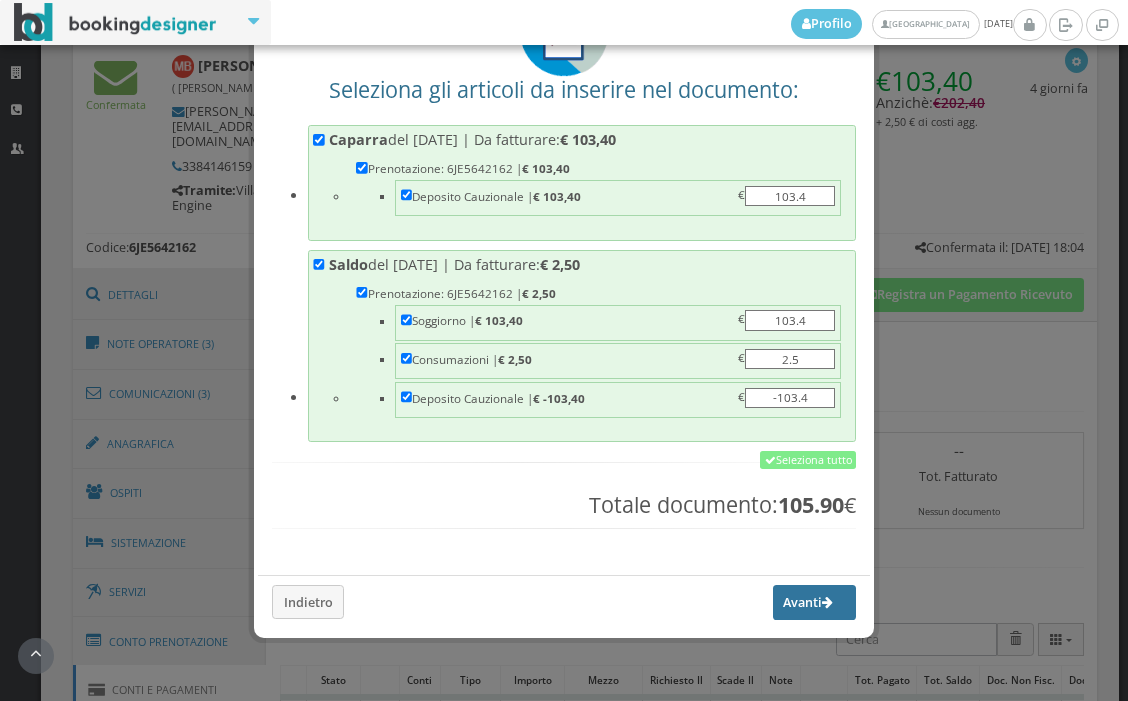 click on "Avanti" at bounding box center [815, 602] 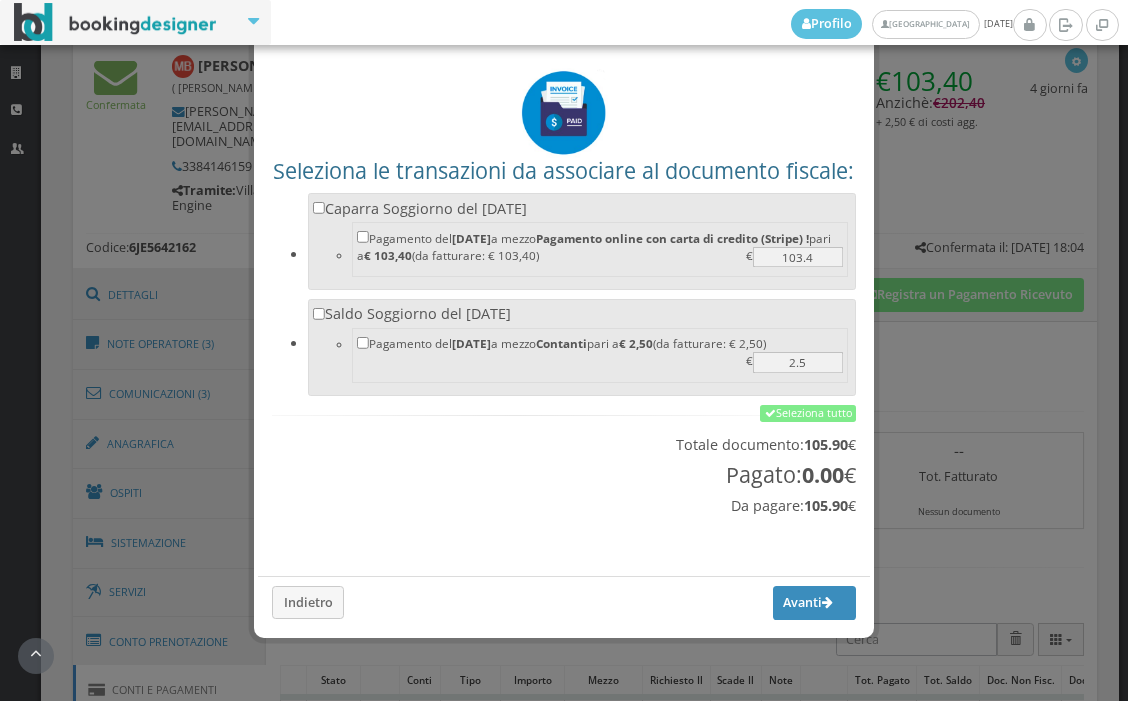 scroll, scrollTop: 112, scrollLeft: 0, axis: vertical 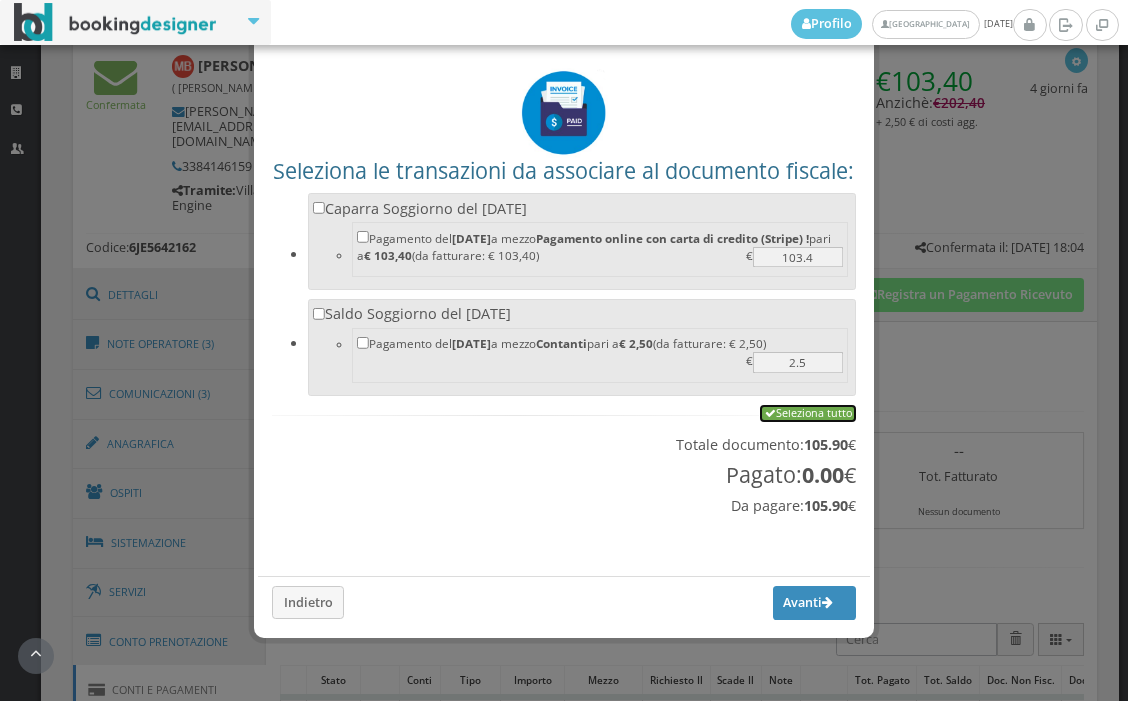 click on "Seleziona tutto" at bounding box center (808, 414) 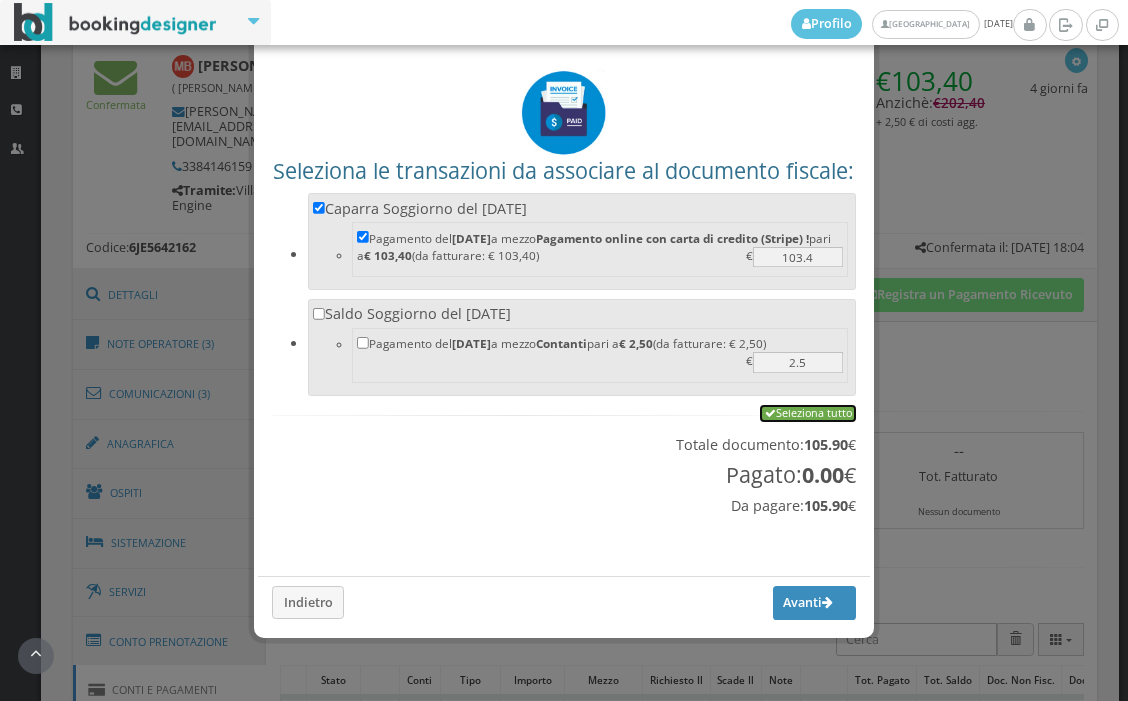 checkbox on "true" 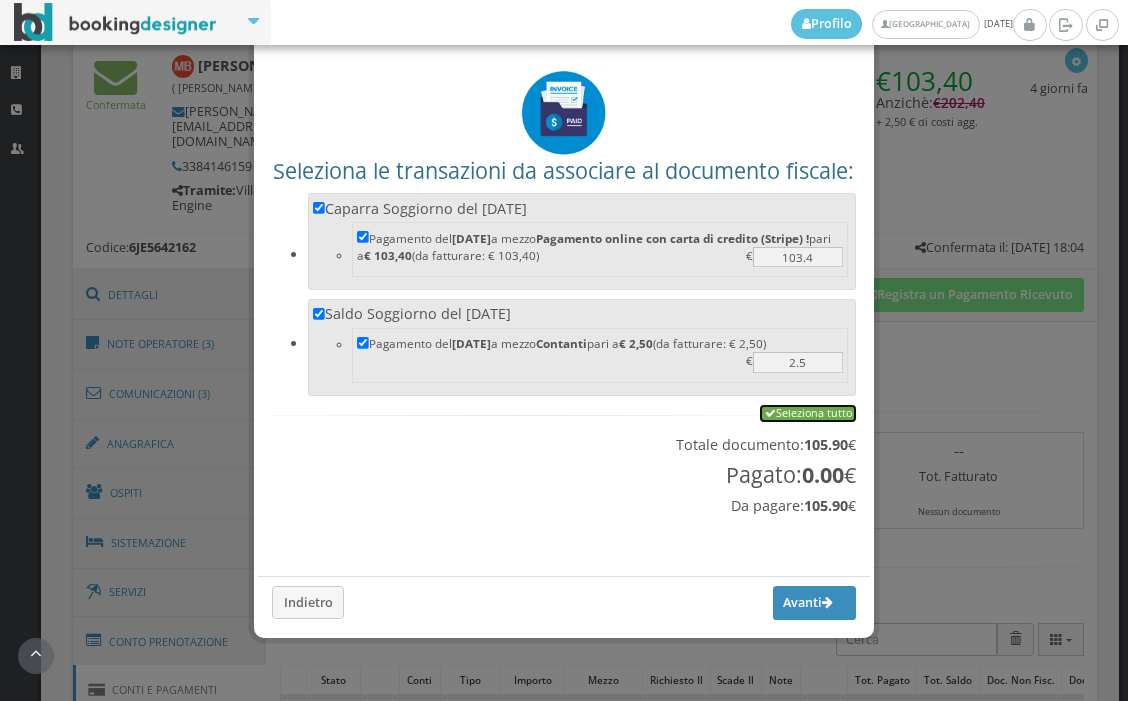 checkbox on "true" 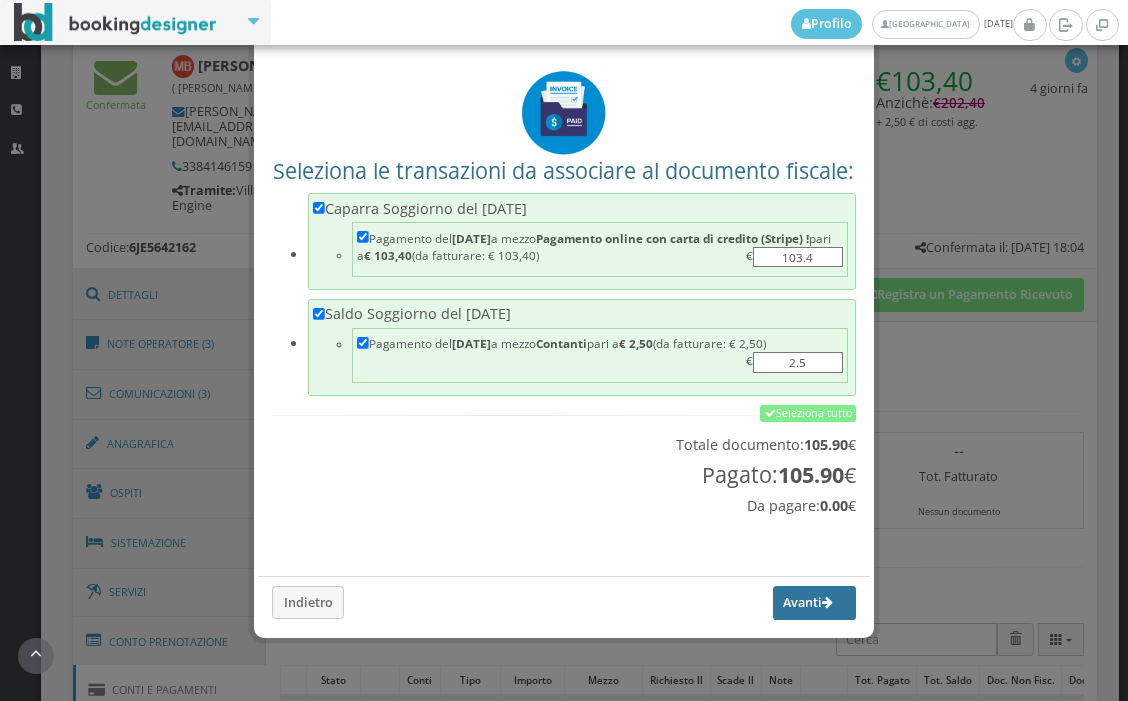 click on "Avanti" at bounding box center (815, 603) 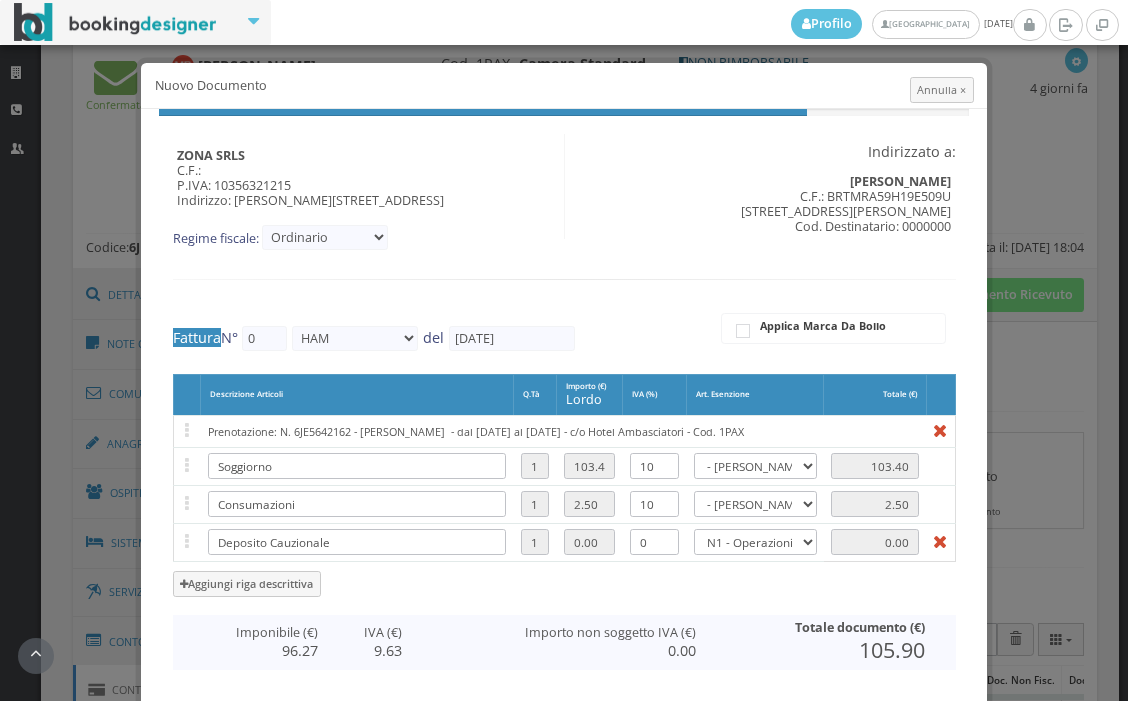 type on "288" 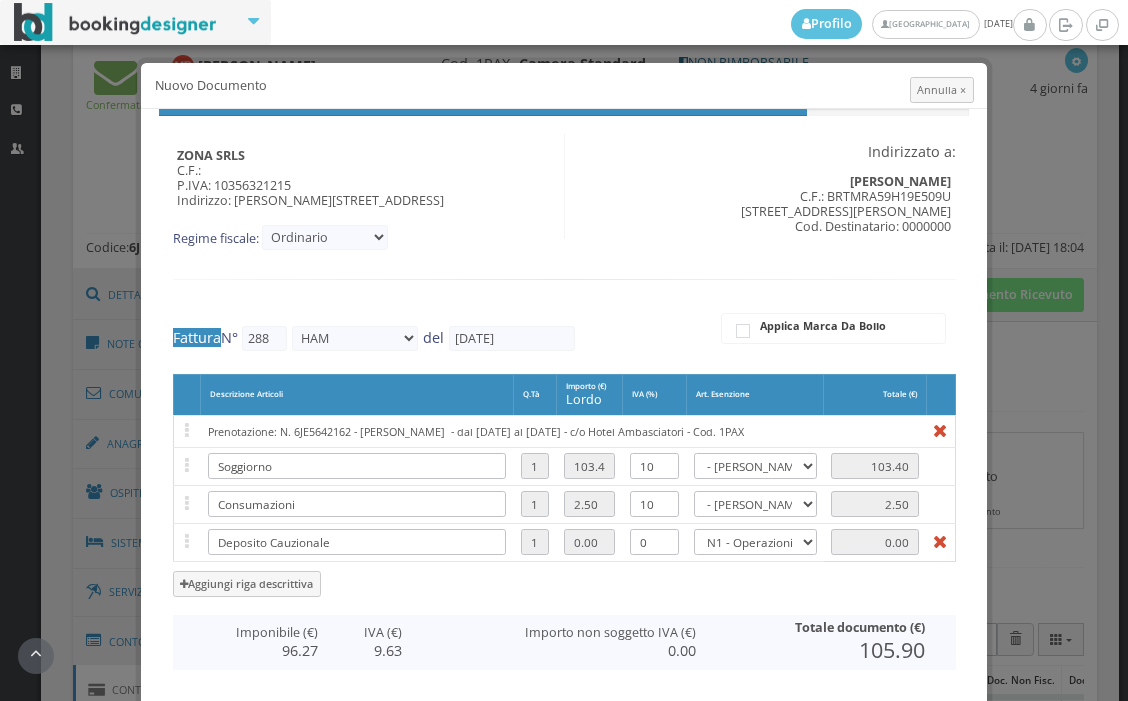 scroll, scrollTop: 428, scrollLeft: 0, axis: vertical 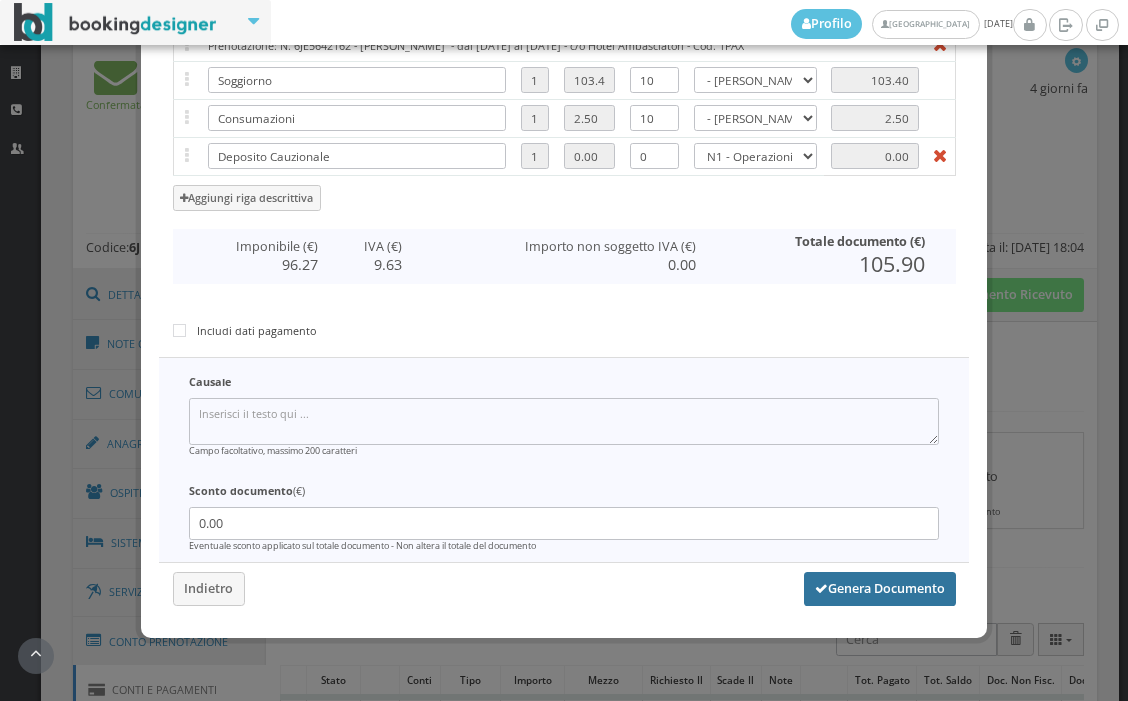 click on "Genera Documento" at bounding box center [880, 589] 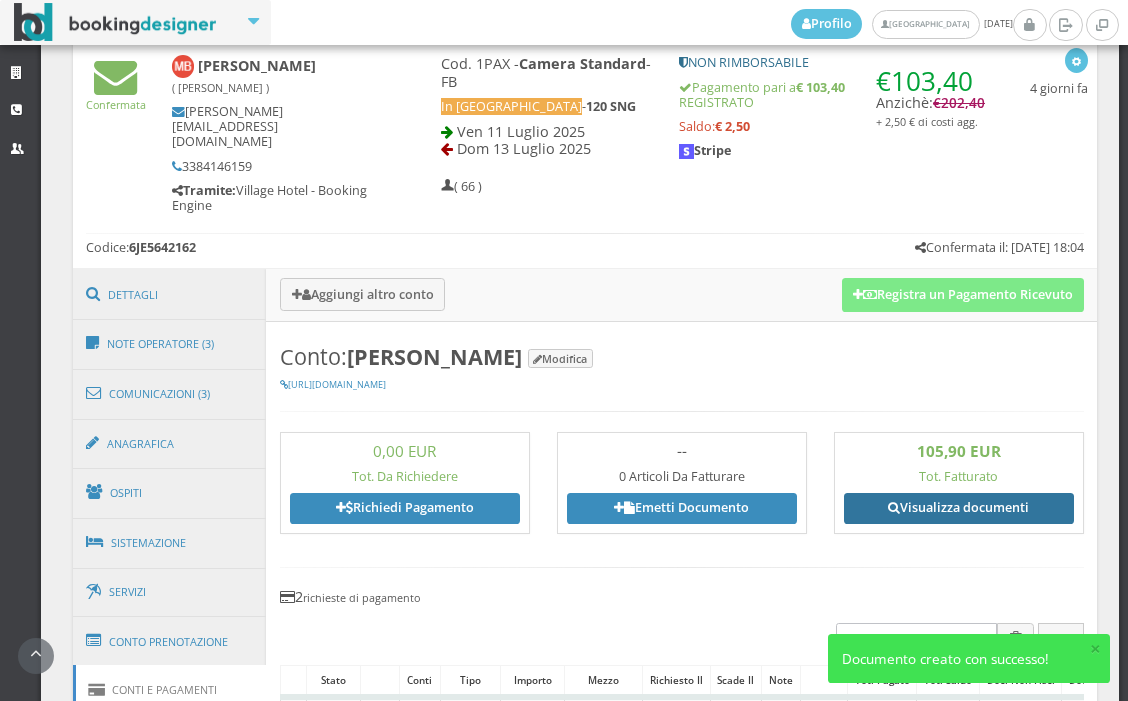 click on "Visualizza documenti" at bounding box center [959, 508] 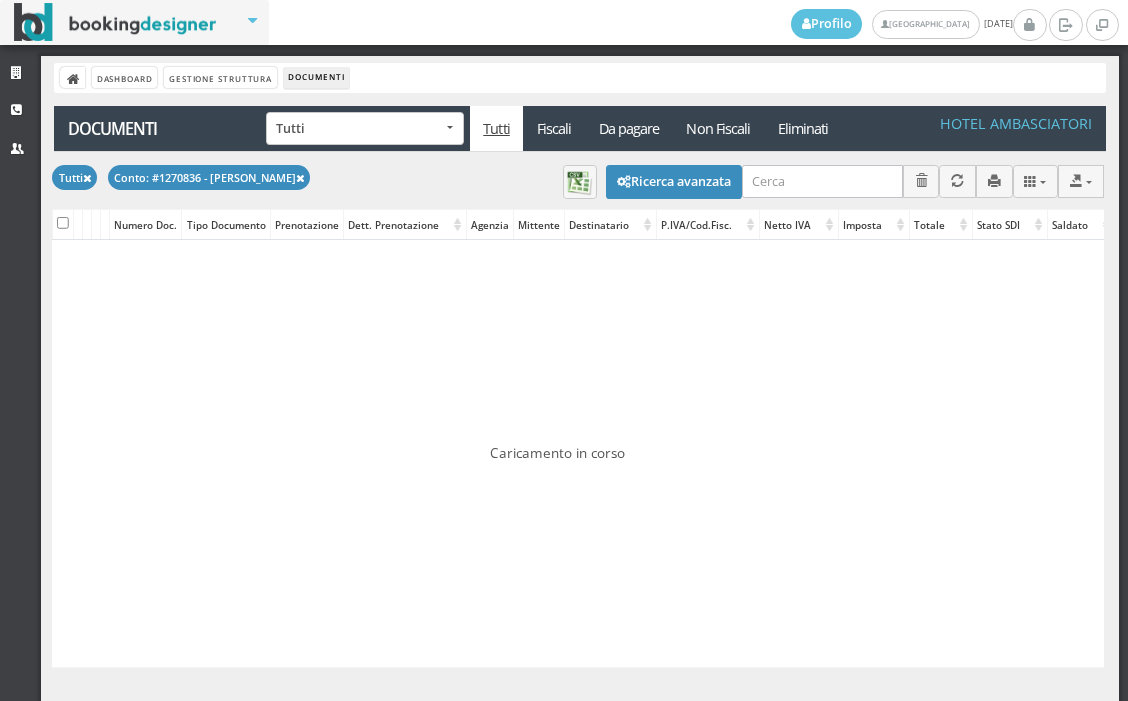 scroll, scrollTop: 0, scrollLeft: 0, axis: both 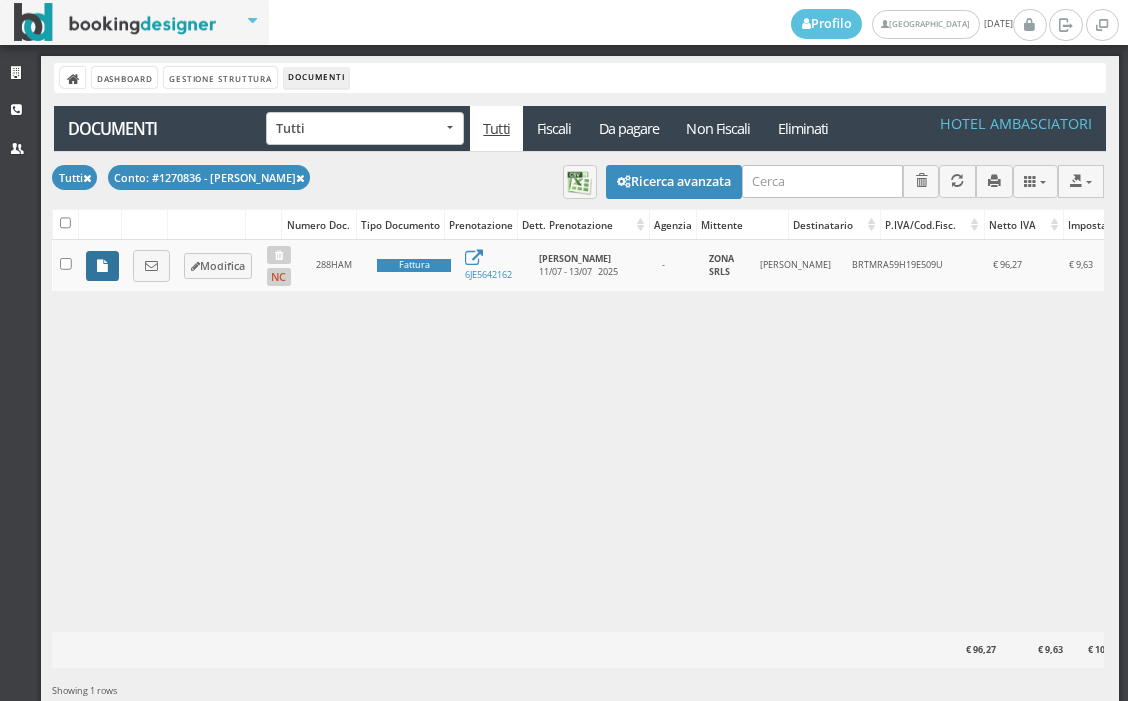 click at bounding box center (102, 266) 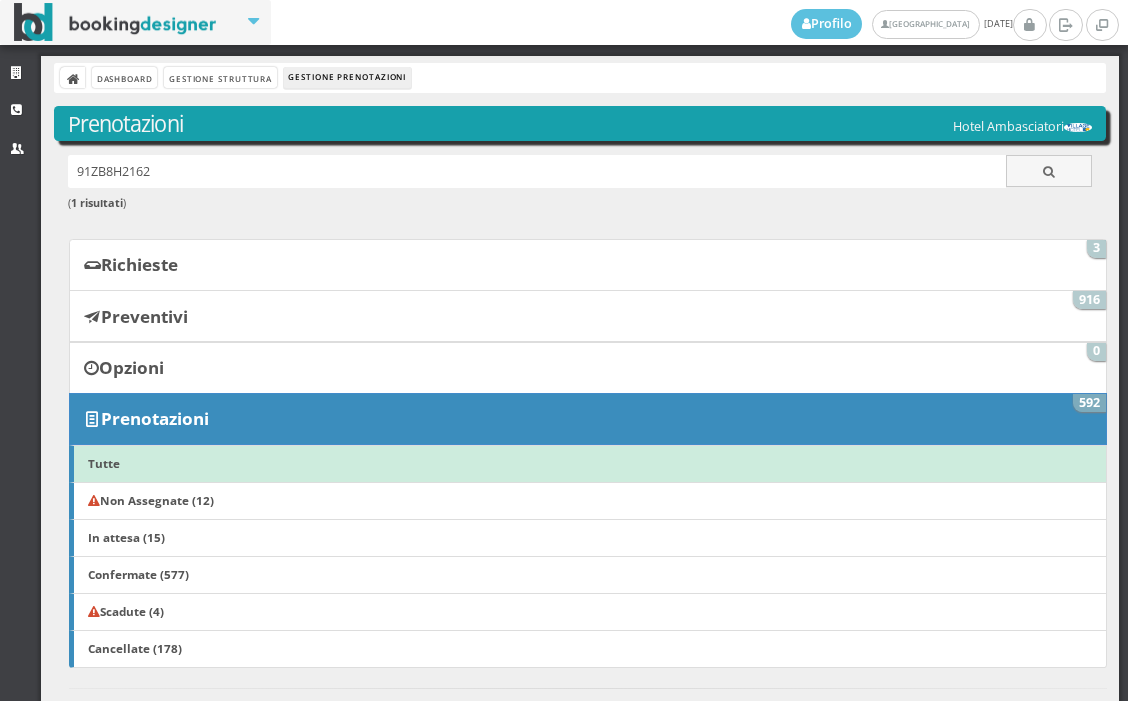 scroll, scrollTop: 0, scrollLeft: 0, axis: both 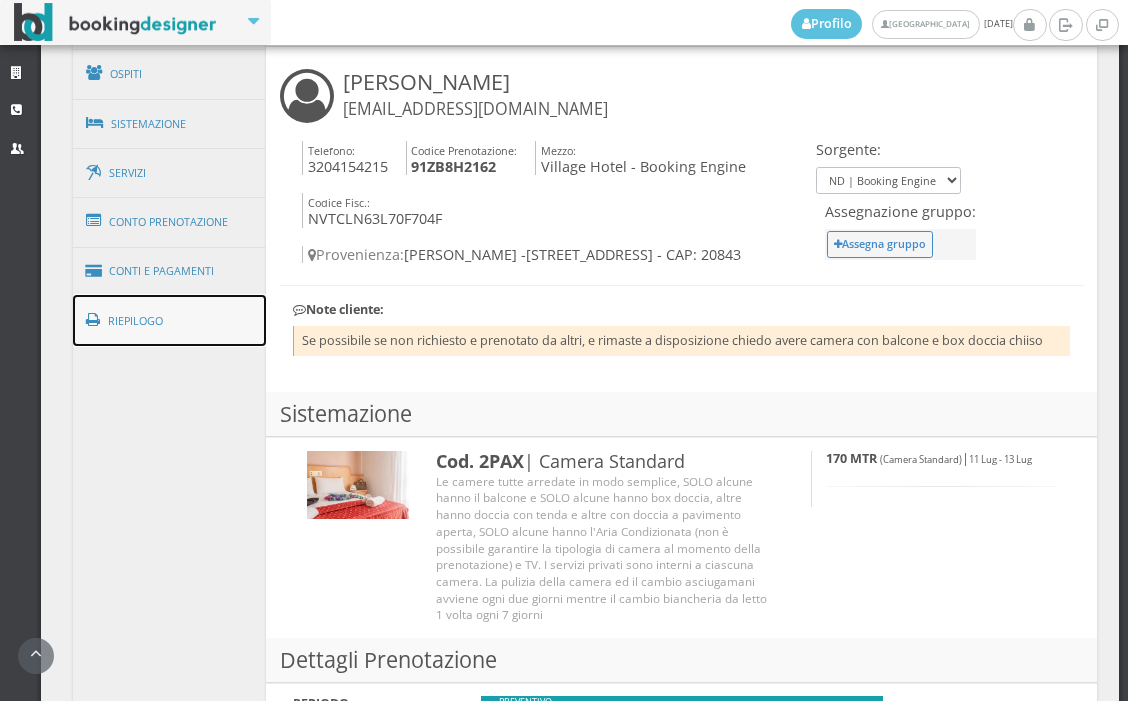 click on "Riepilogo" at bounding box center [170, 321] 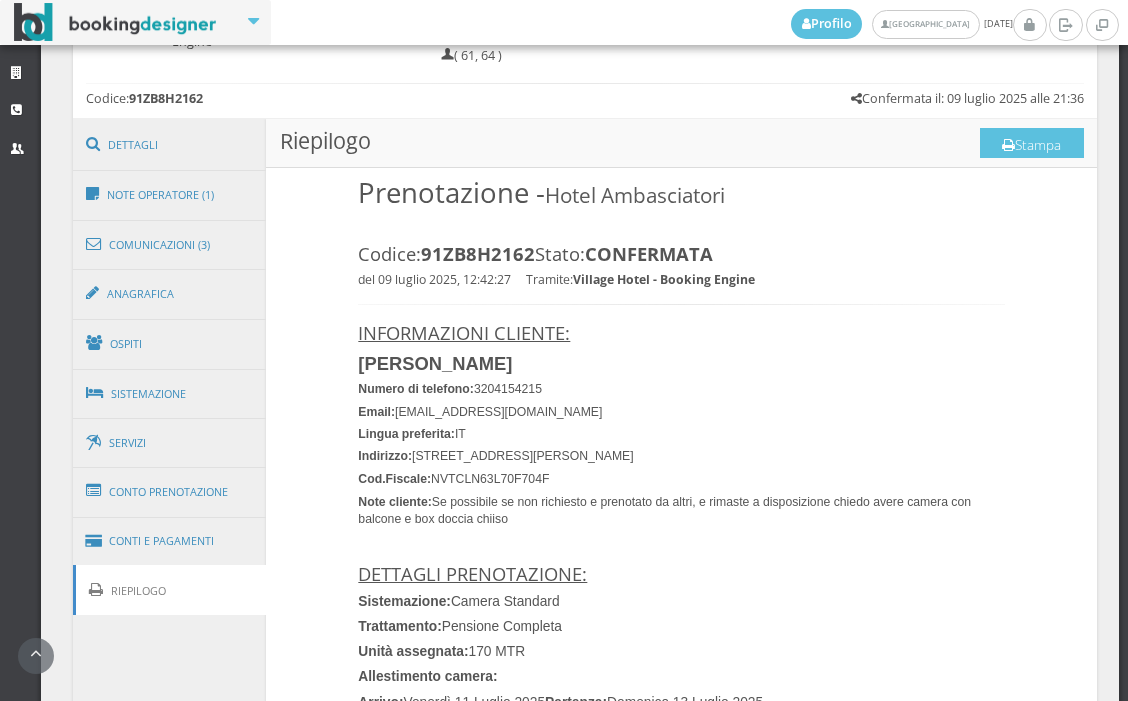 scroll, scrollTop: 1001, scrollLeft: 0, axis: vertical 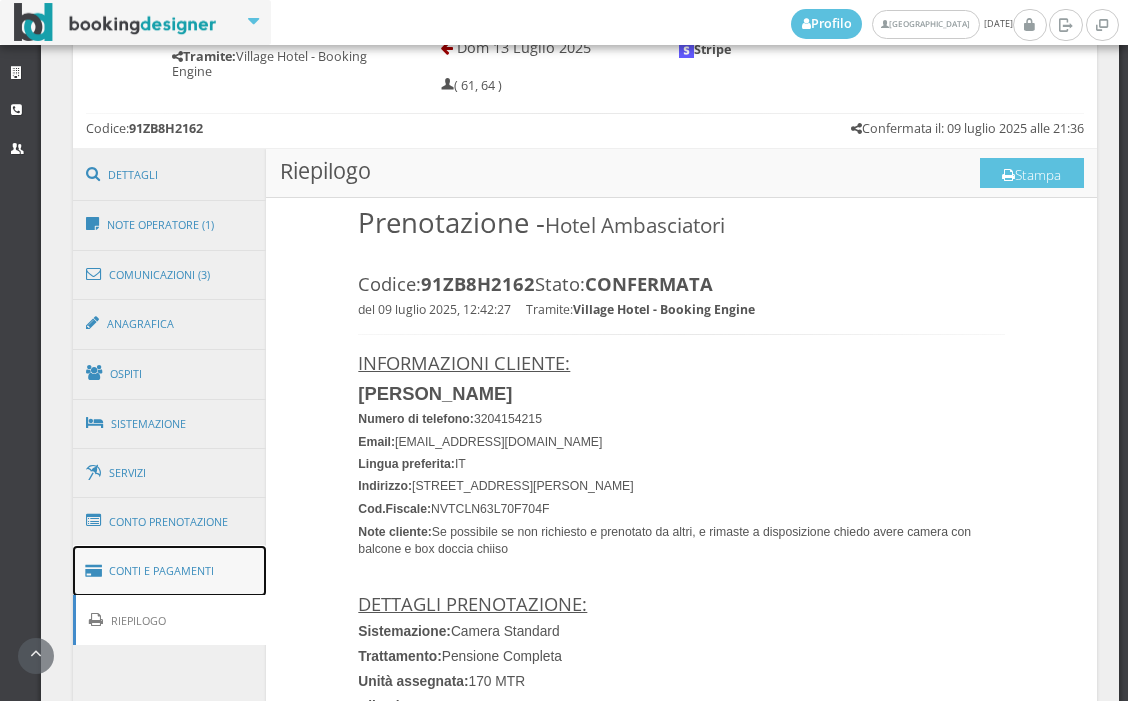 click on "Conti e Pagamenti" at bounding box center [170, 571] 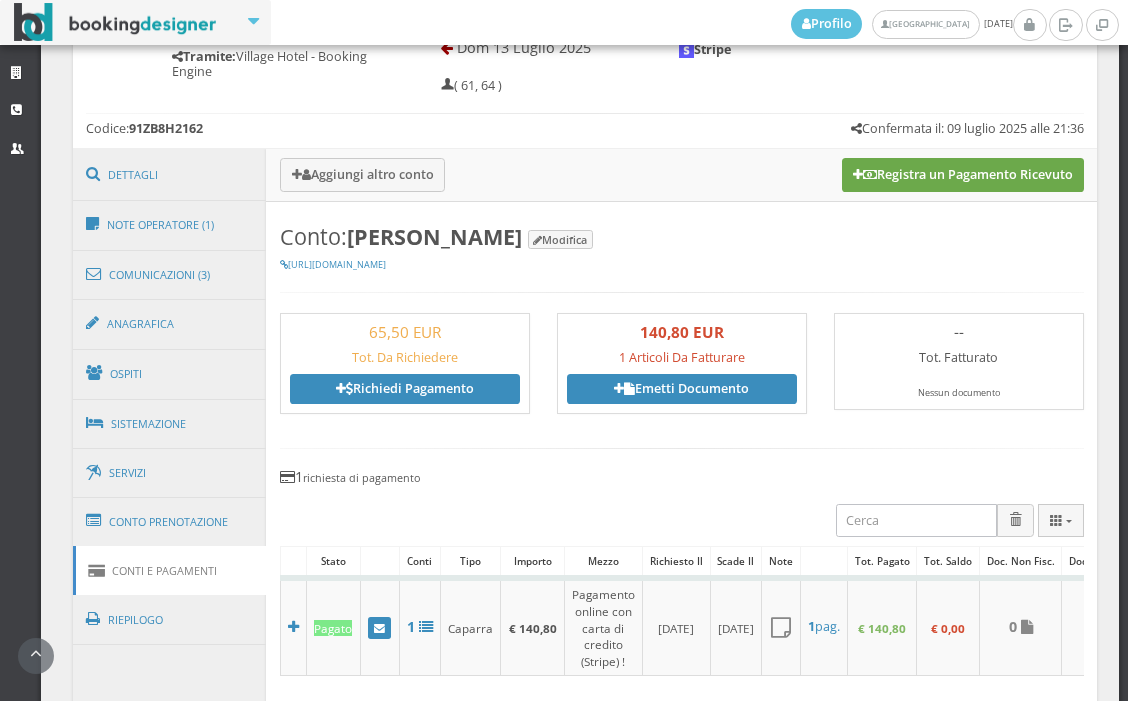 click on "Registra un Pagamento Ricevuto" at bounding box center (963, 175) 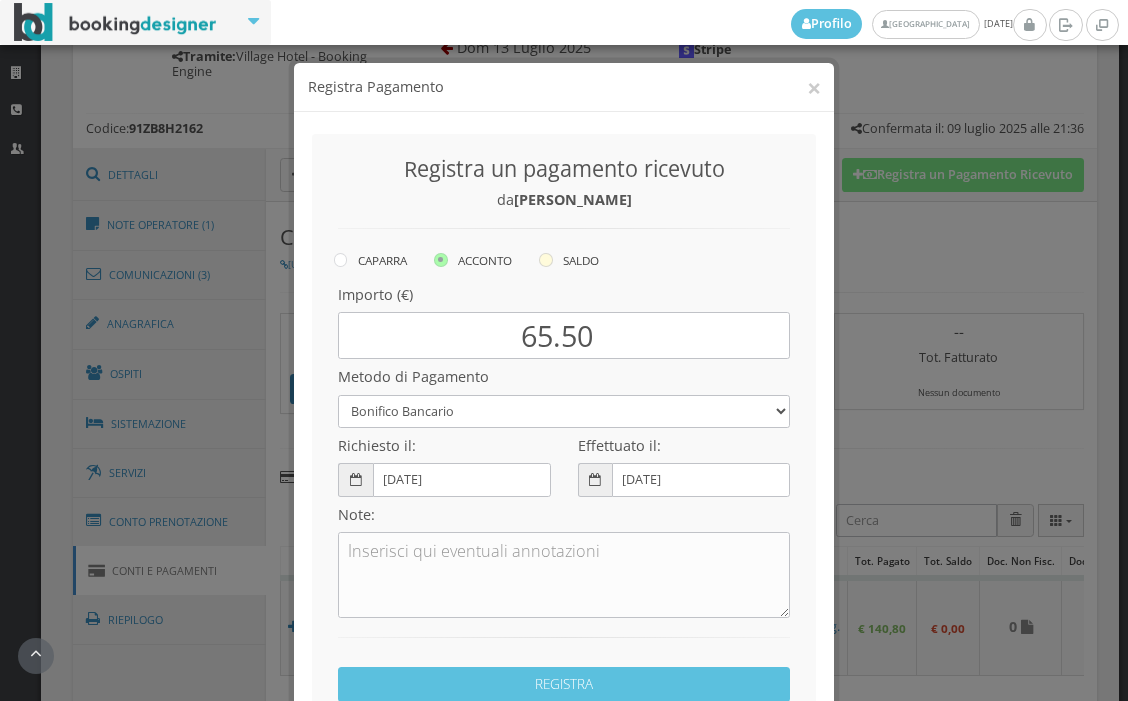 click at bounding box center (546, 260) 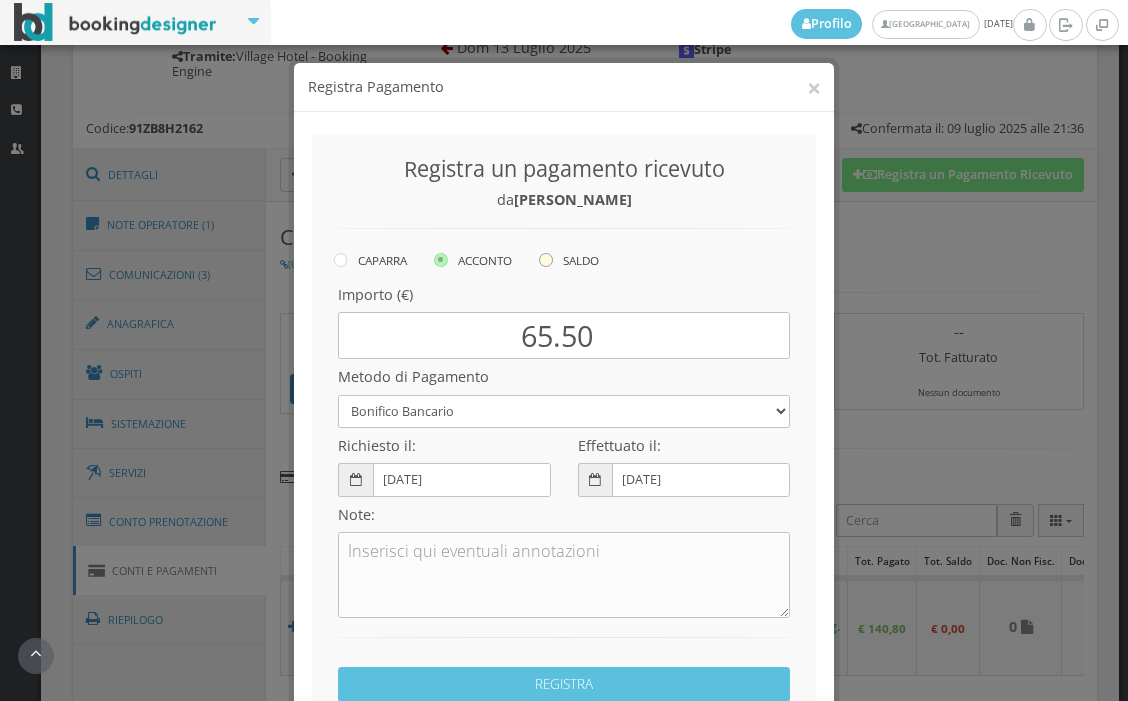 click on "SALDO" at bounding box center (-8472, 258) 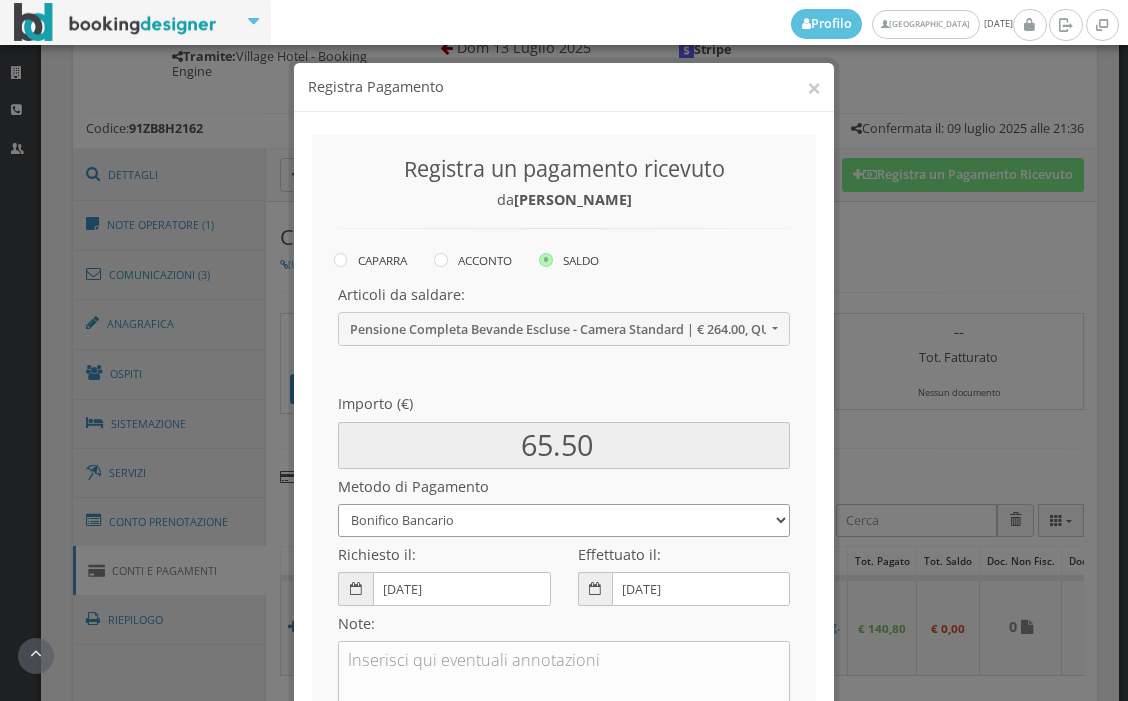 click on "Bonifico Bancario
BONIFICO SUM UP
Contanti
Assegno Bancario
Assegno Circolare
Vaglia Postale
Voucher
Tramite [DOMAIN_NAME]
Bonus vacanze (Dl n. 34/2020)
POS (in loco)
Pagamento online con carta di credito (Stripe)
Pagamento online con carta di credito (Stripe) !
Pagamento in 3 rate senza interessi con Scalapay
Pagamento in 4 rate senza interessi con Scalapay
Tramite PROMOTODAY" at bounding box center (564, 520) 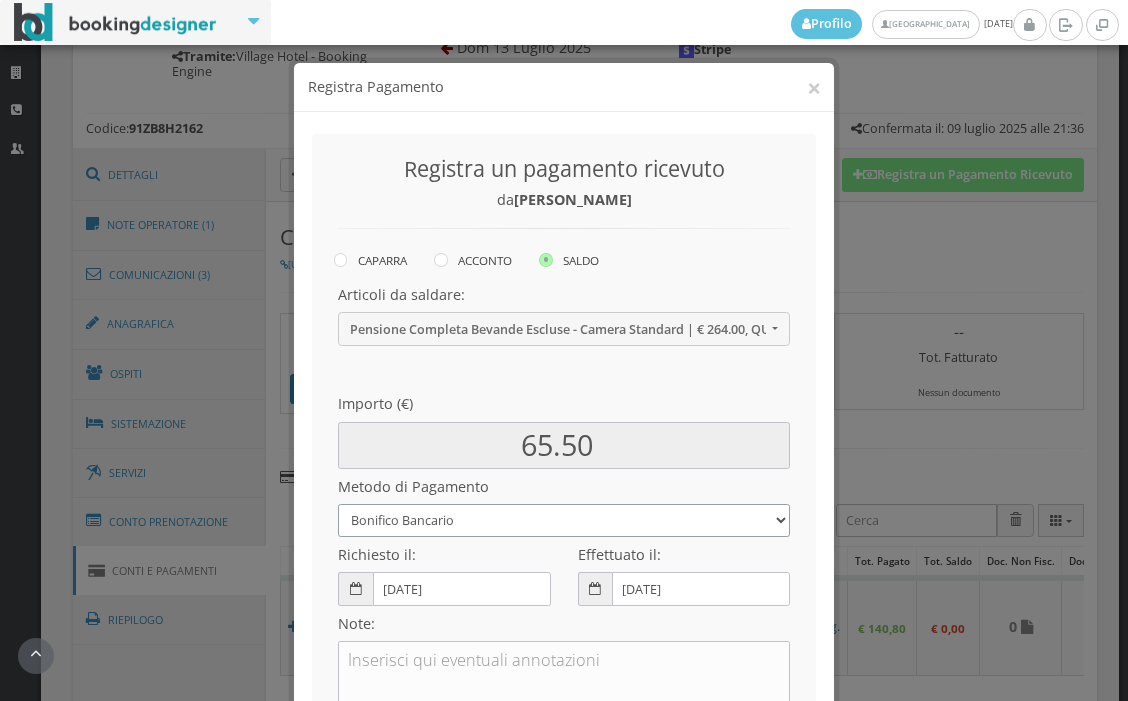 select 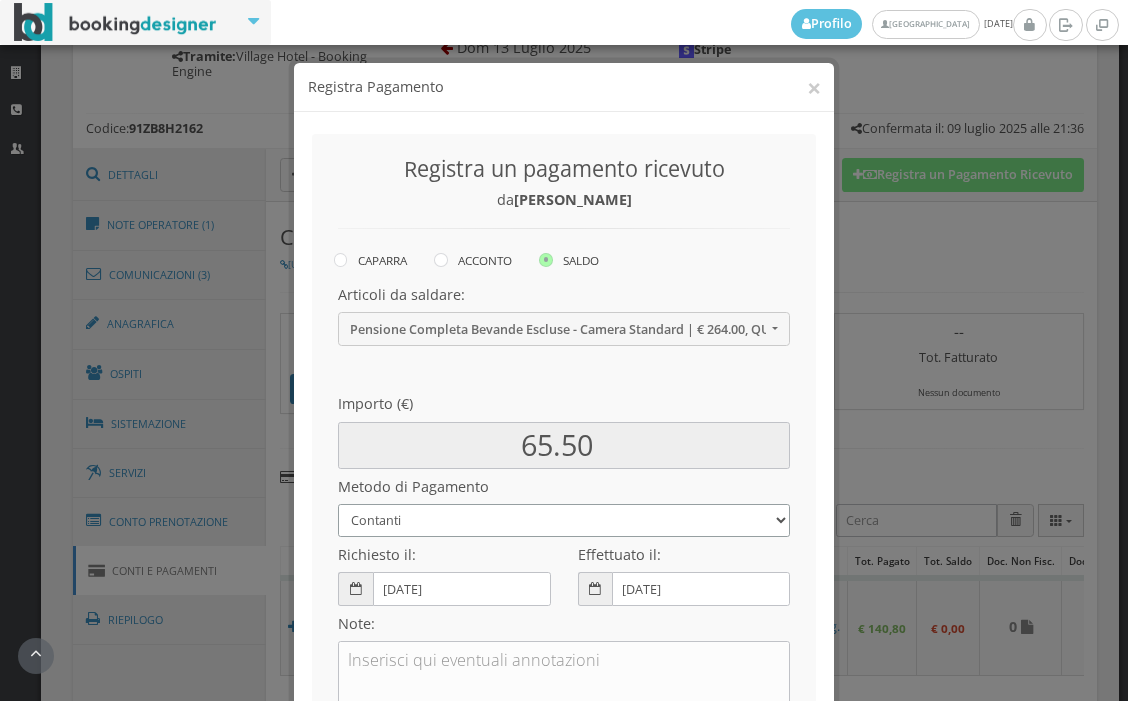 click on "Bonifico Bancario
BONIFICO SUM UP
Contanti
Assegno Bancario
Assegno Circolare
Vaglia Postale
Voucher
Tramite [DOMAIN_NAME]
Bonus vacanze (Dl n. 34/2020)
POS (in loco)
Pagamento online con carta di credito (Stripe)
Pagamento online con carta di credito (Stripe) !
Pagamento in 3 rate senza interessi con Scalapay
Pagamento in 4 rate senza interessi con Scalapay
Tramite PROMOTODAY" at bounding box center (564, 520) 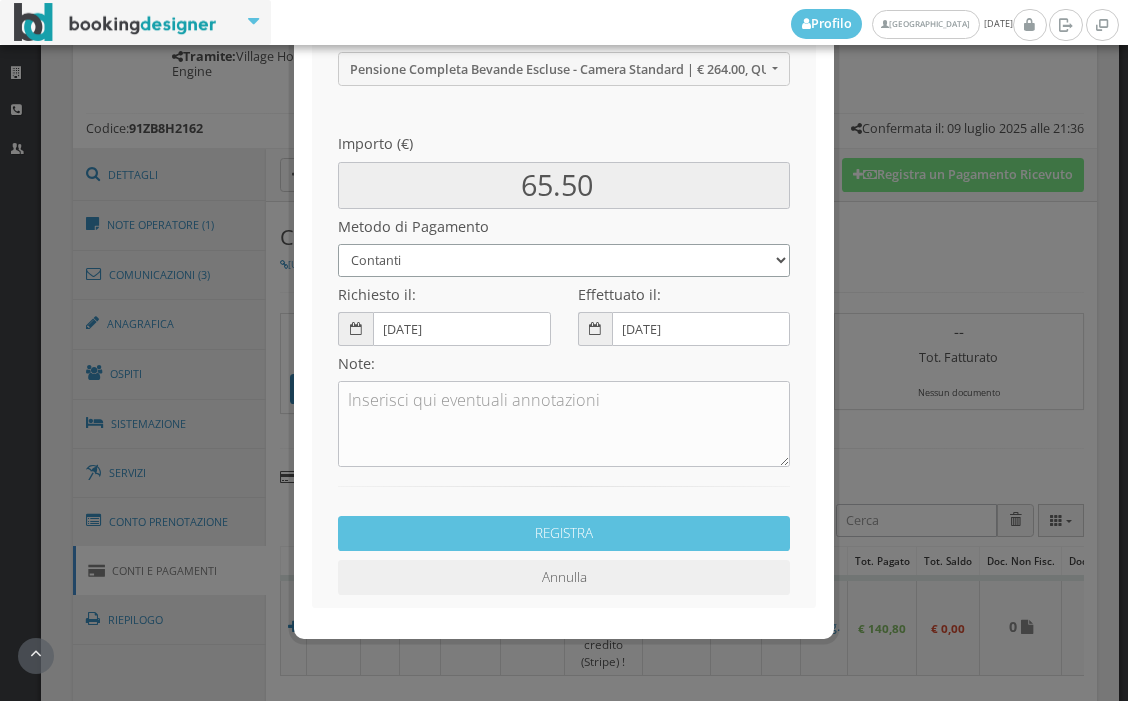 scroll, scrollTop: 290, scrollLeft: 0, axis: vertical 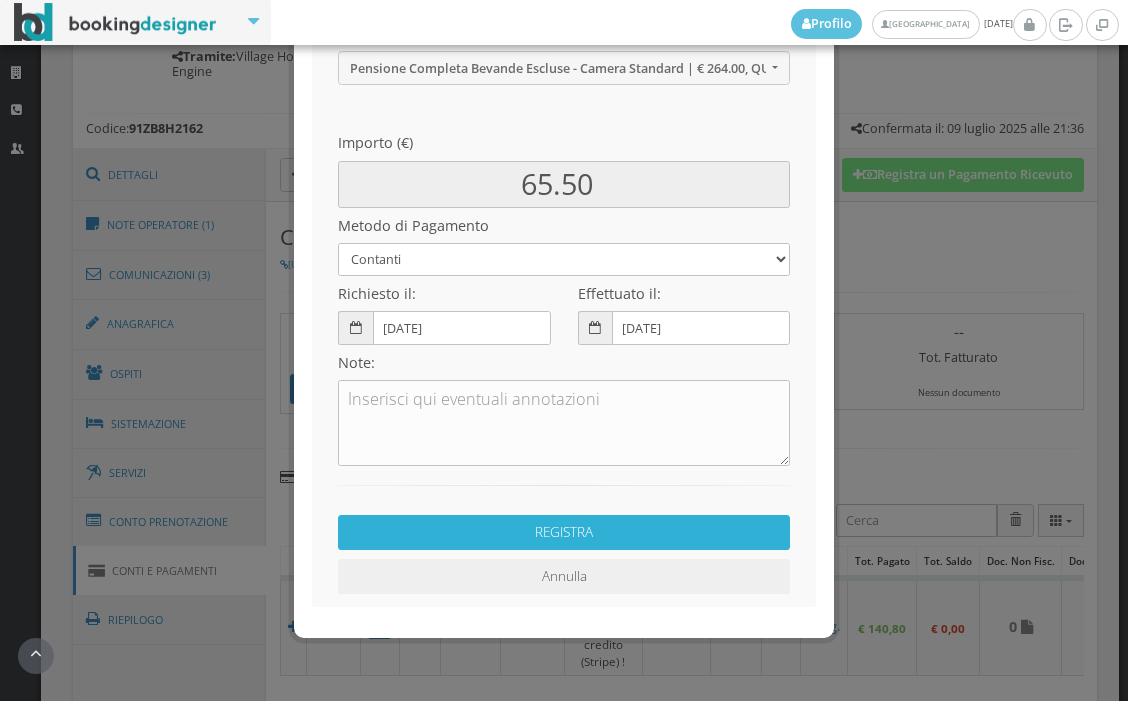 click on "REGISTRA" at bounding box center (564, 532) 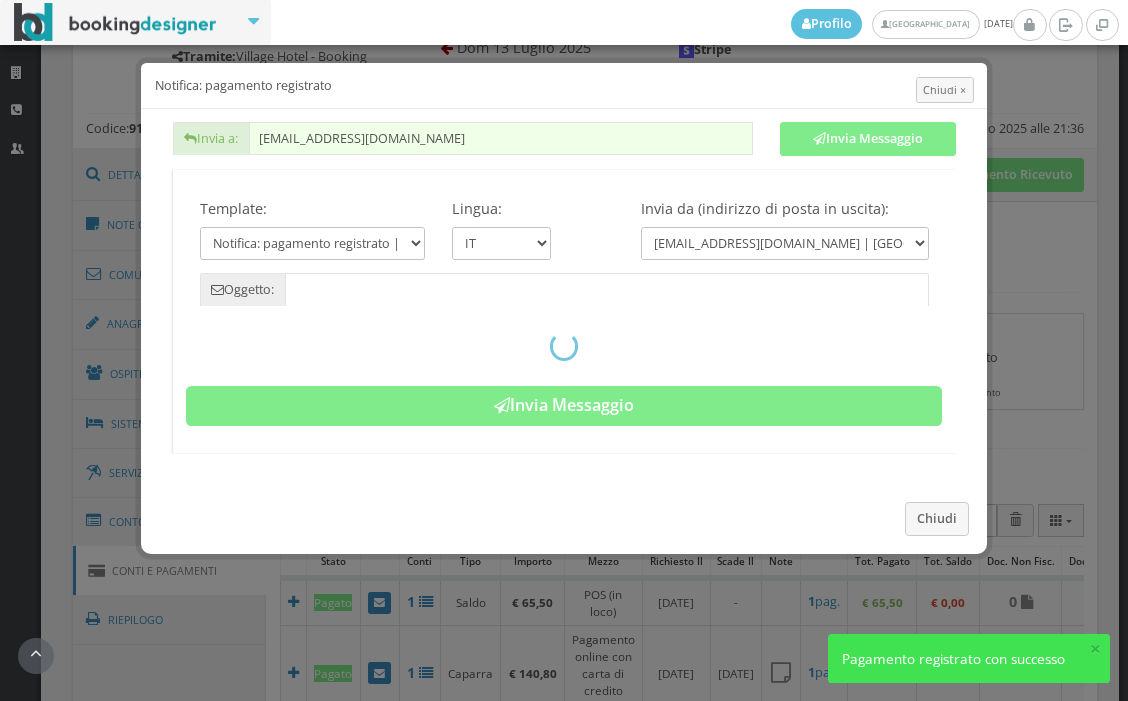 type on "Pagamento registrato - Prenotazione: 91ZB8H2162 - Carla Nadia Novati" 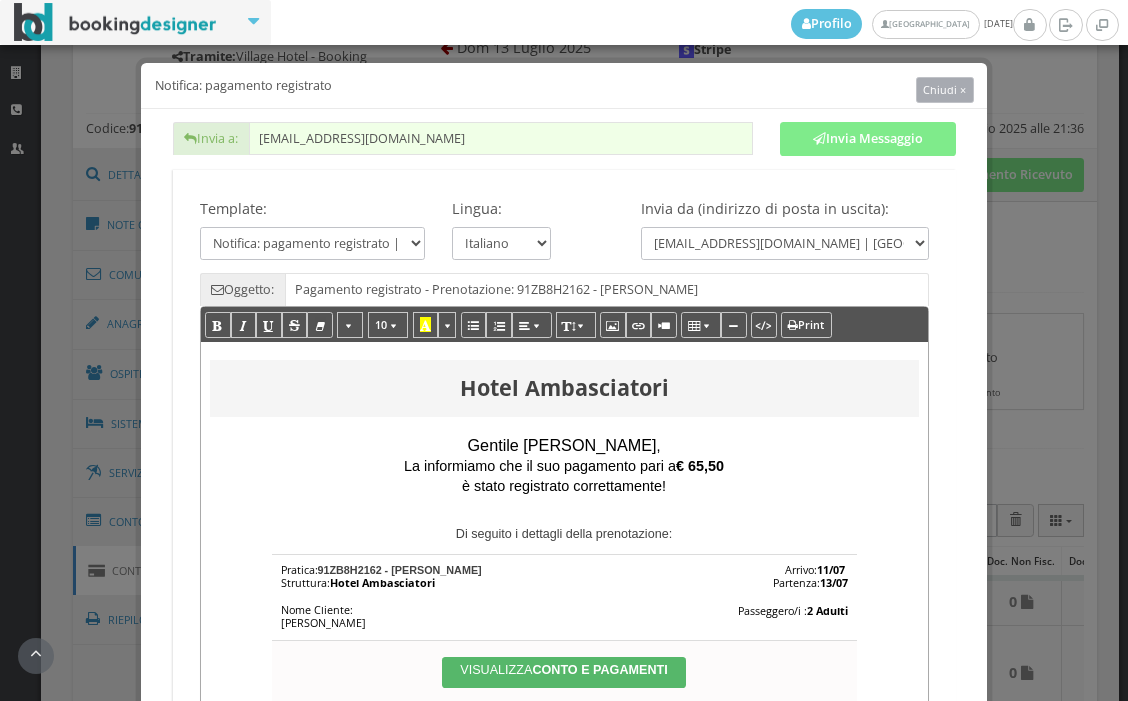 click on "Chiudi ×" at bounding box center (944, 89) 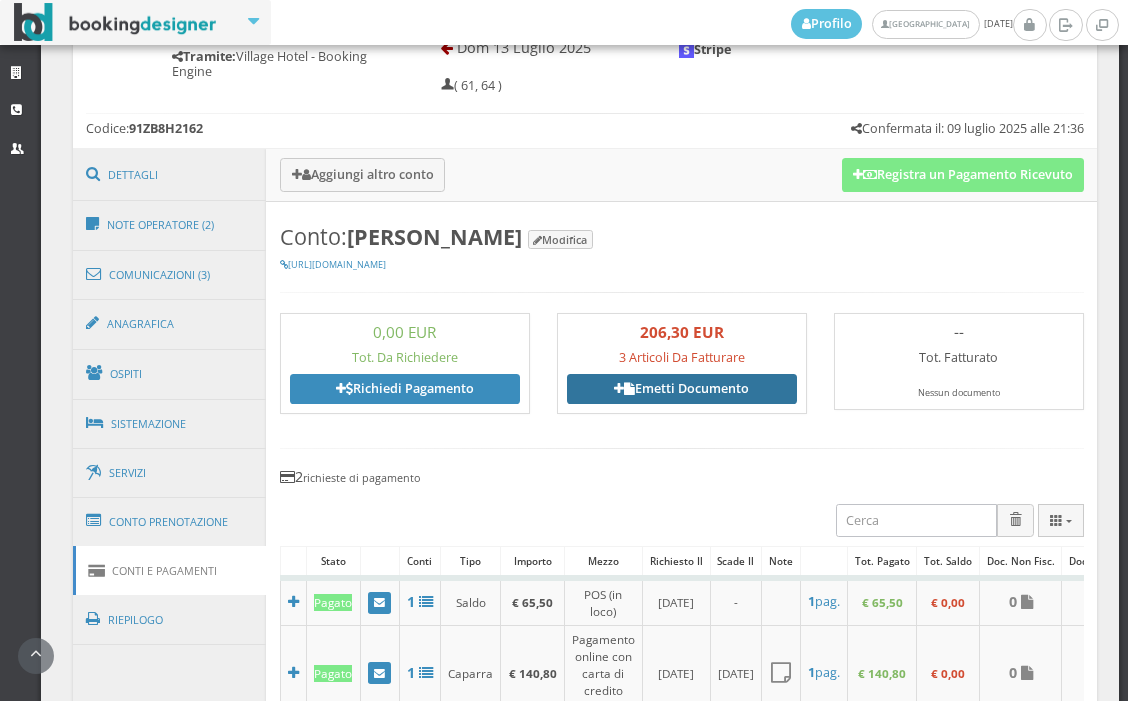 click on "Emetti Documento" at bounding box center (682, 389) 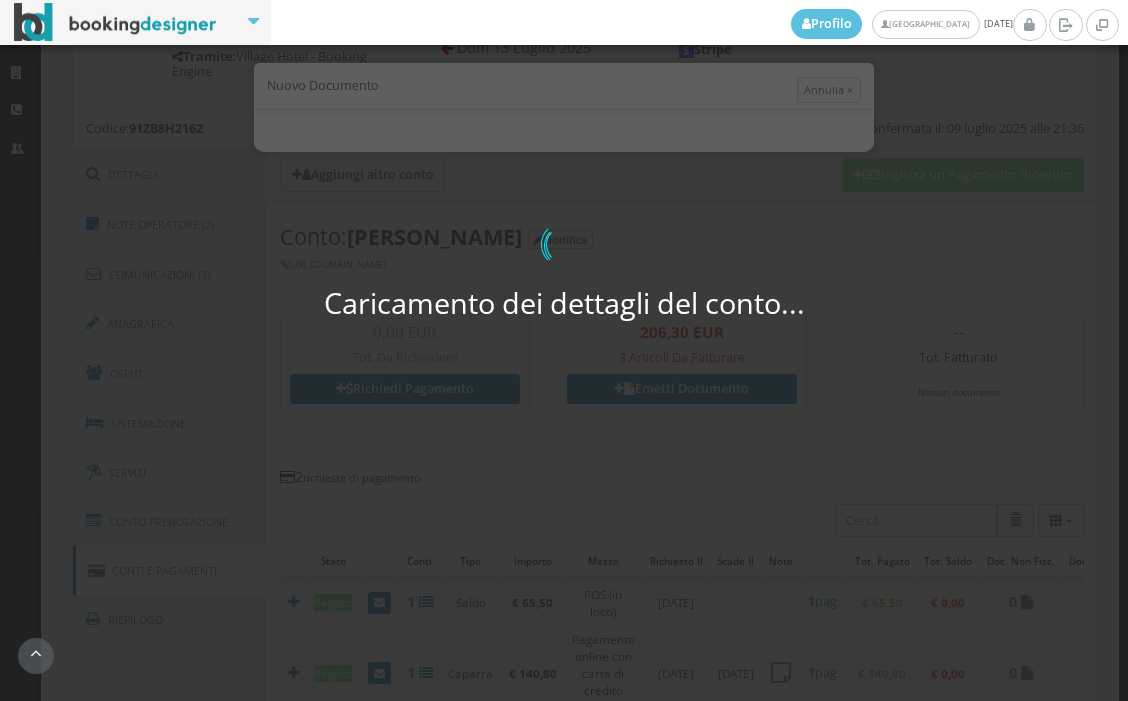 select on "PF" 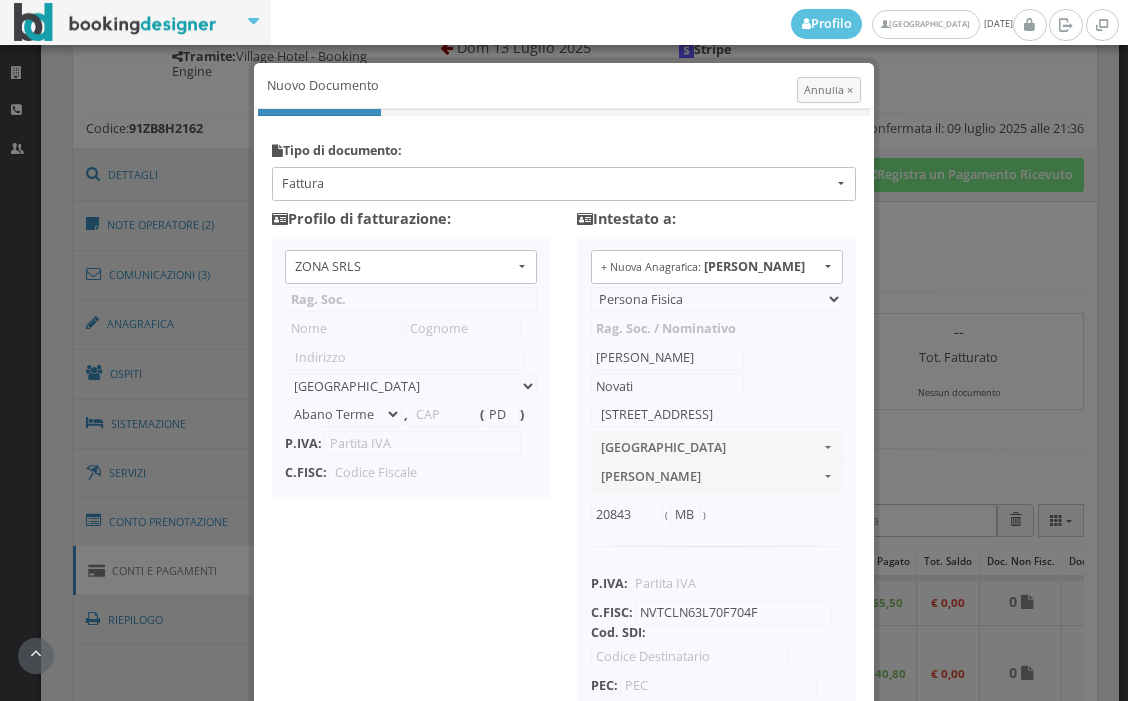 type on "ZONA SRLS" 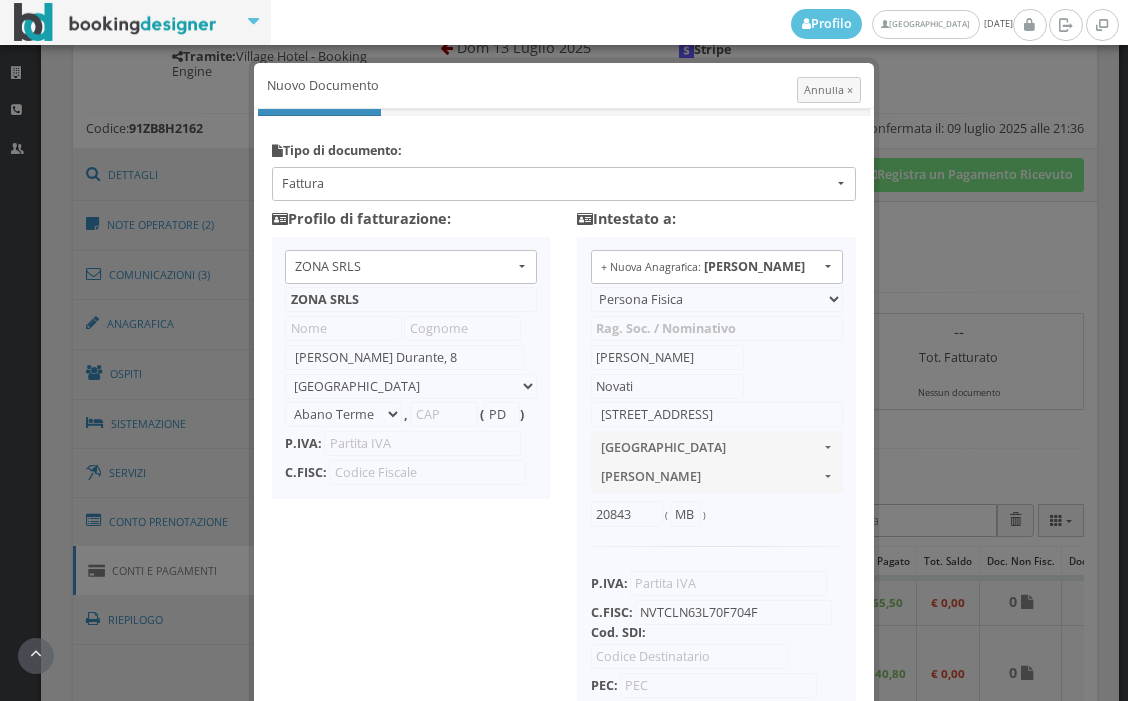 select on "Frattamaggiore" 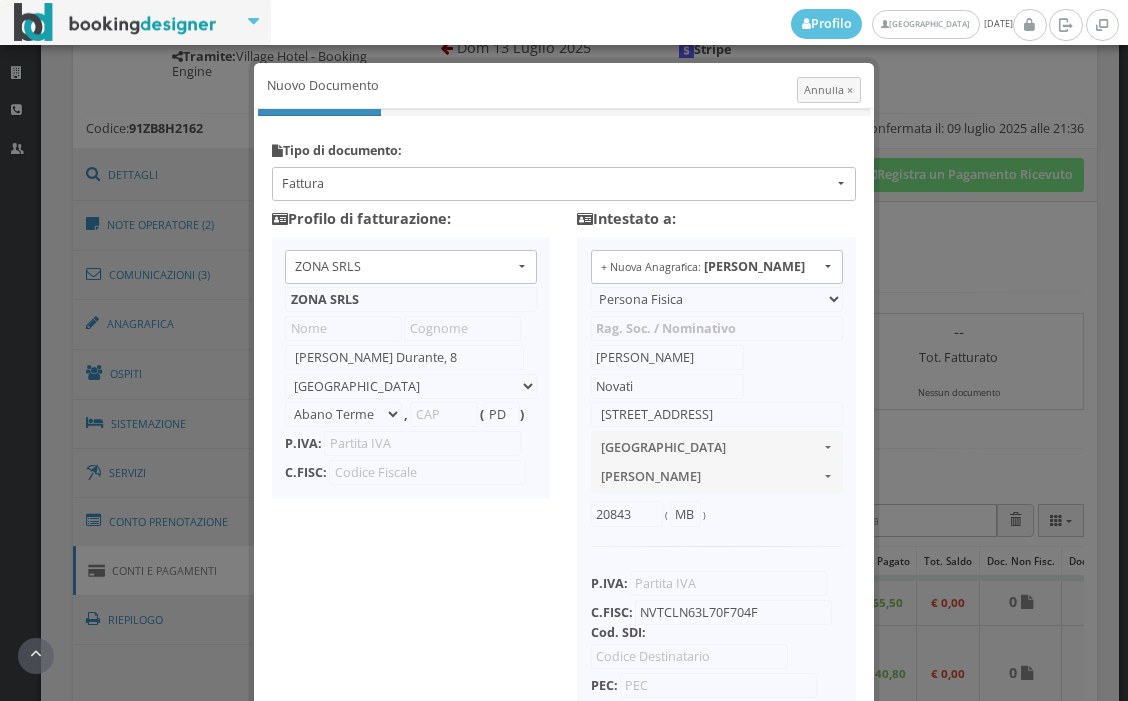 type on "80027" 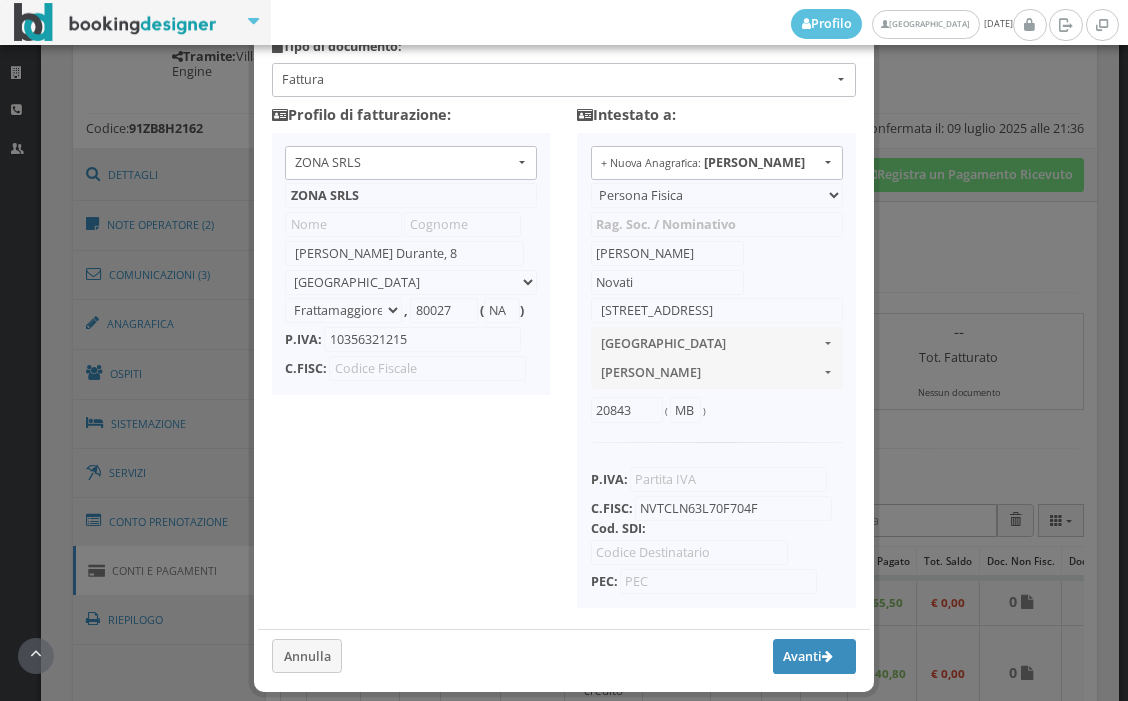 scroll, scrollTop: 192, scrollLeft: 0, axis: vertical 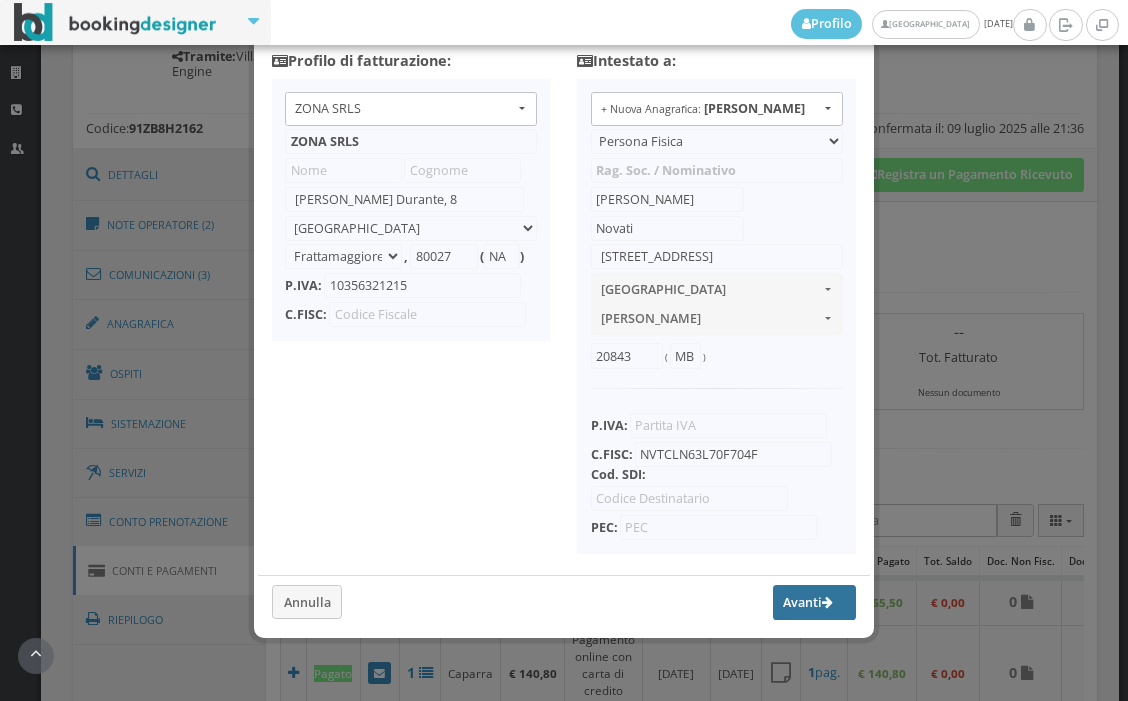 click on "Avanti" at bounding box center [815, 602] 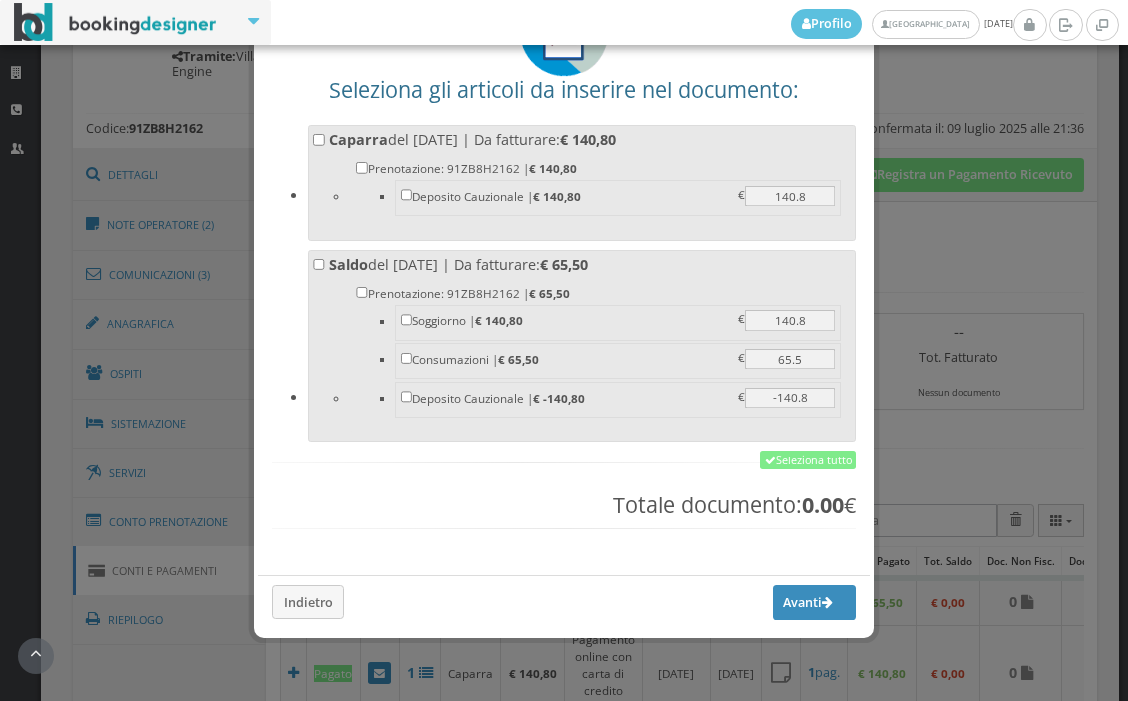 scroll, scrollTop: 173, scrollLeft: 0, axis: vertical 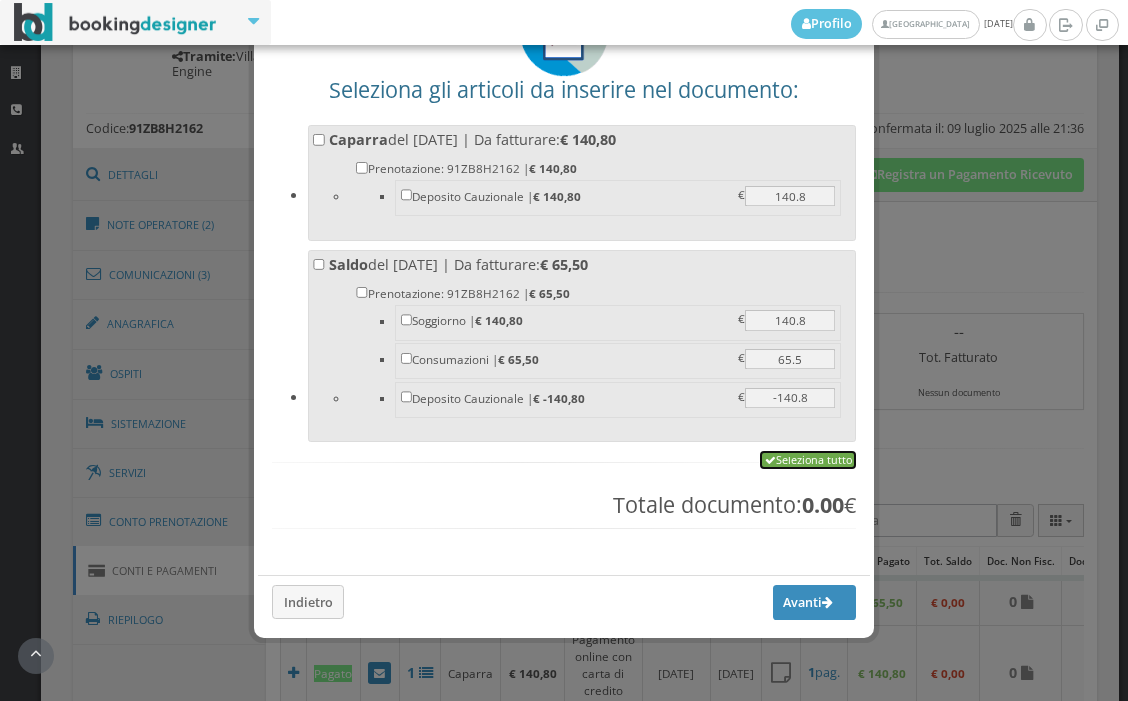 click on "Seleziona tutto" at bounding box center [808, 460] 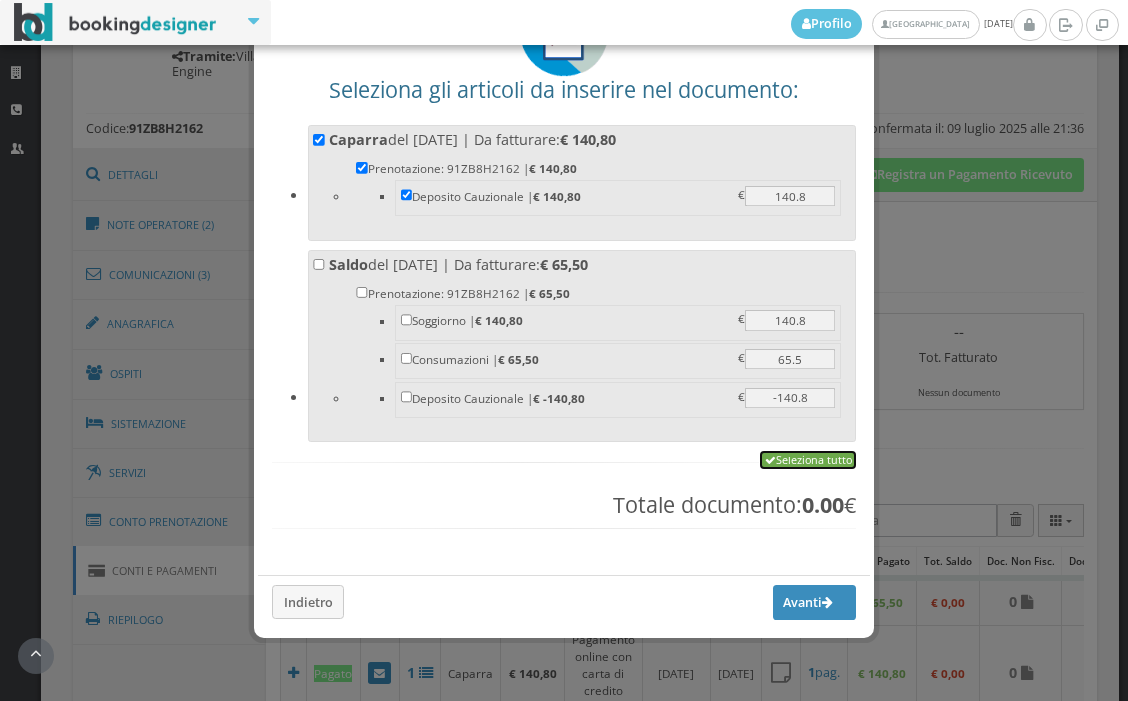 checkbox on "true" 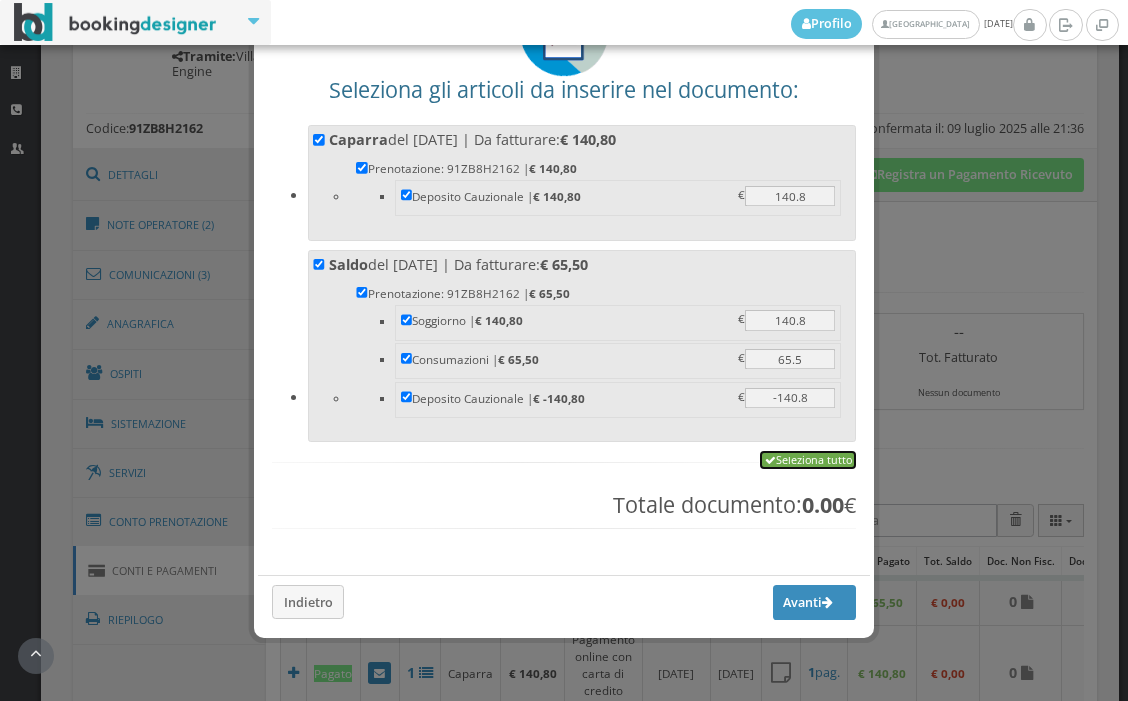 checkbox on "true" 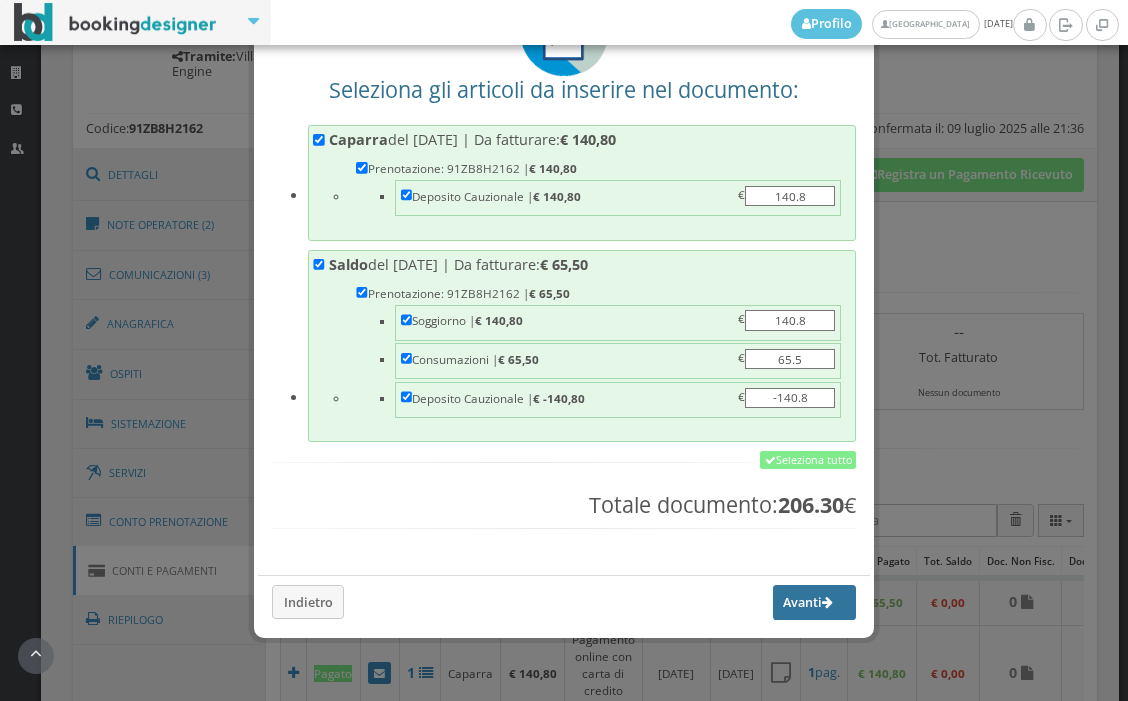 click on "Avanti" at bounding box center [815, 602] 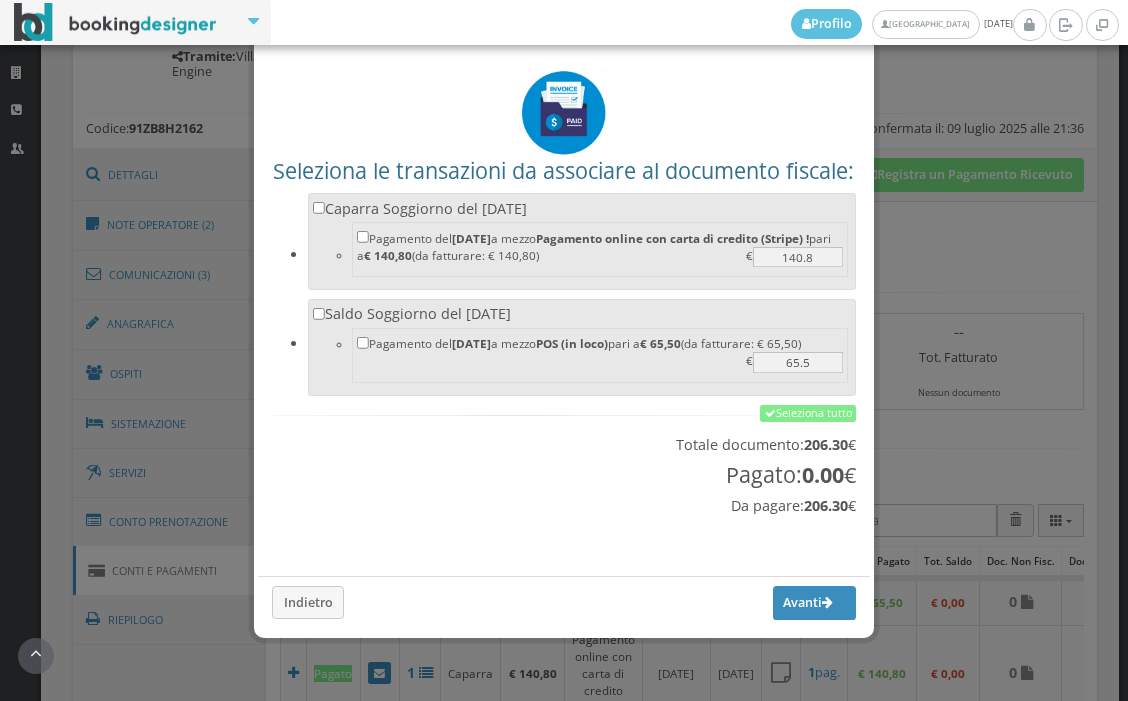 scroll, scrollTop: 112, scrollLeft: 0, axis: vertical 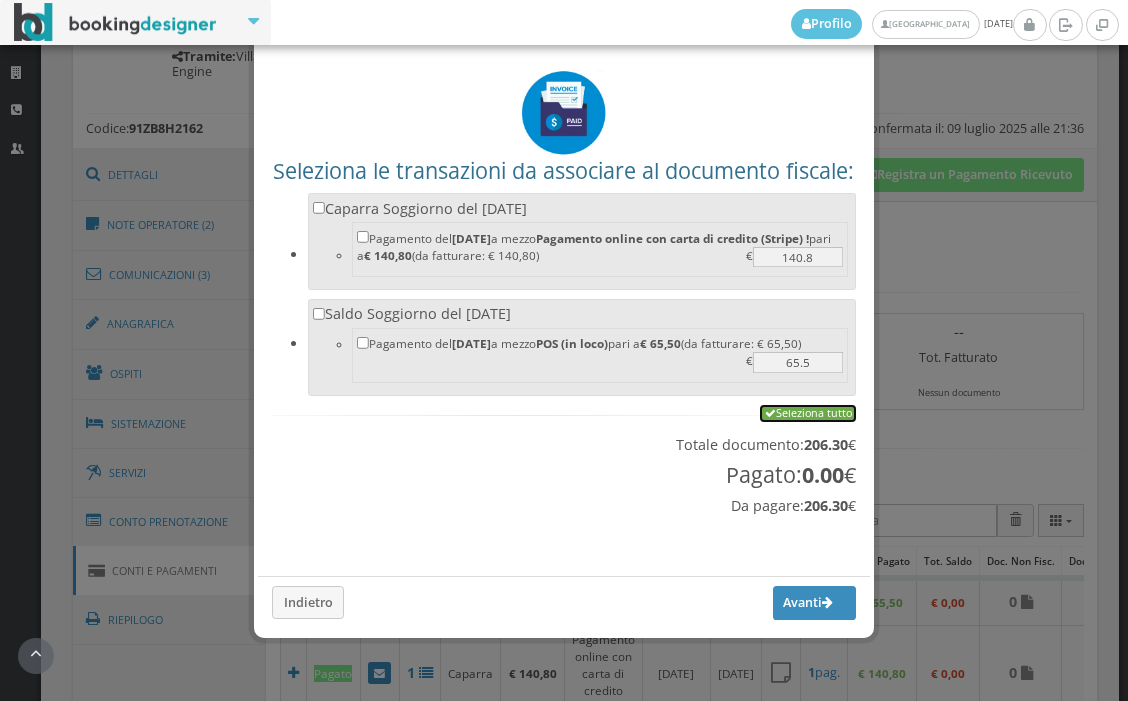 click on "Seleziona tutto" at bounding box center [808, 414] 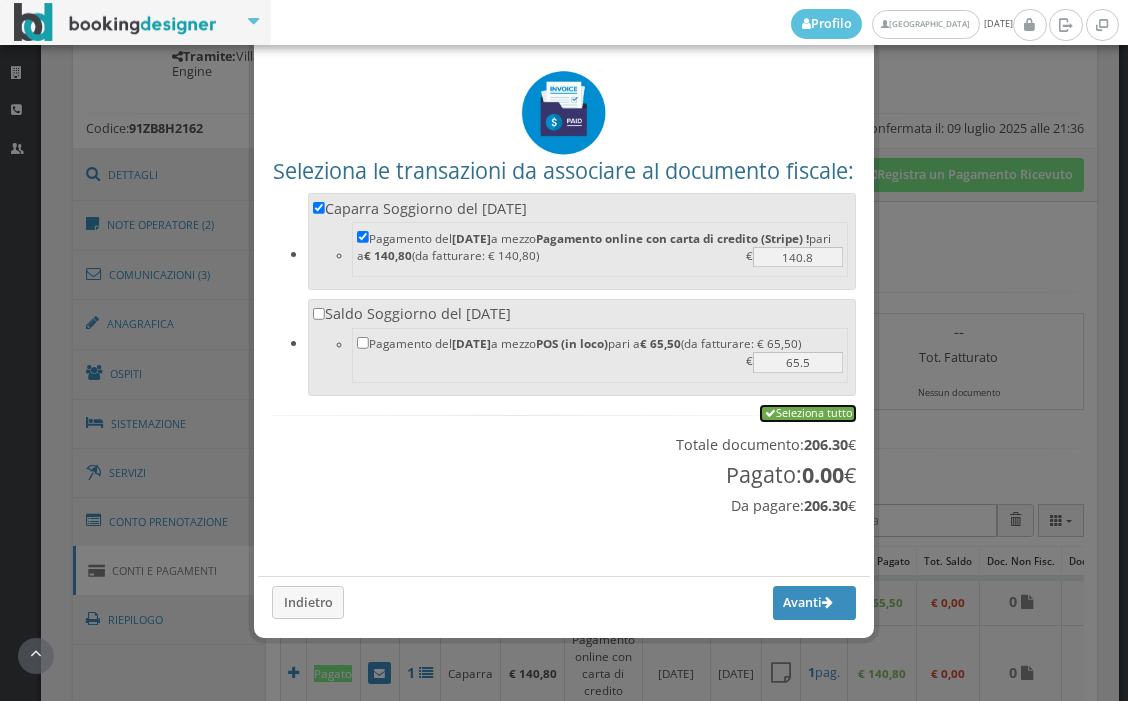 checkbox on "true" 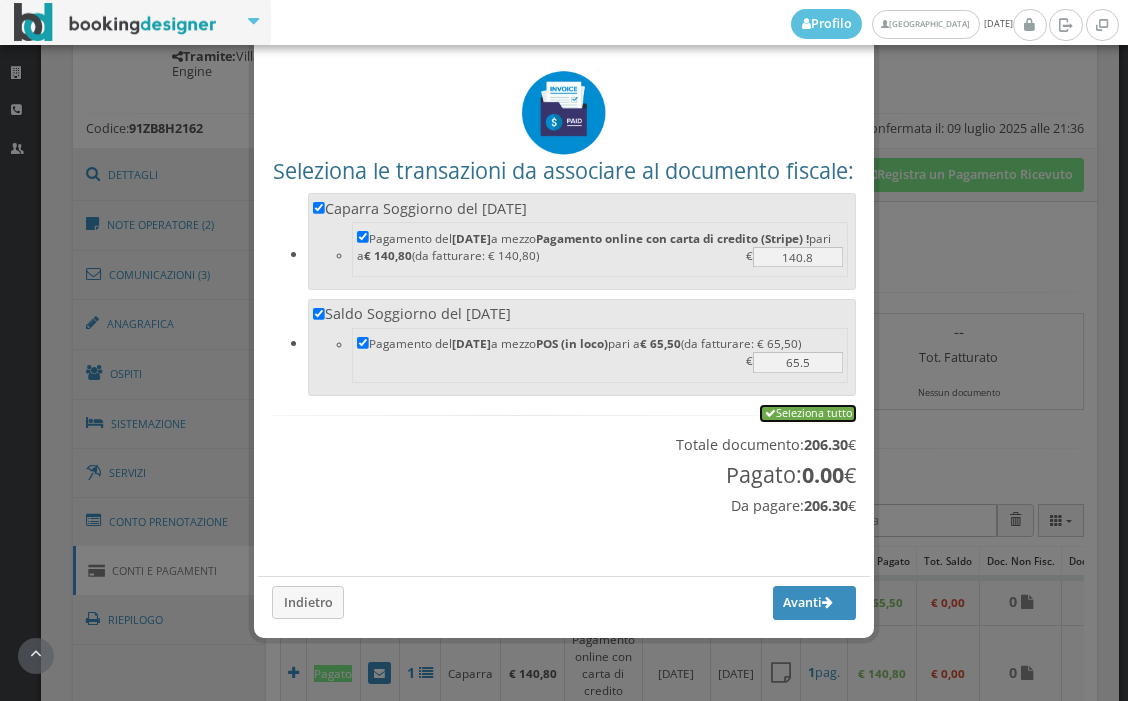 checkbox on "true" 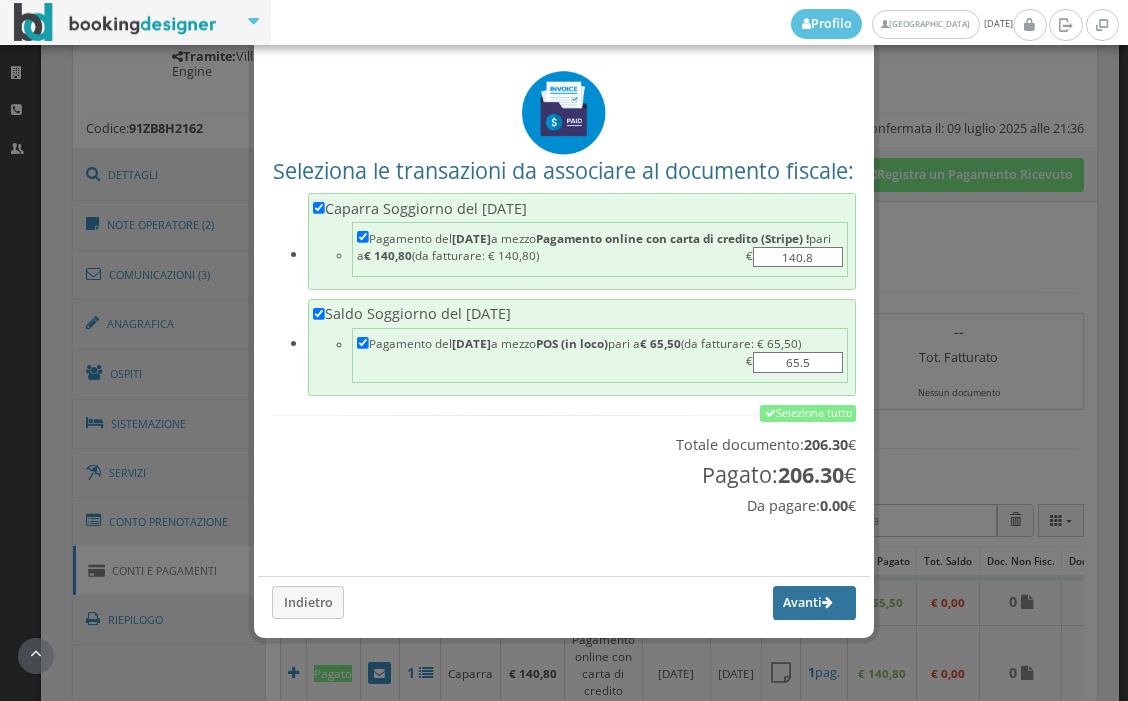 click on "Avanti" at bounding box center [815, 603] 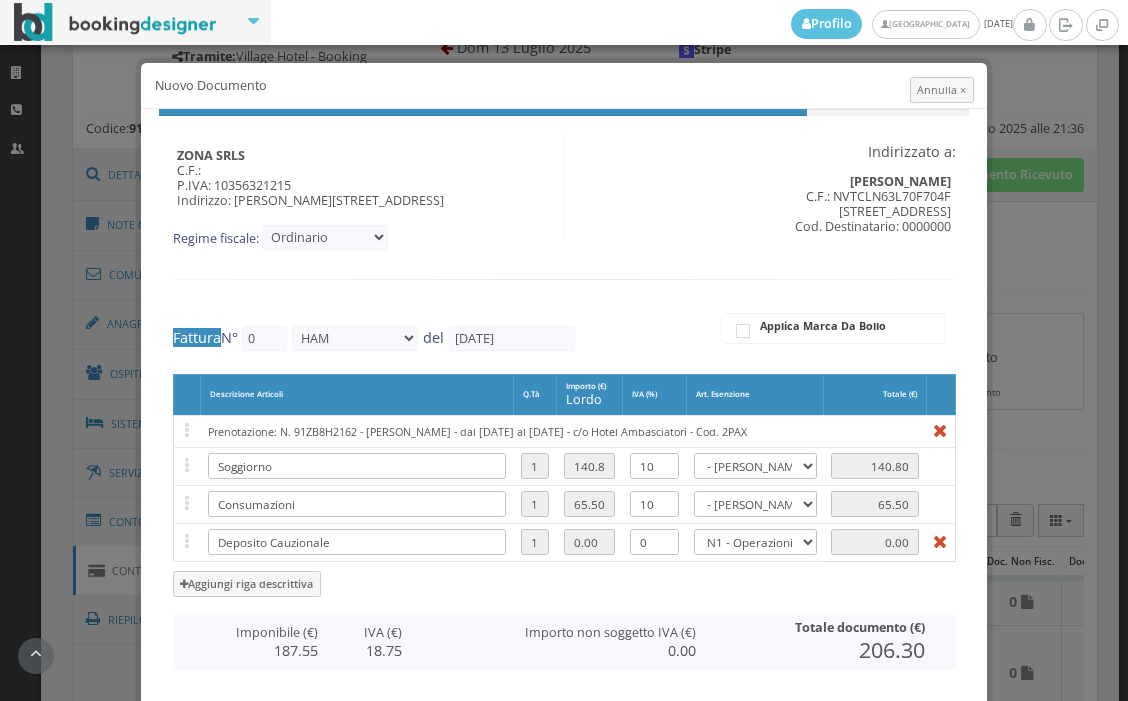 type on "289" 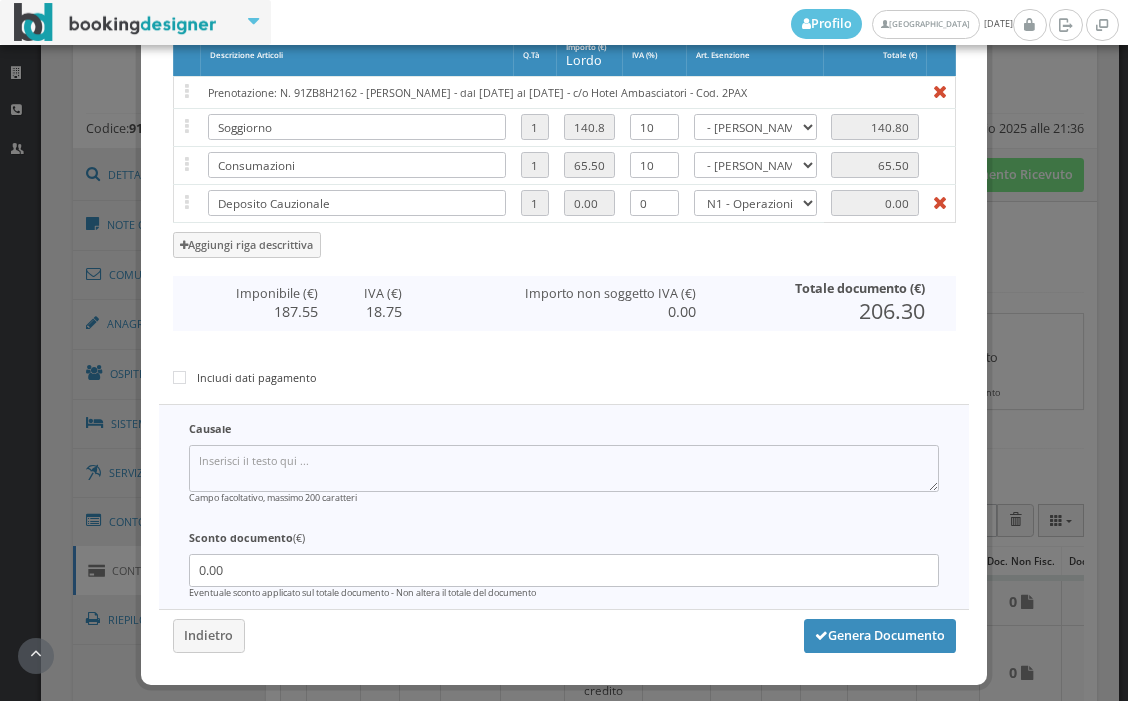 scroll, scrollTop: 428, scrollLeft: 0, axis: vertical 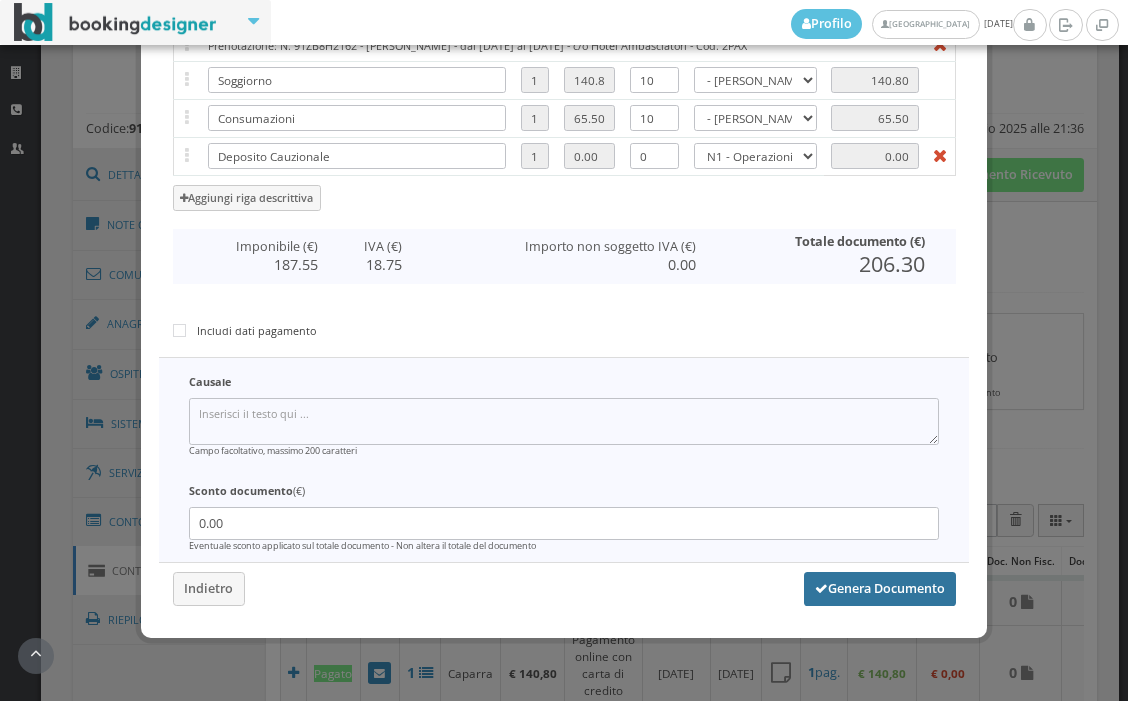 click on "Genera Documento" at bounding box center (880, 589) 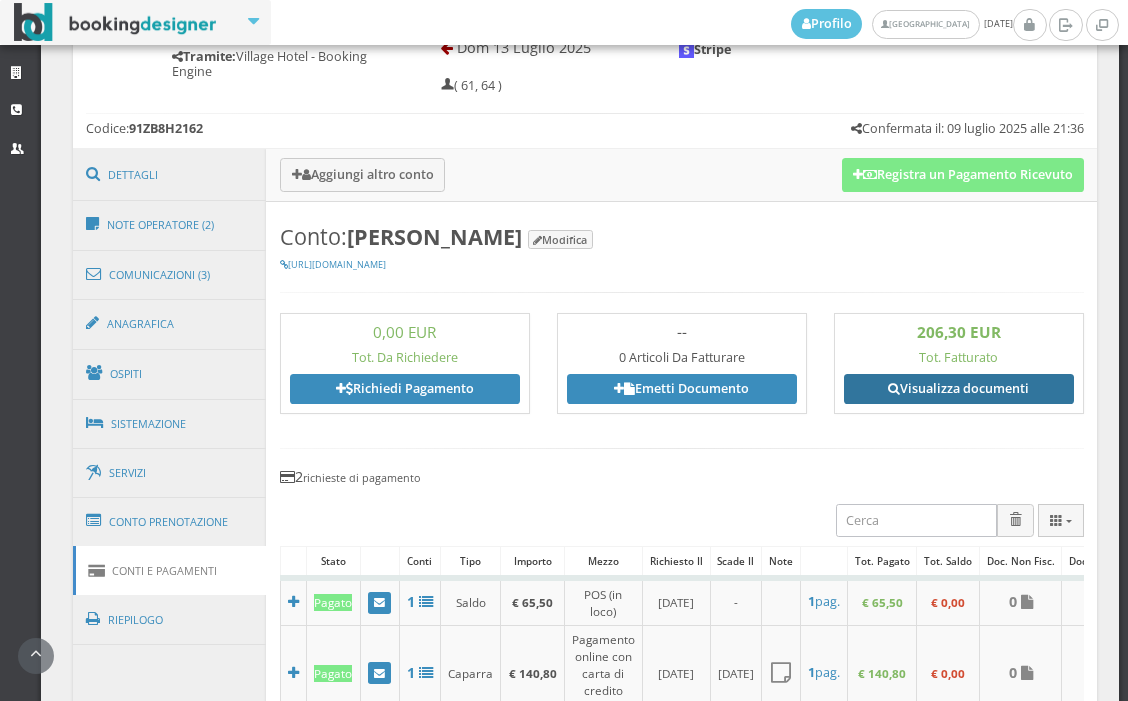 click on "Visualizza documenti" at bounding box center (959, 389) 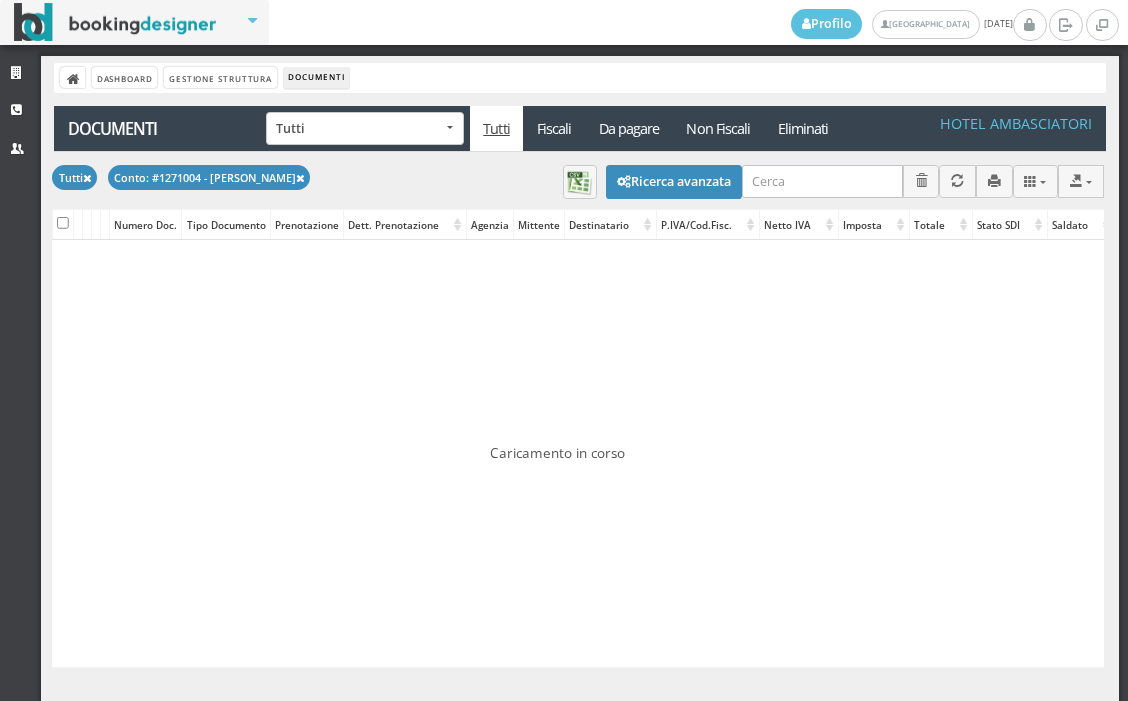 scroll, scrollTop: 0, scrollLeft: 0, axis: both 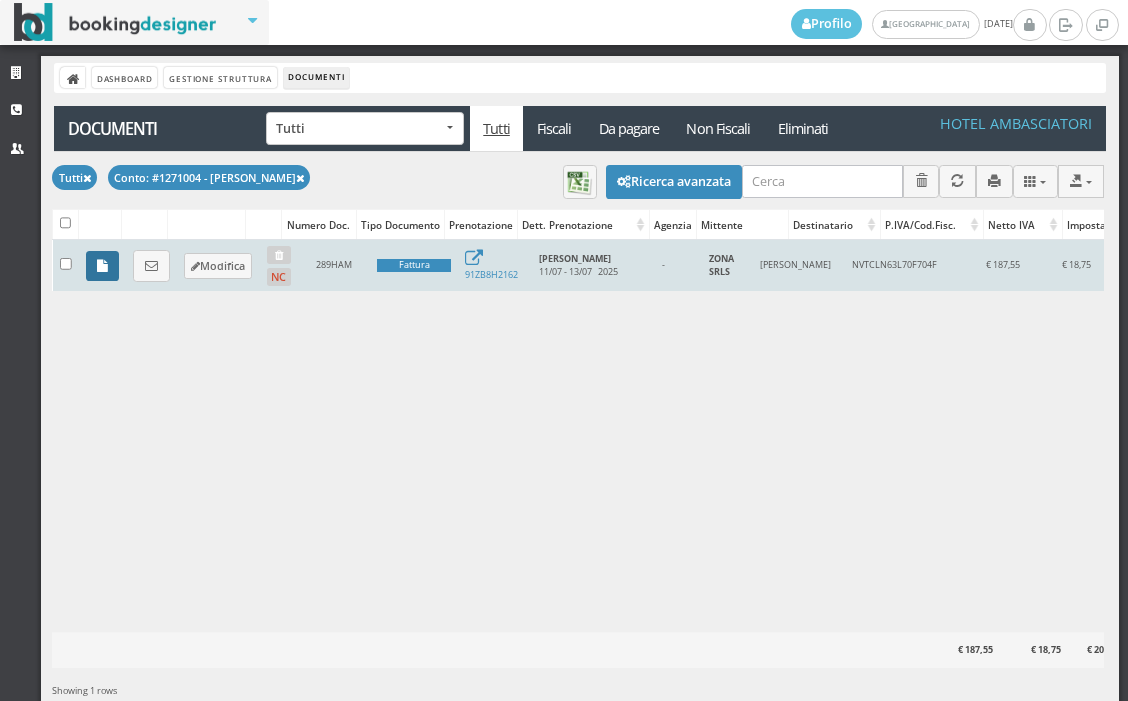 click at bounding box center [102, 266] 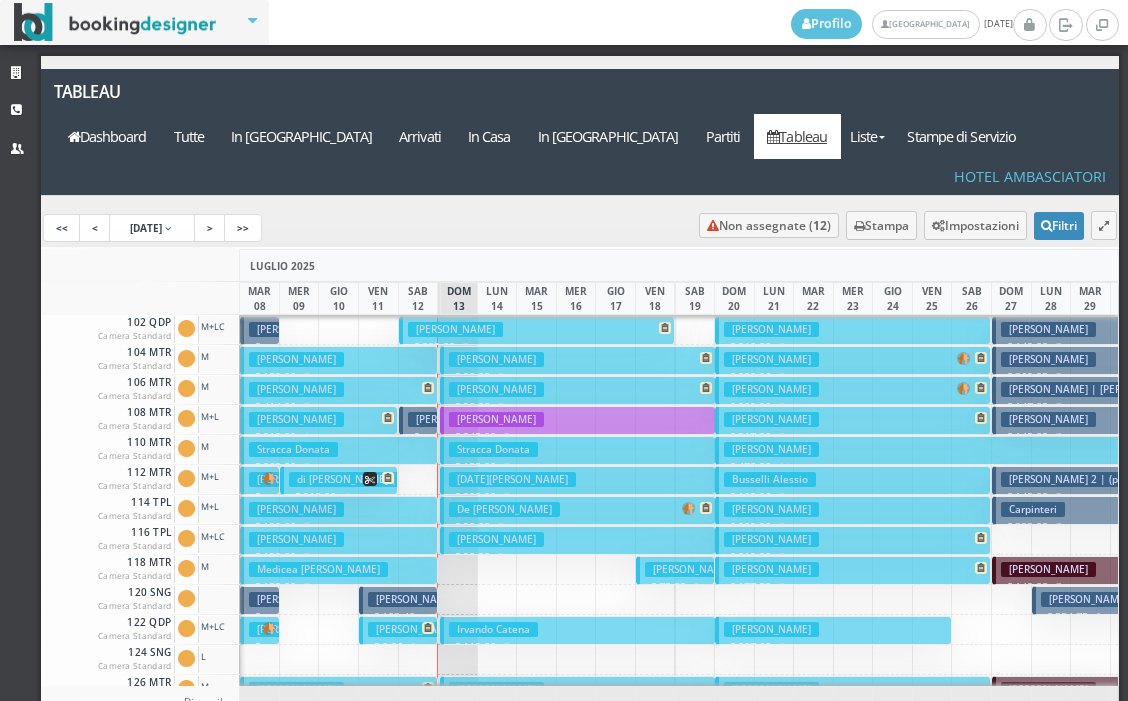 scroll, scrollTop: 0, scrollLeft: 0, axis: both 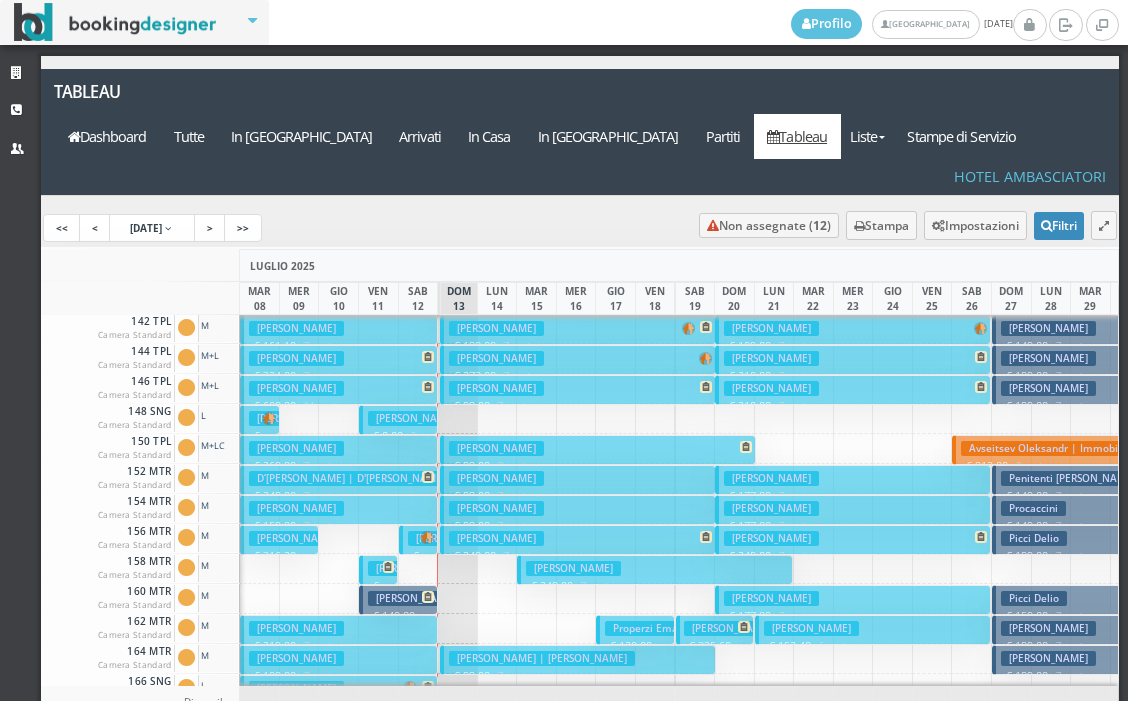 click on "€ 140.80         2 notti" at bounding box center (400, 623) 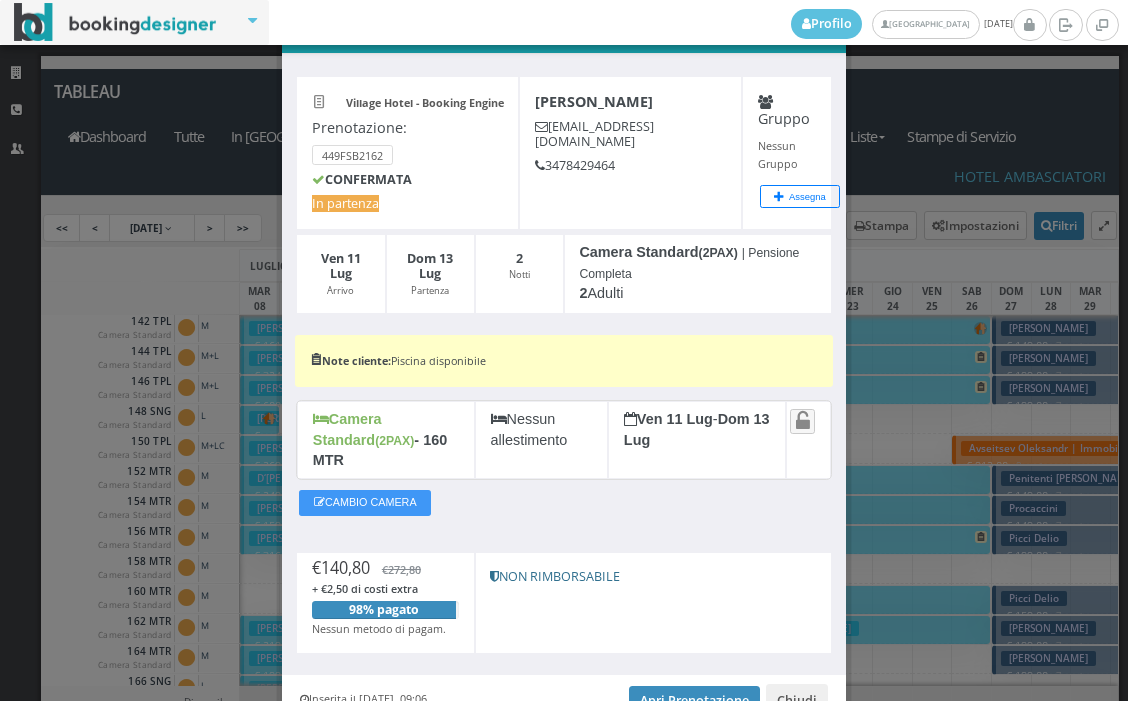 scroll, scrollTop: 147, scrollLeft: 0, axis: vertical 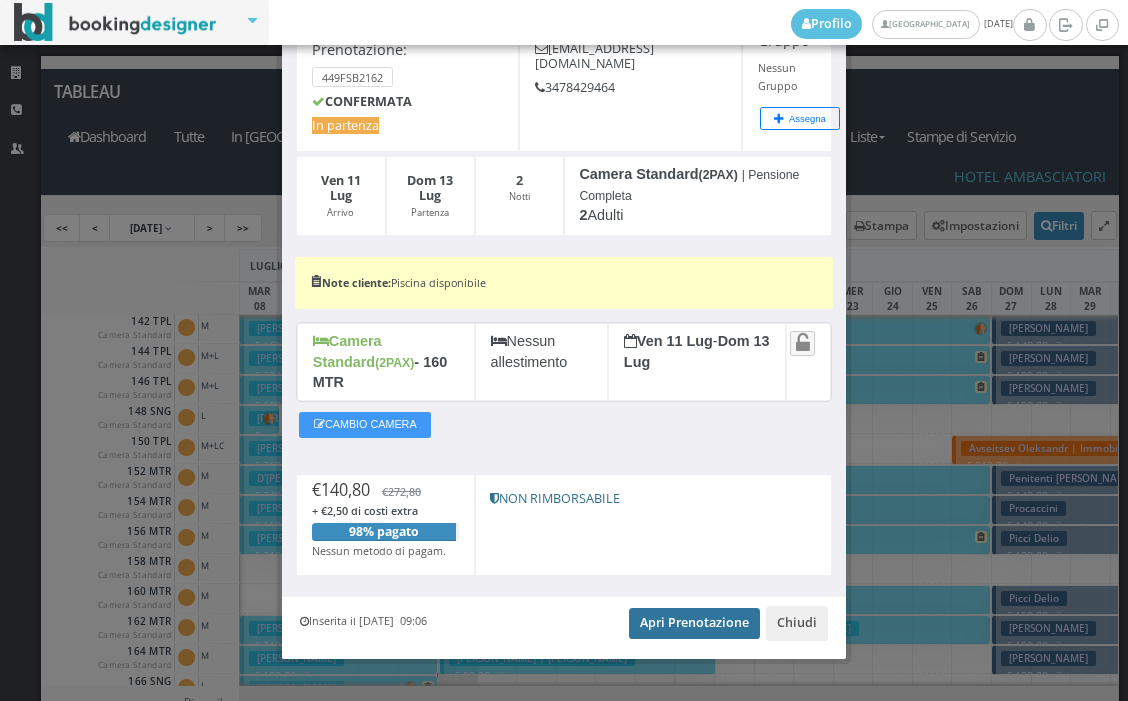 click on "Apri Prenotazione" at bounding box center (694, 623) 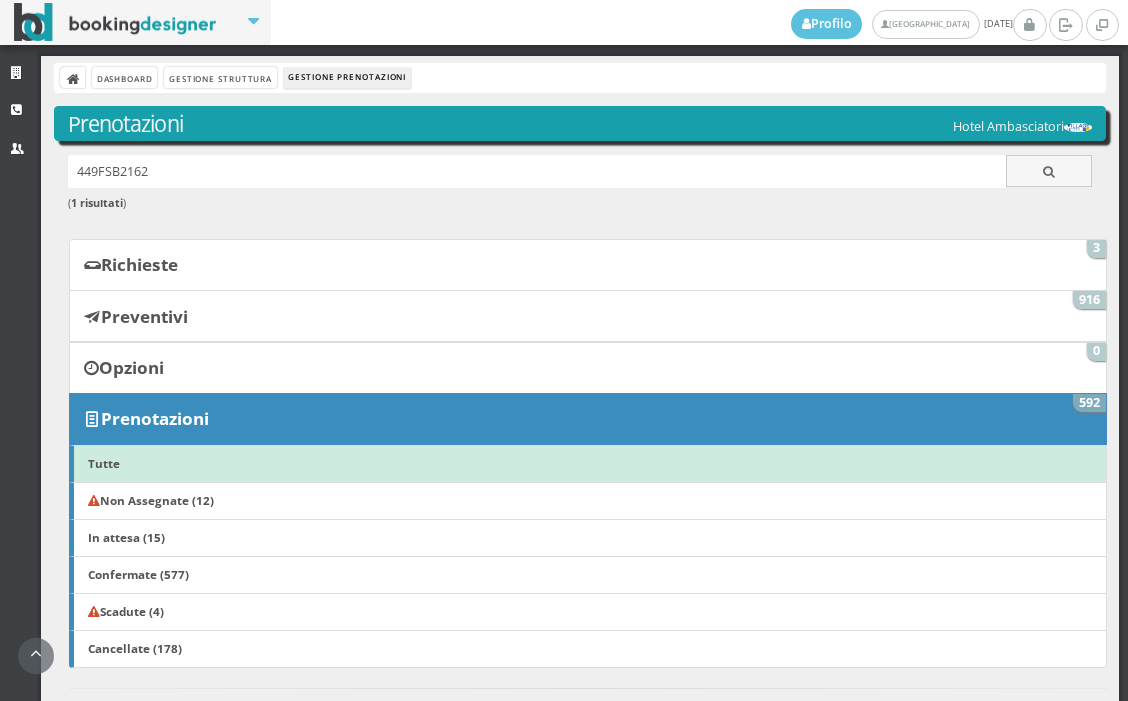 scroll, scrollTop: 0, scrollLeft: 0, axis: both 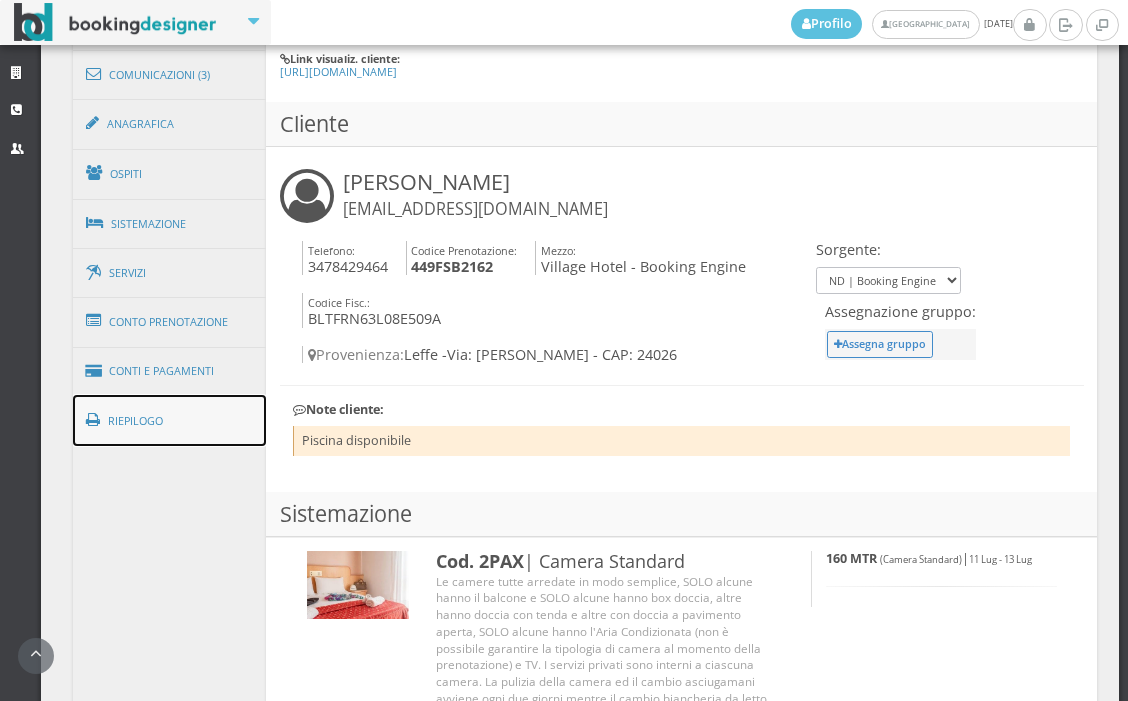 click on "Riepilogo" at bounding box center [170, 421] 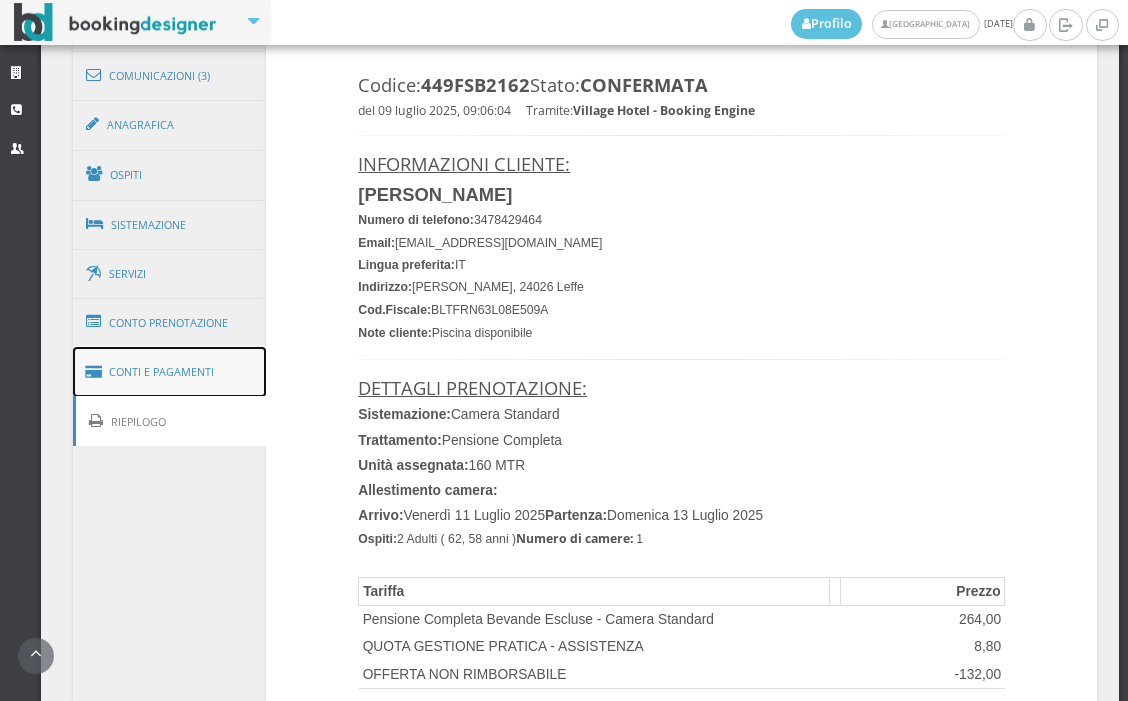 click on "Conti e Pagamenti" at bounding box center (170, 372) 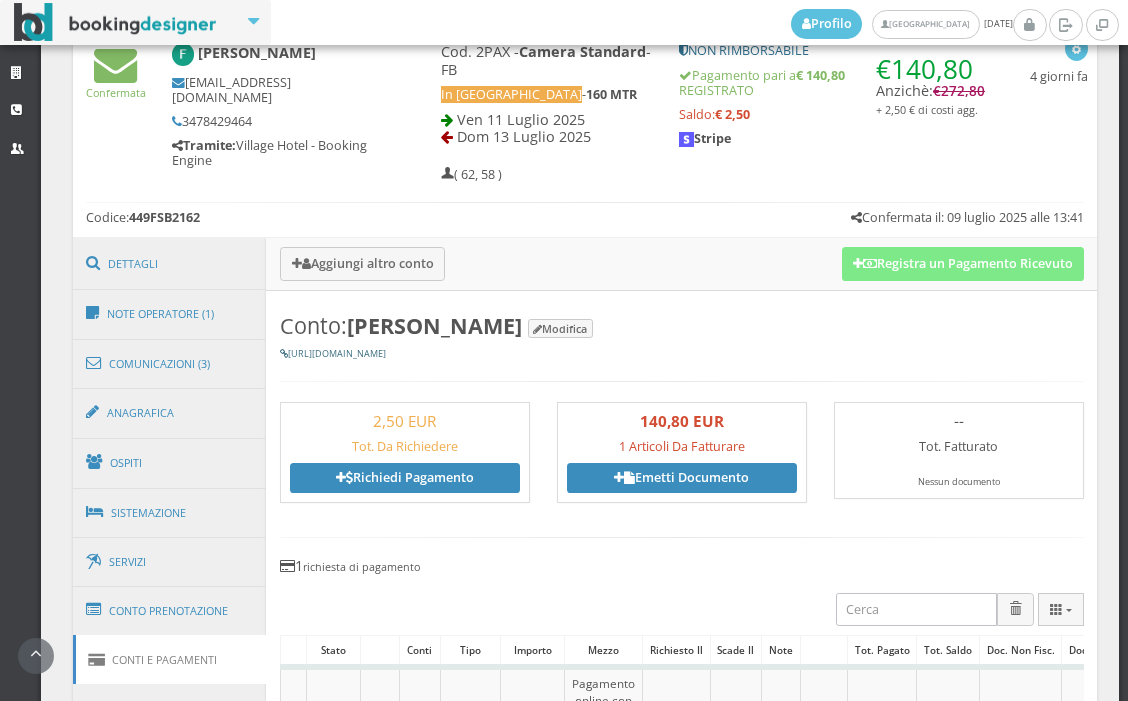 scroll, scrollTop: 888, scrollLeft: 0, axis: vertical 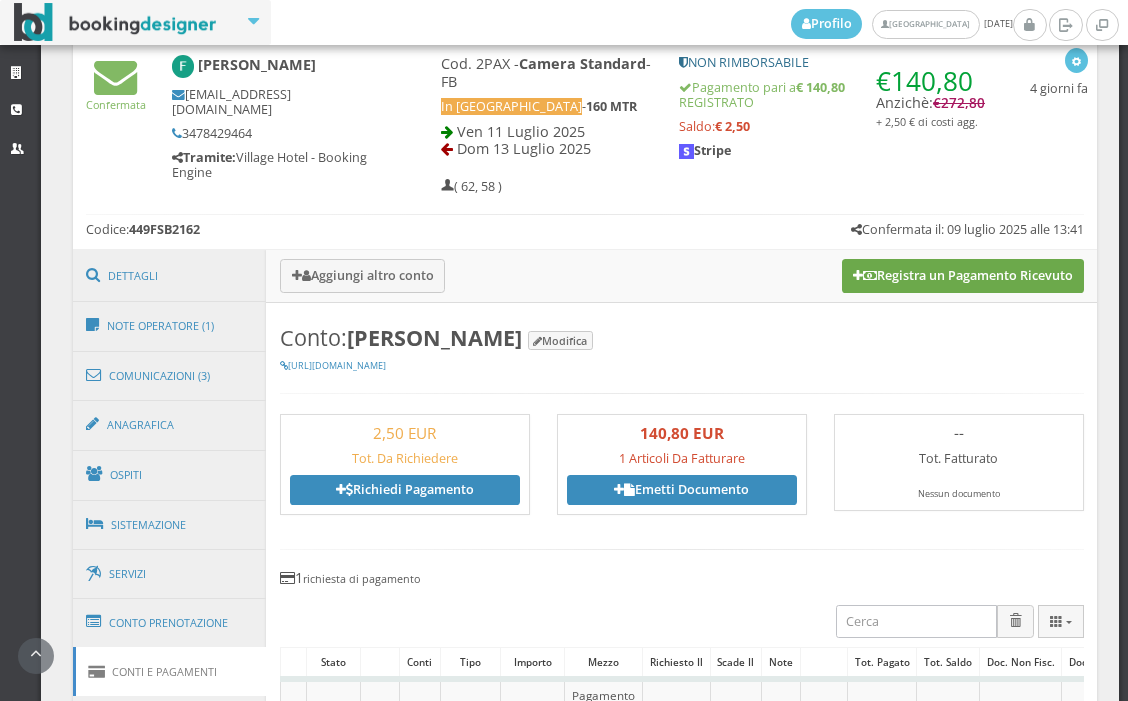 click on "Registra un Pagamento Ricevuto" at bounding box center (963, 276) 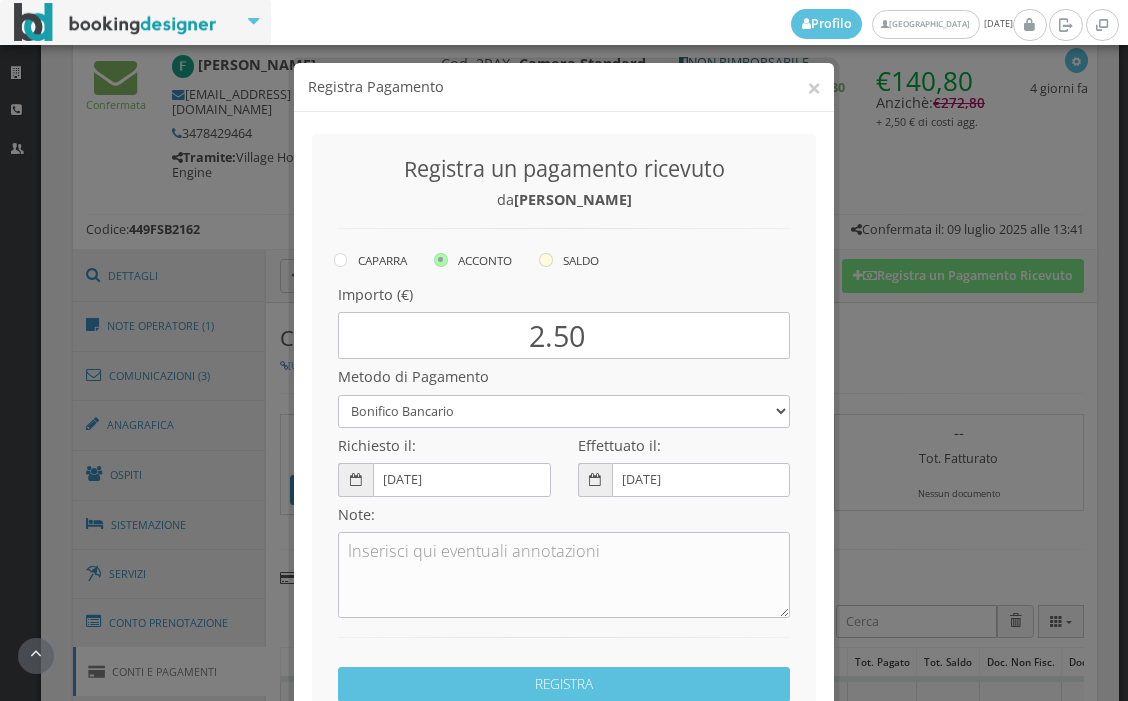 click at bounding box center (546, 260) 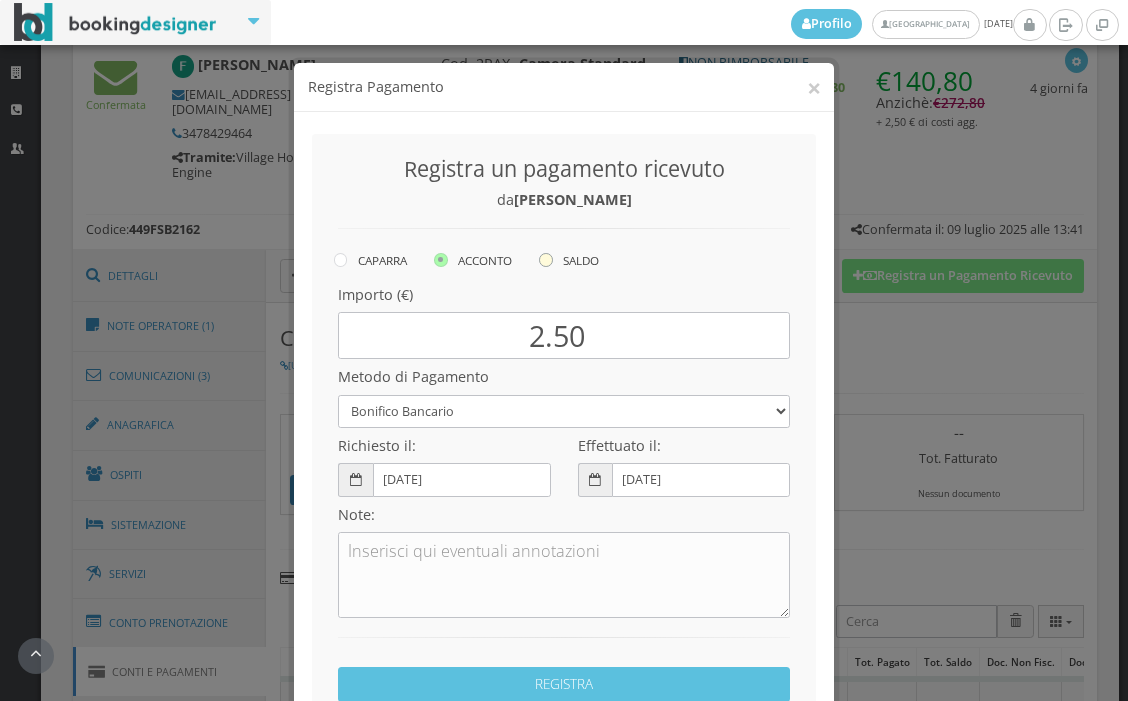 click on "SALDO" at bounding box center (-8472, 258) 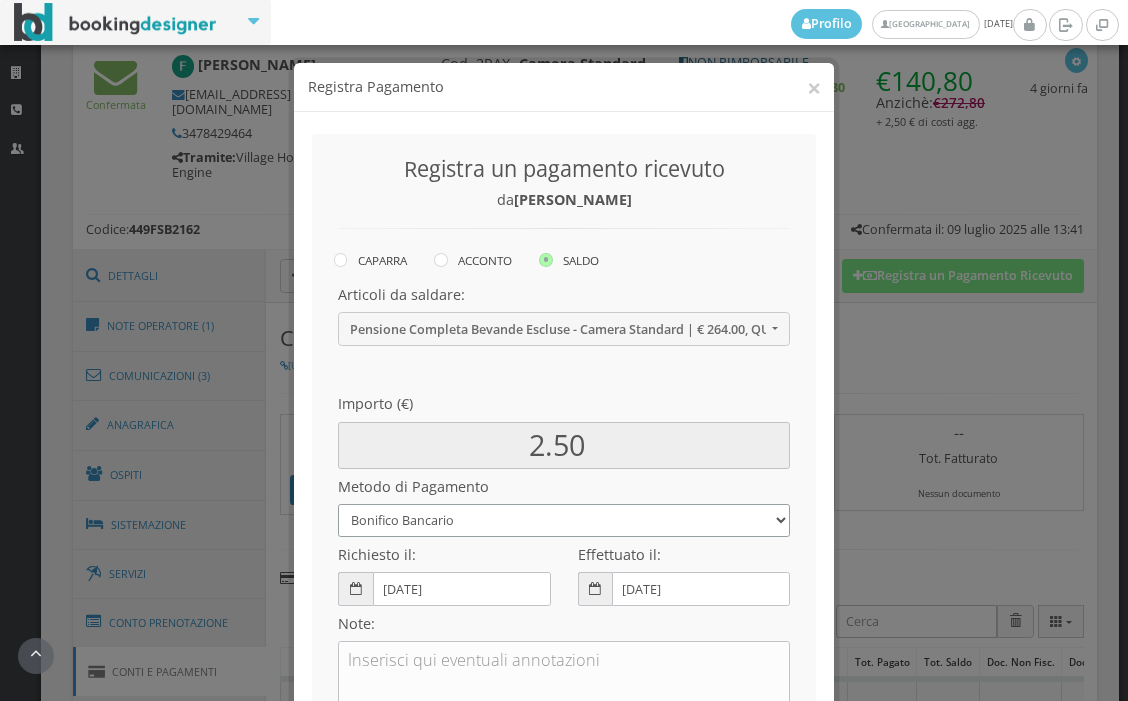 click on "Bonifico Bancario
BONIFICO SUM UP
Contanti
Assegno Bancario
Assegno Circolare
Vaglia Postale
Voucher
Tramite BOOKING.COM
Bonus vacanze (Dl n. 34/2020)
POS (in loco)
Pagamento online con carta di credito (Stripe)
Pagamento online con carta di credito (Stripe) !
Pagamento in 3 rate senza interessi con Scalapay
Pagamento in 4 rate senza interessi con Scalapay
Tramite PROMOTODAY" at bounding box center [564, 520] 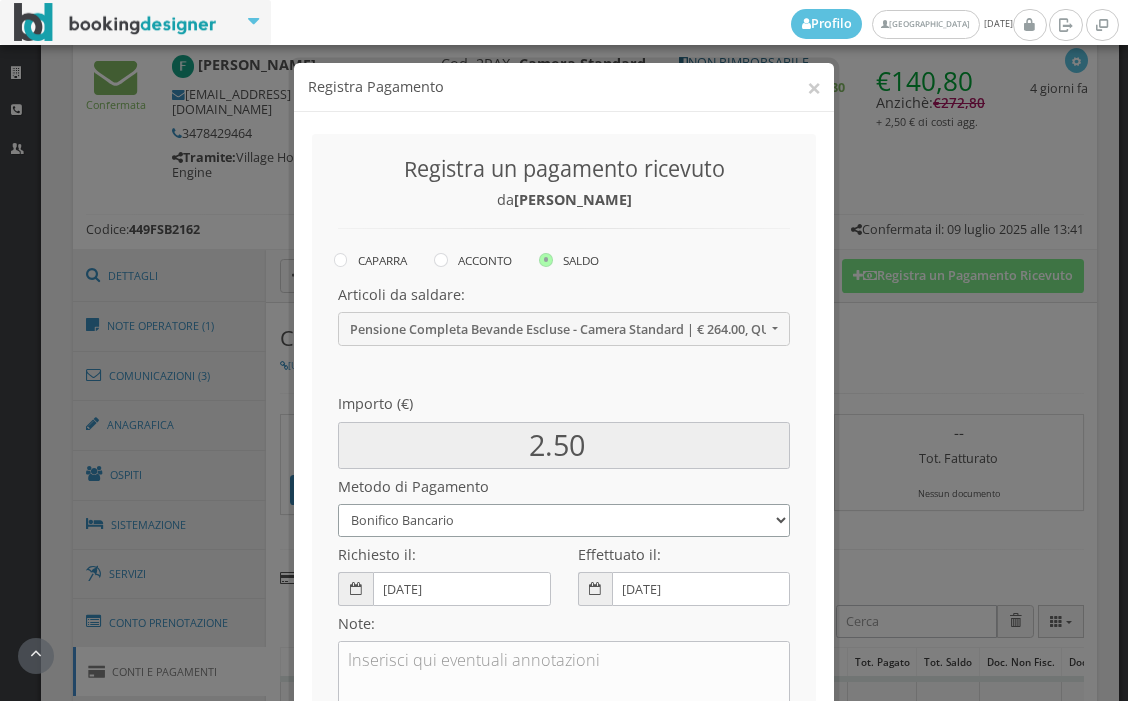 select 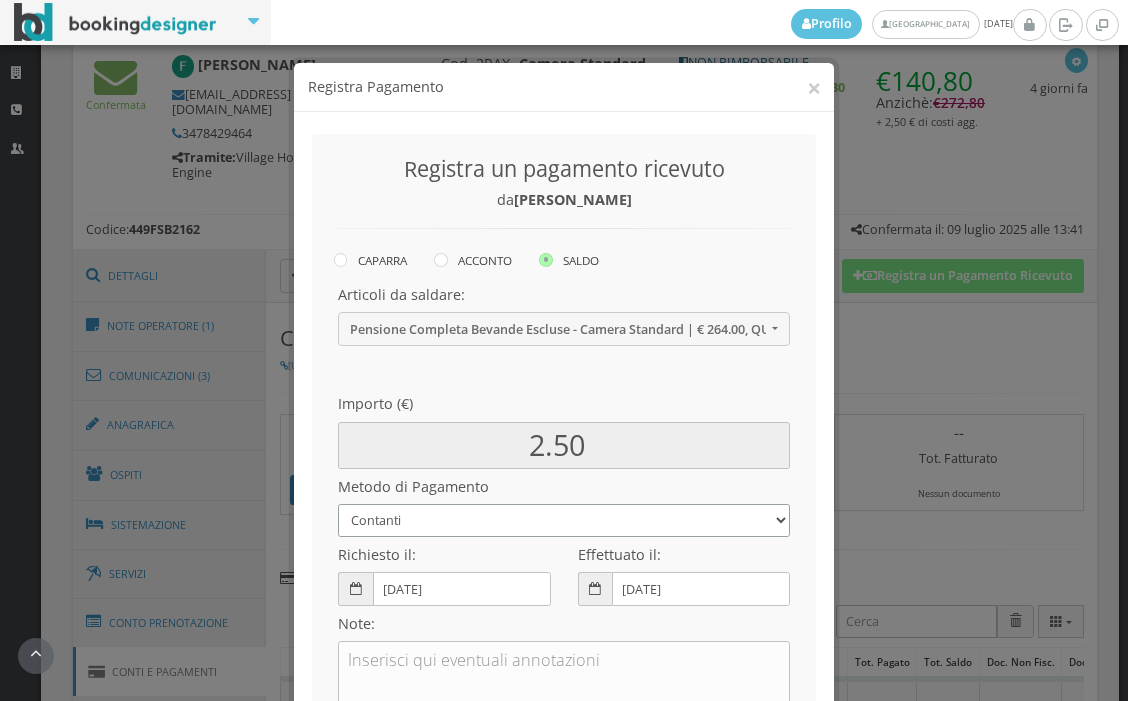 click on "Bonifico Bancario
BONIFICO SUM UP
Contanti
Assegno Bancario
Assegno Circolare
Vaglia Postale
Voucher
Tramite BOOKING.COM
Bonus vacanze (Dl n. 34/2020)
POS (in loco)
Pagamento online con carta di credito (Stripe)
Pagamento online con carta di credito (Stripe) !
Pagamento in 3 rate senza interessi con Scalapay
Pagamento in 4 rate senza interessi con Scalapay
Tramite PROMOTODAY" at bounding box center (564, 520) 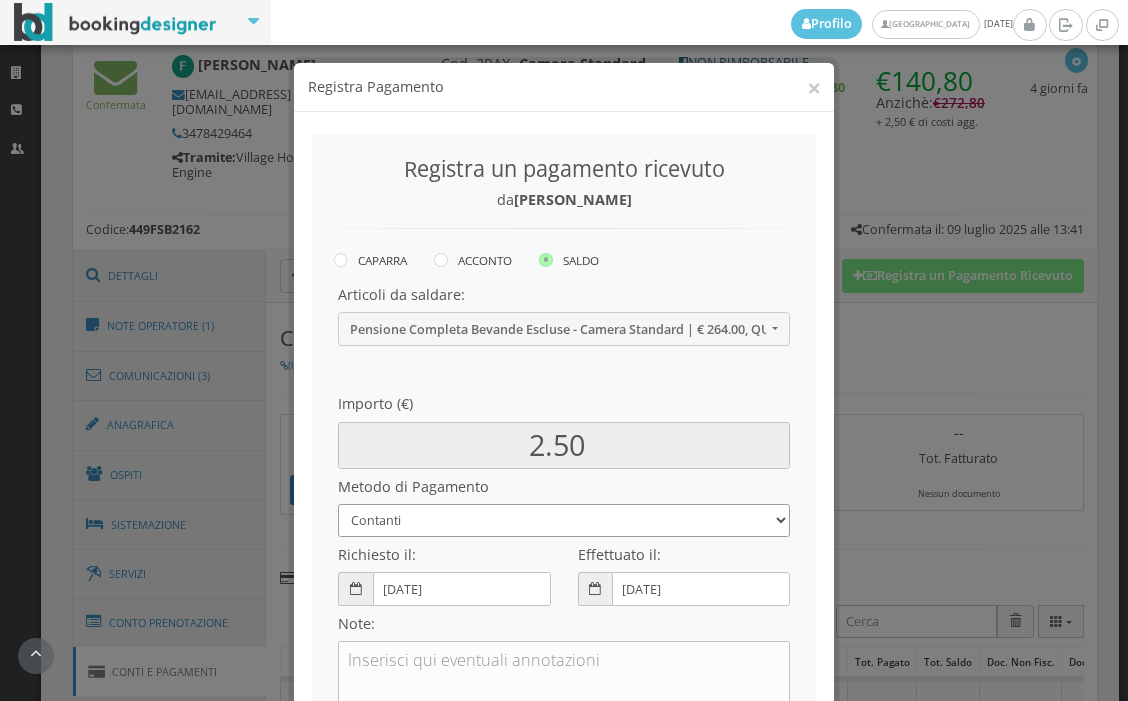 scroll, scrollTop: 290, scrollLeft: 0, axis: vertical 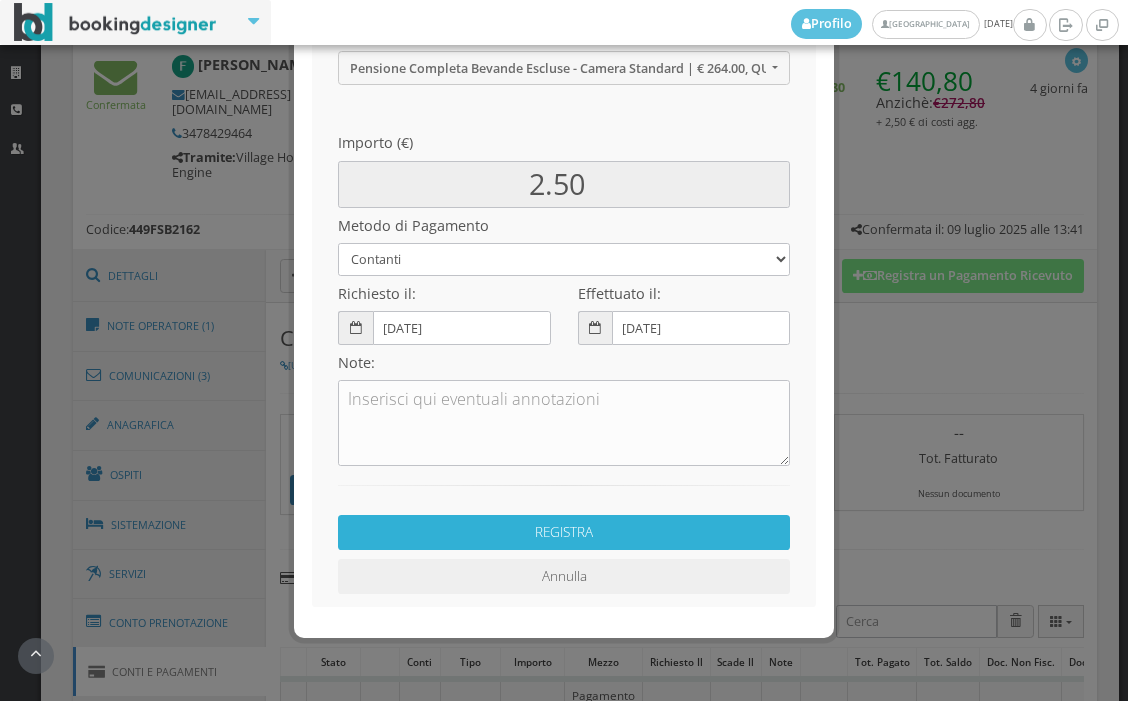 click on "REGISTRA" at bounding box center [564, 532] 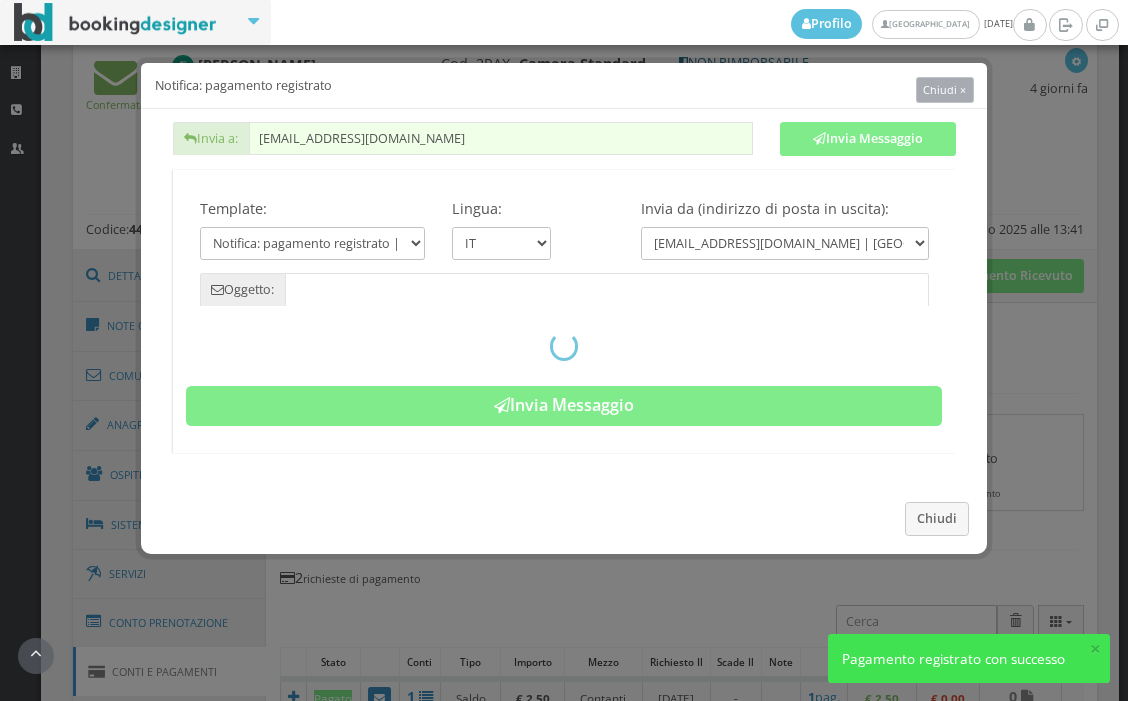 type on "Pagamento registrato - Prenotazione: 449FSB2162 - Floriano Beltrami" 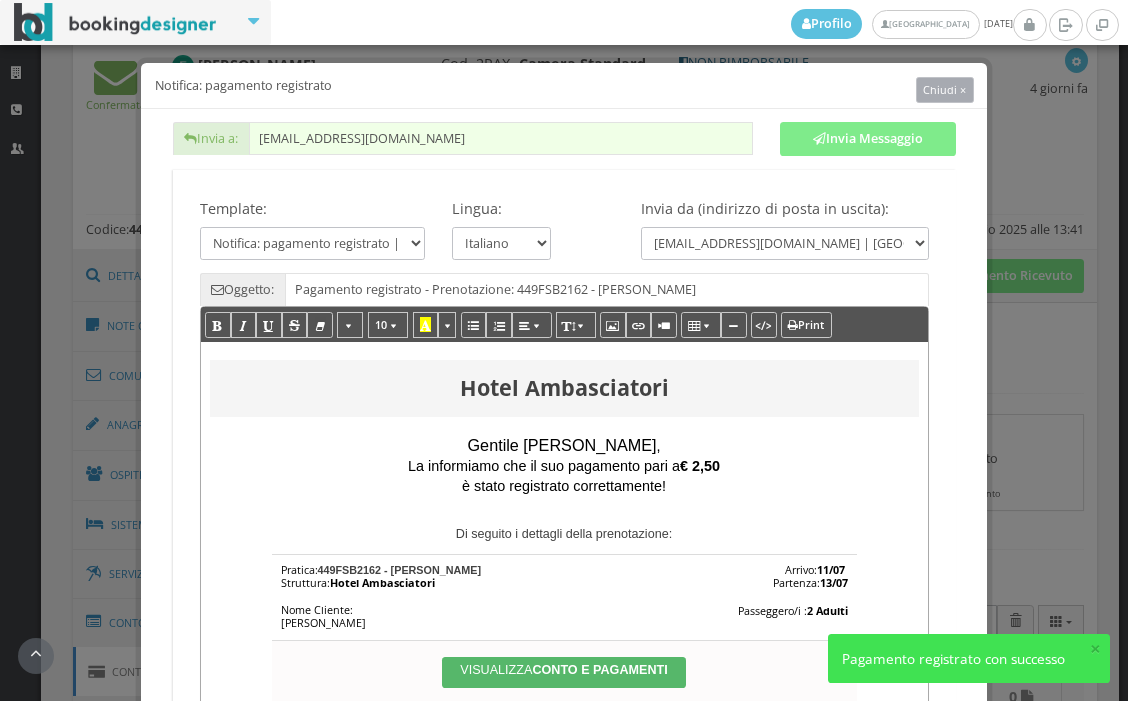 click on "Chiudi ×" at bounding box center [944, 89] 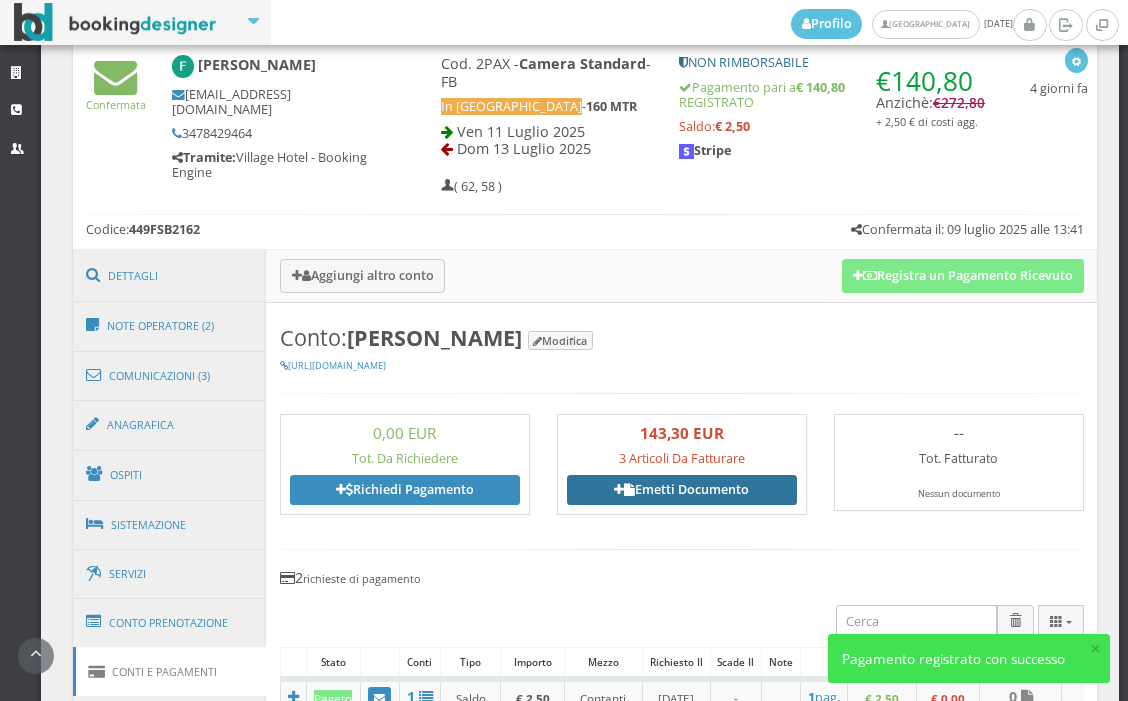 click on "Emetti Documento" at bounding box center [682, 490] 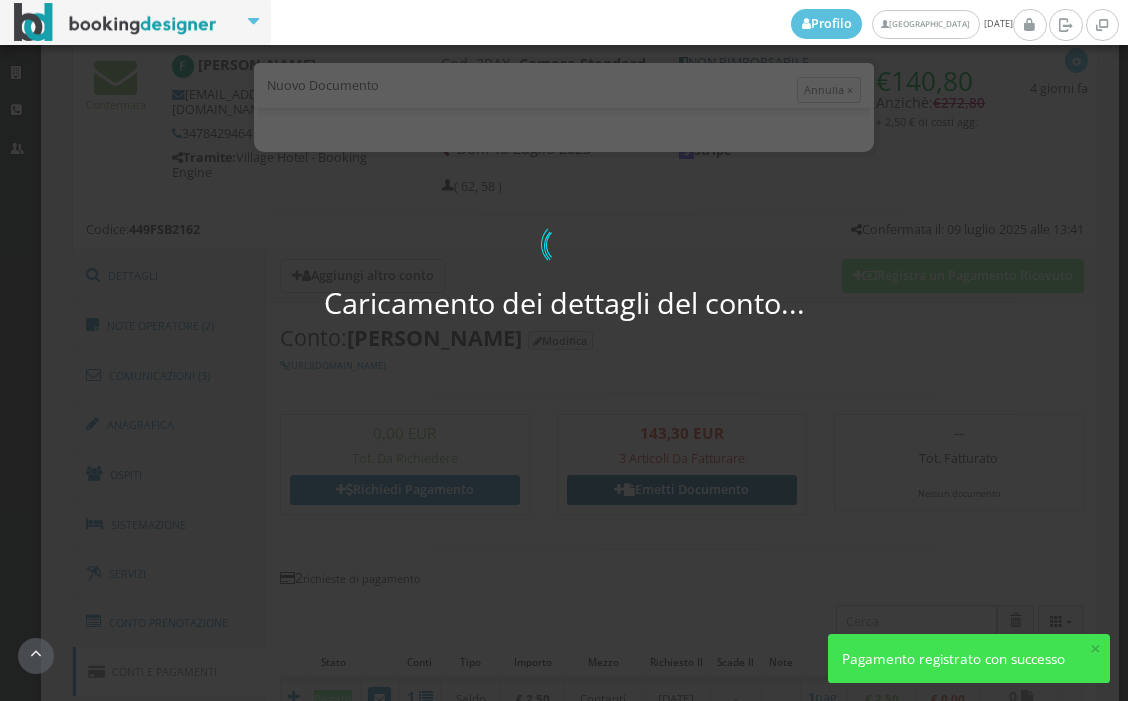select on "PF" 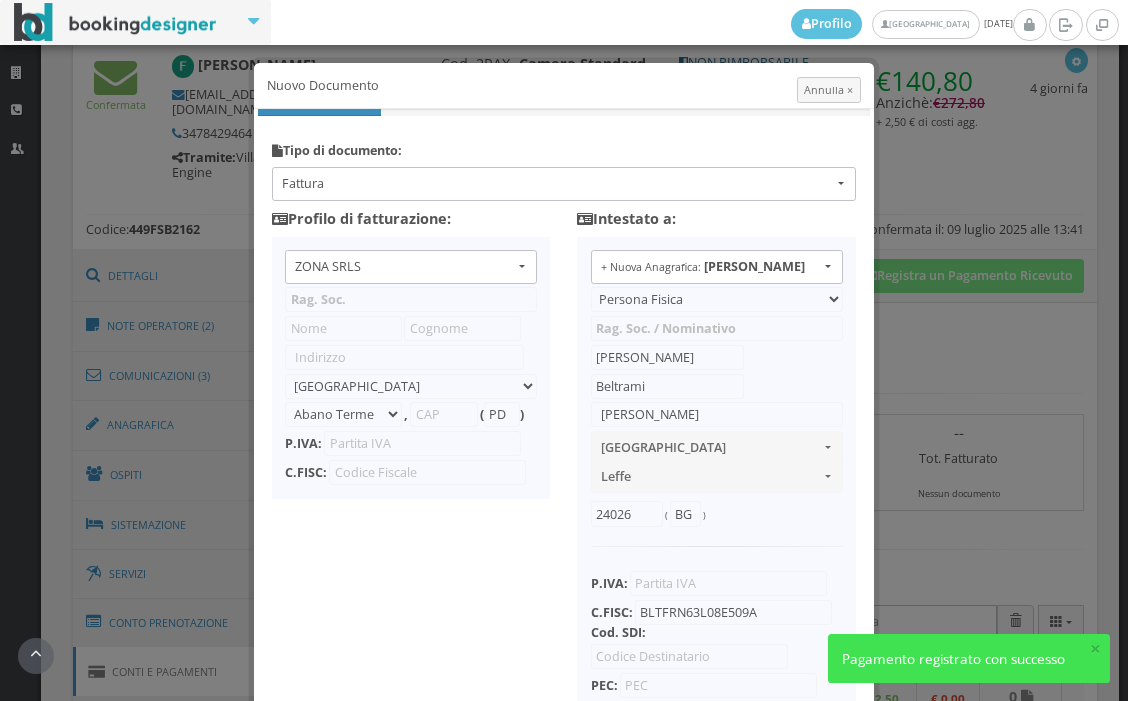 type on "ZONA SRLS" 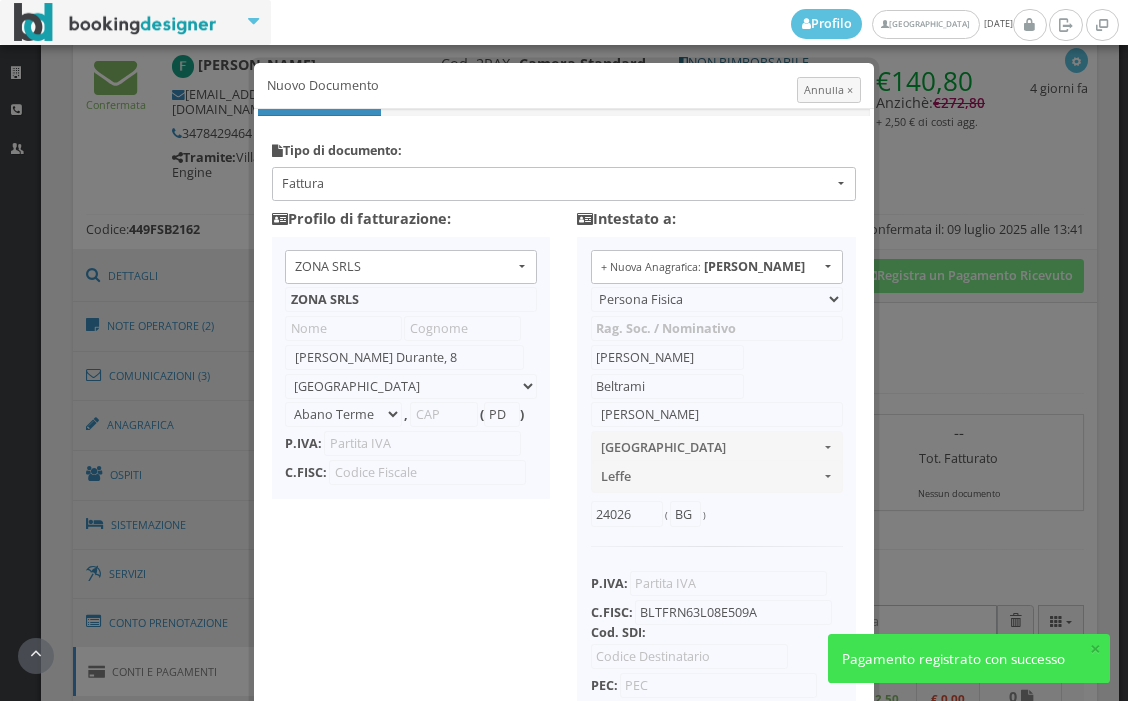 select on "Frattamaggiore" 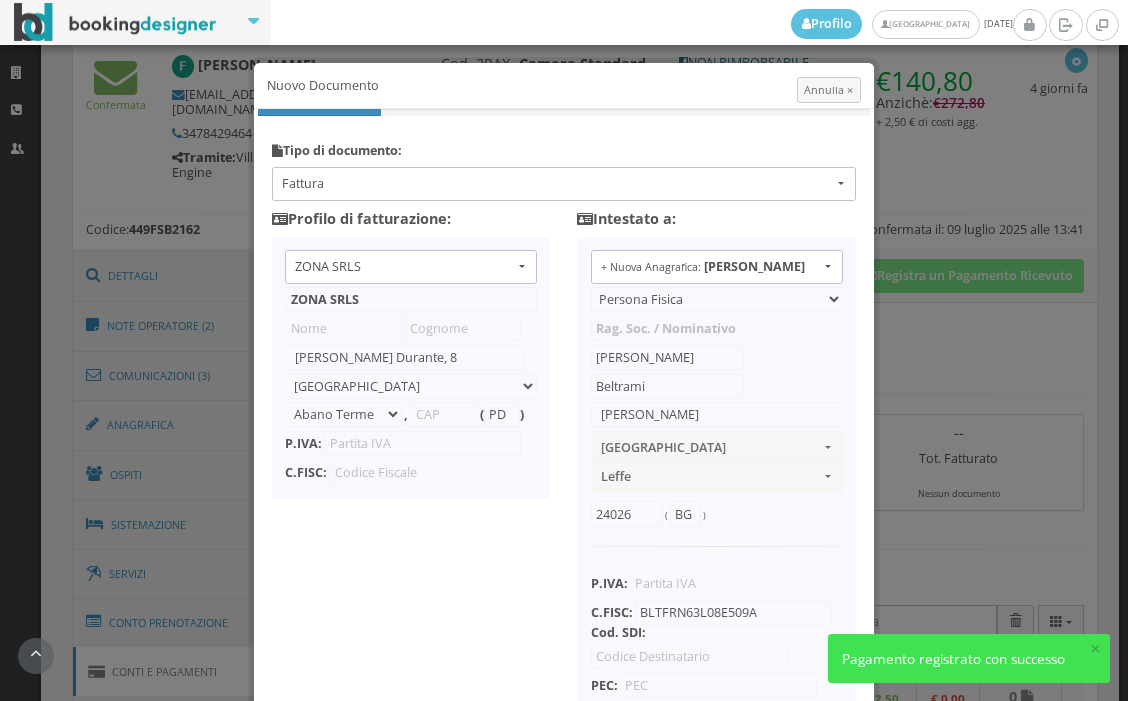 type on "80027" 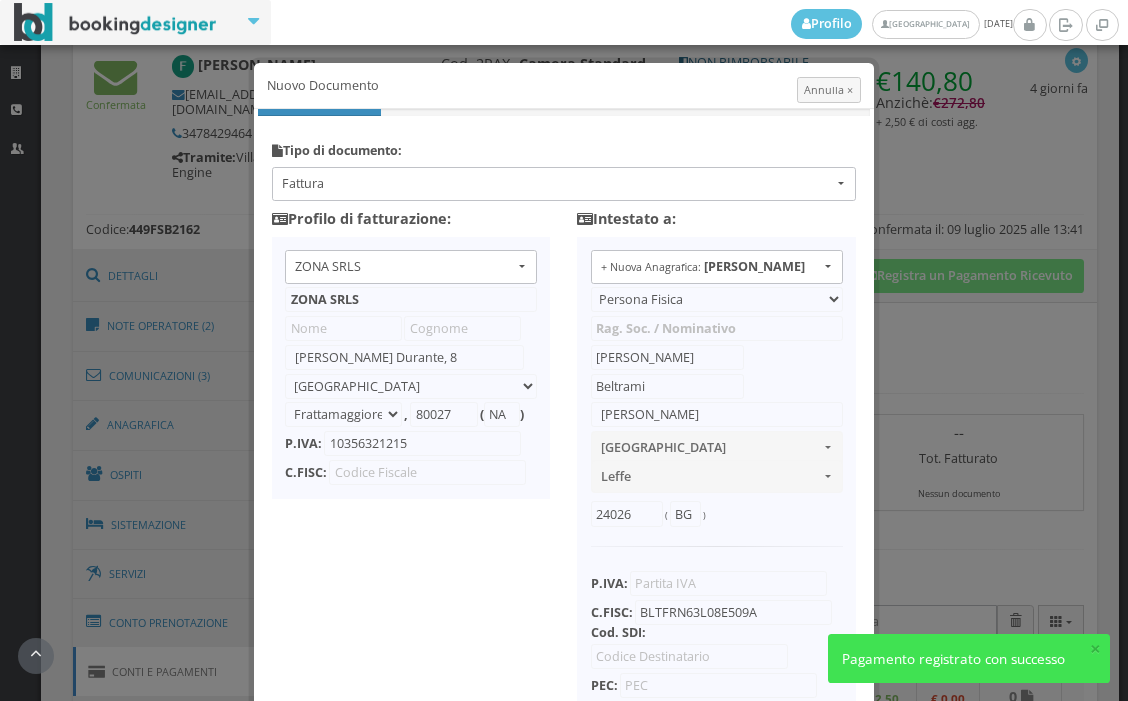 scroll, scrollTop: 192, scrollLeft: 0, axis: vertical 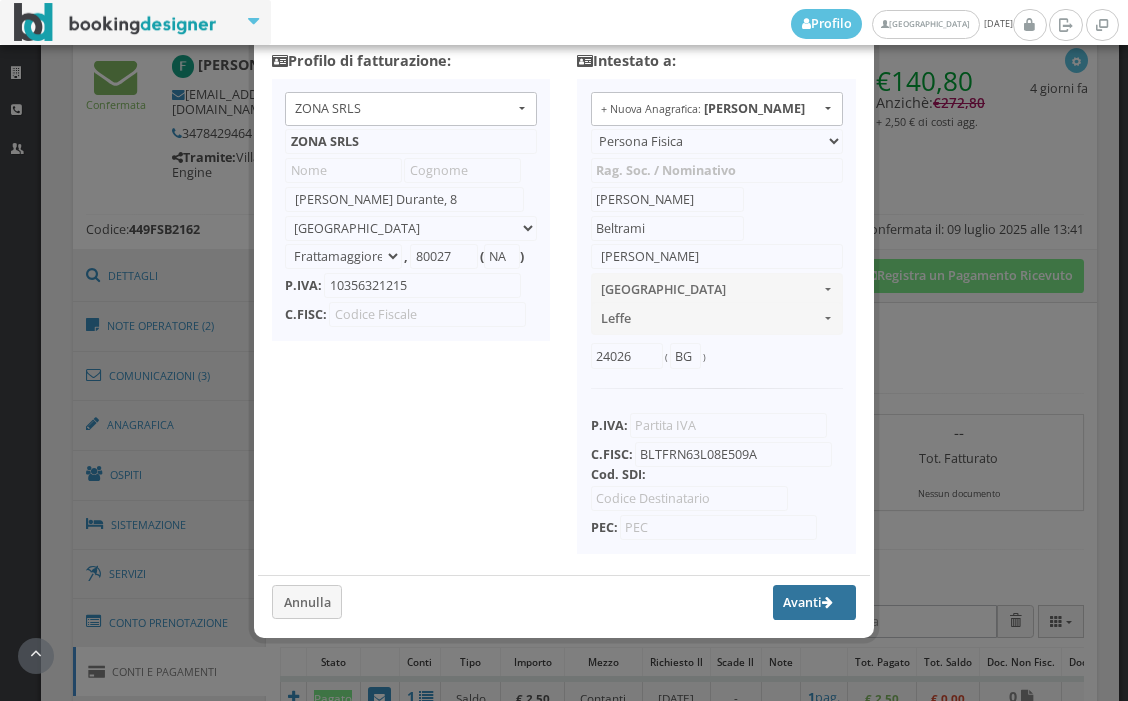 click on "Avanti" at bounding box center (815, 602) 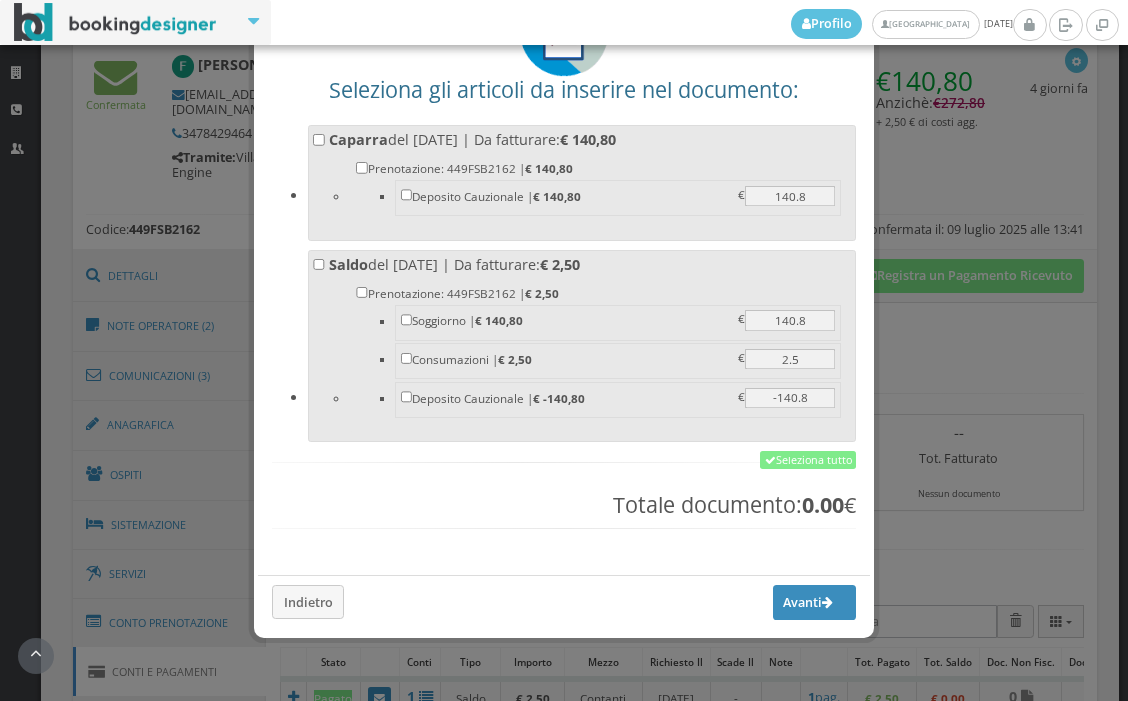 scroll, scrollTop: 173, scrollLeft: 0, axis: vertical 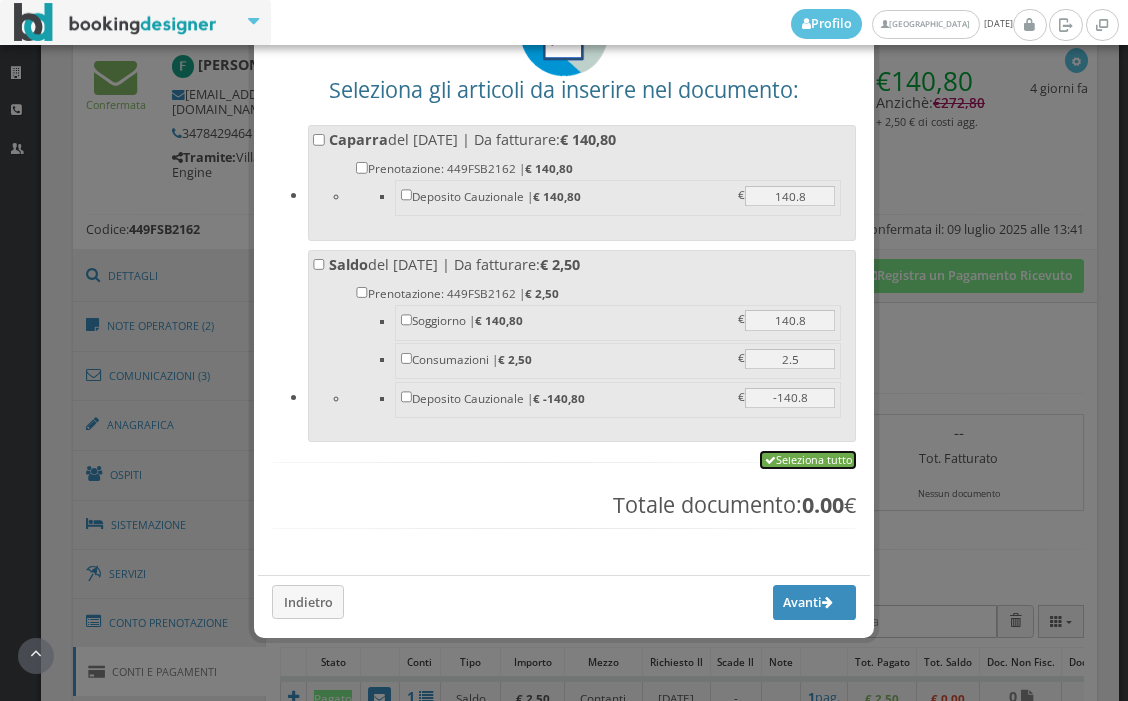 click on "Seleziona tutto" at bounding box center [808, 460] 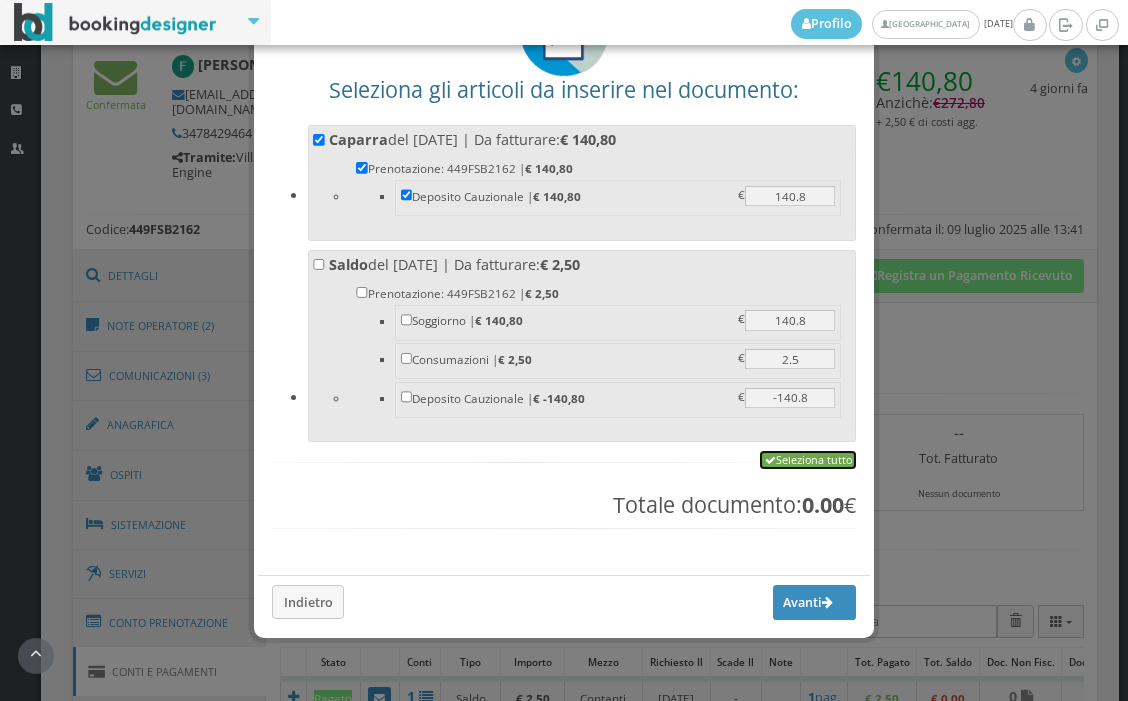 checkbox on "true" 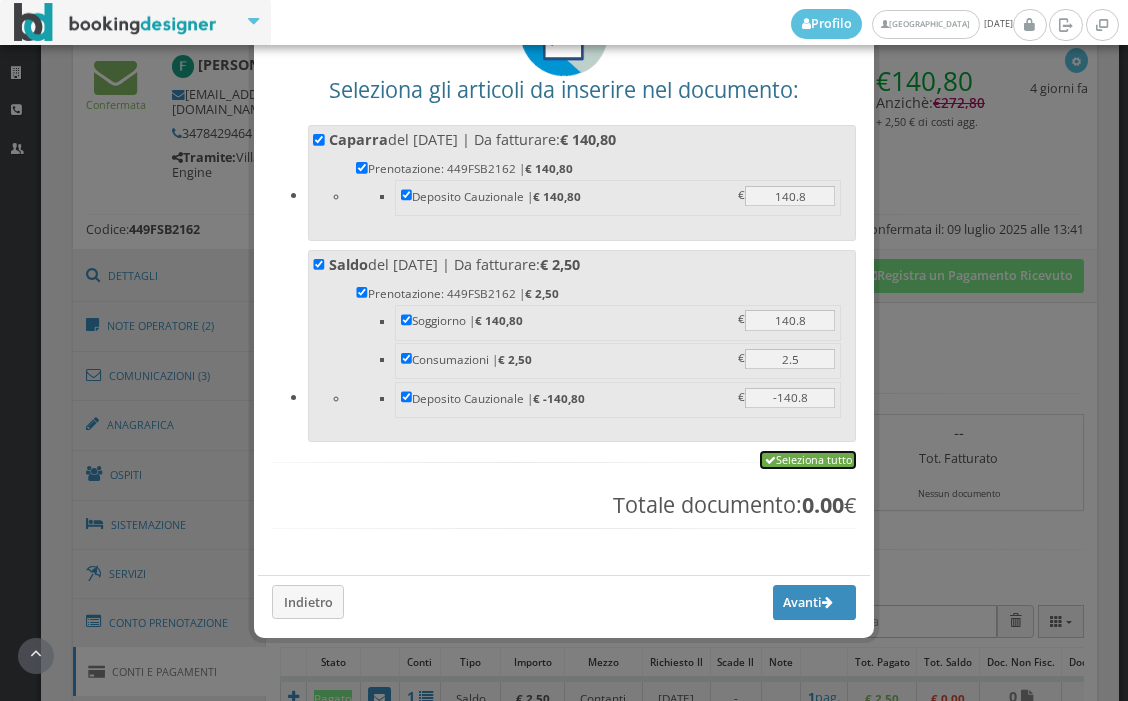 checkbox on "true" 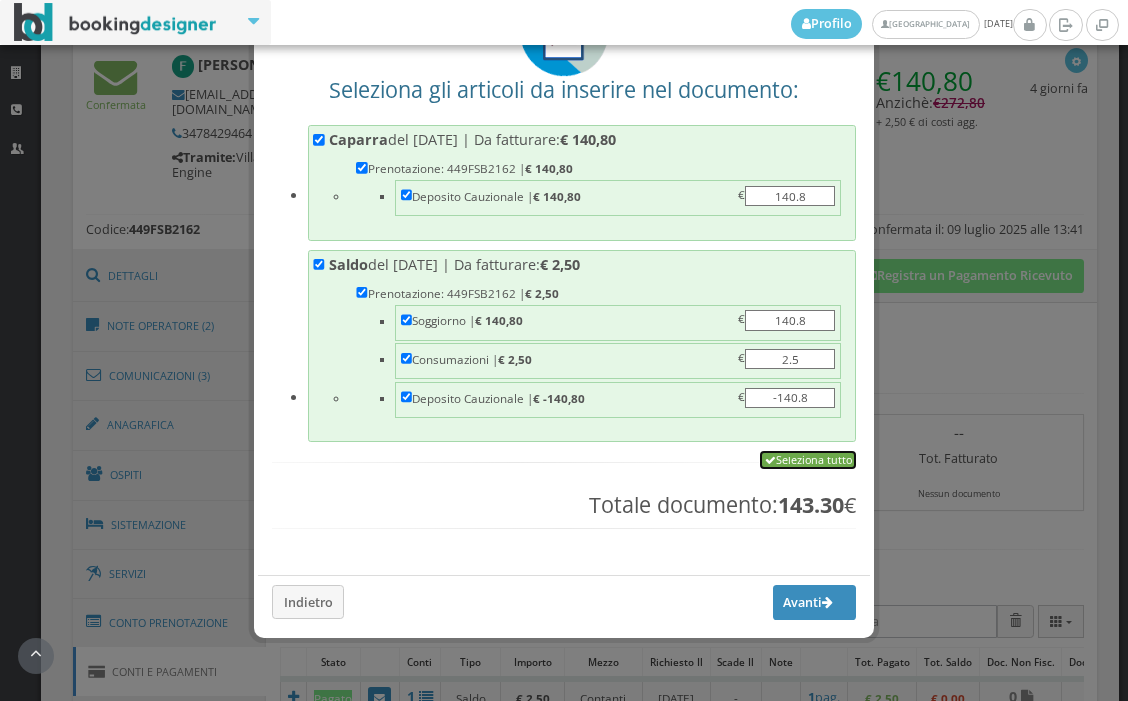 checkbox on "true" 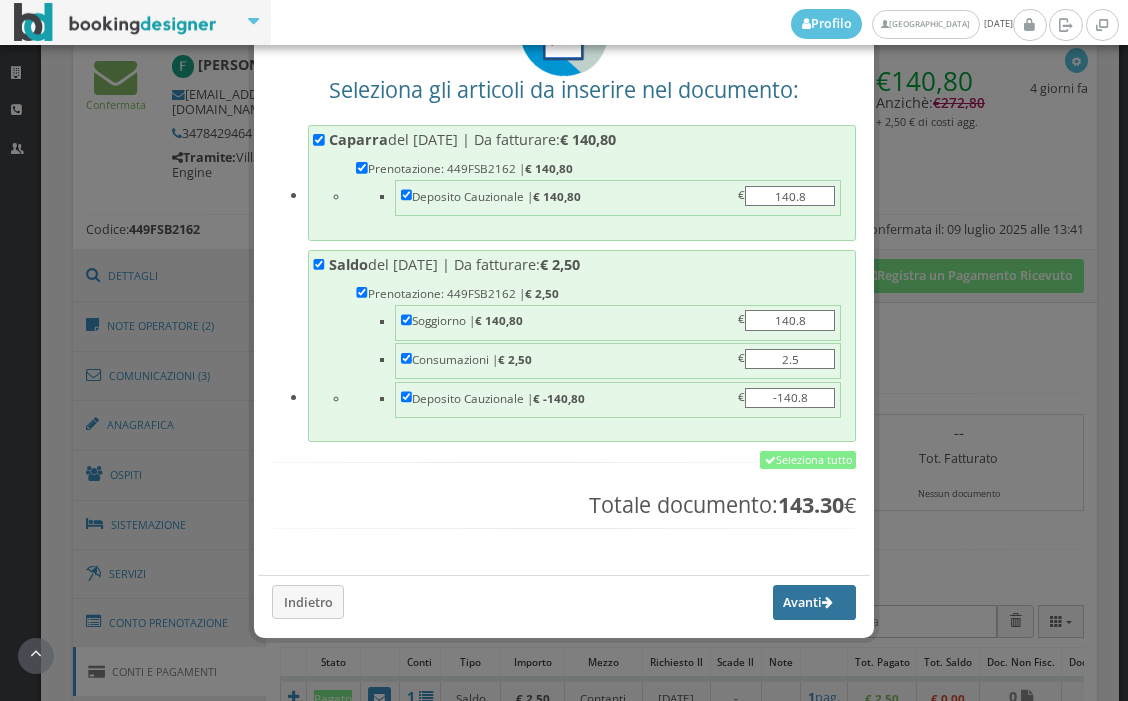 click on "Avanti" at bounding box center [815, 602] 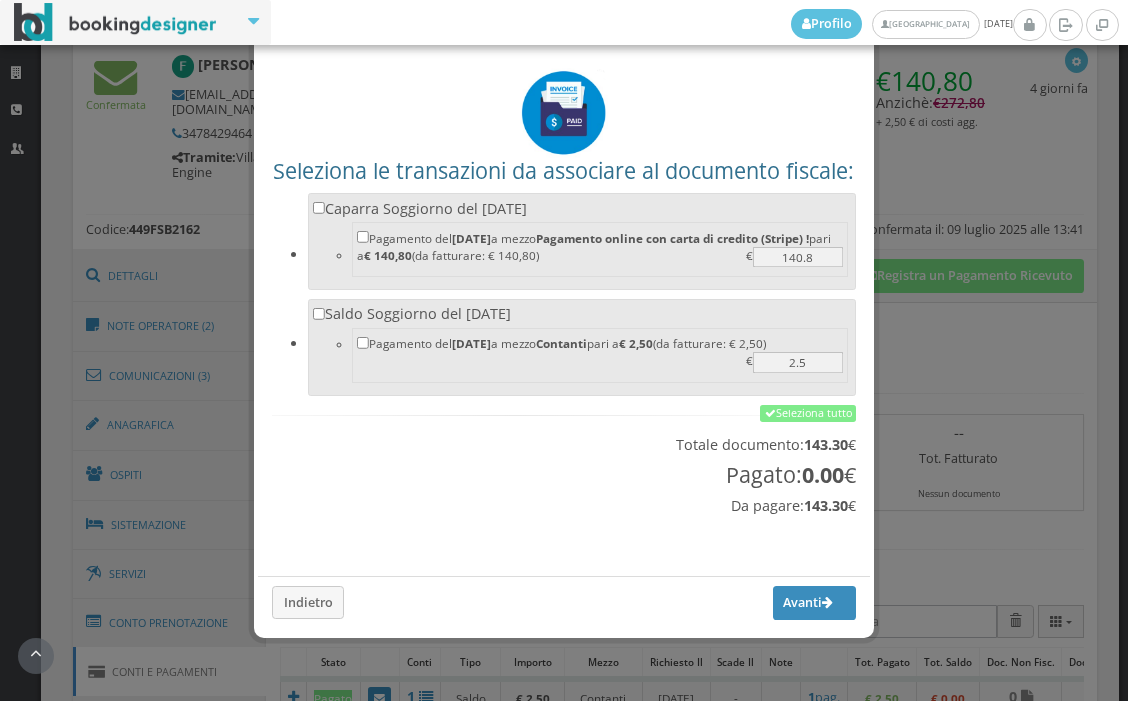 scroll, scrollTop: 112, scrollLeft: 0, axis: vertical 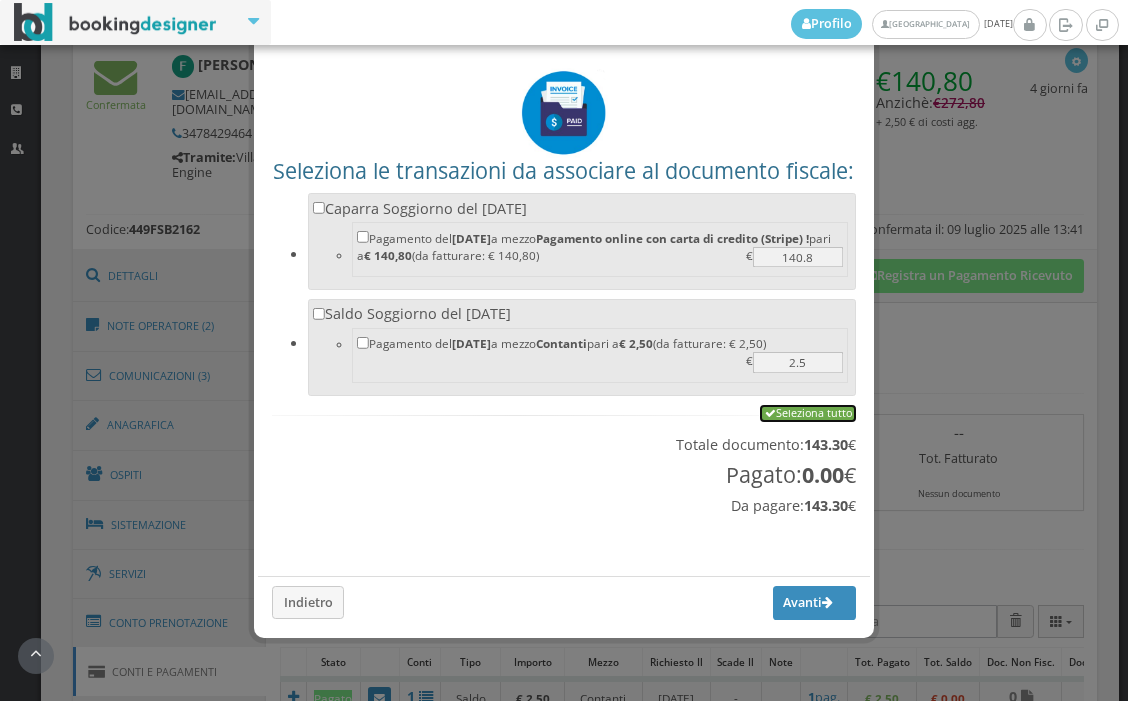 click on "Seleziona tutto" at bounding box center [808, 414] 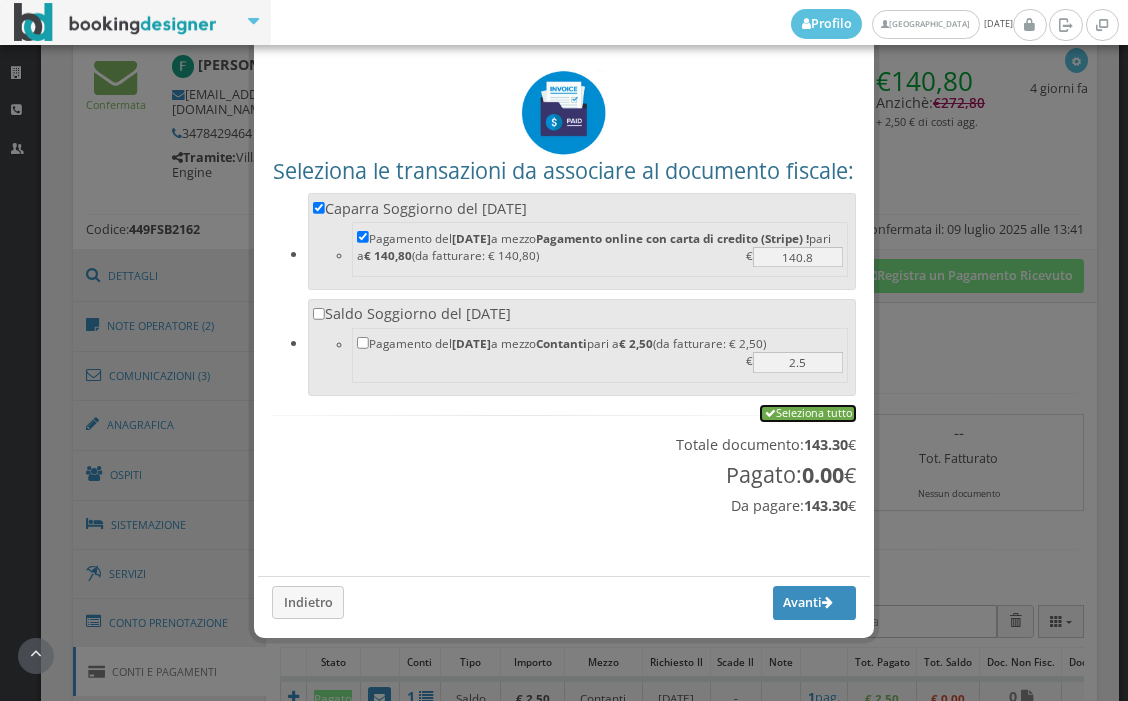 checkbox on "true" 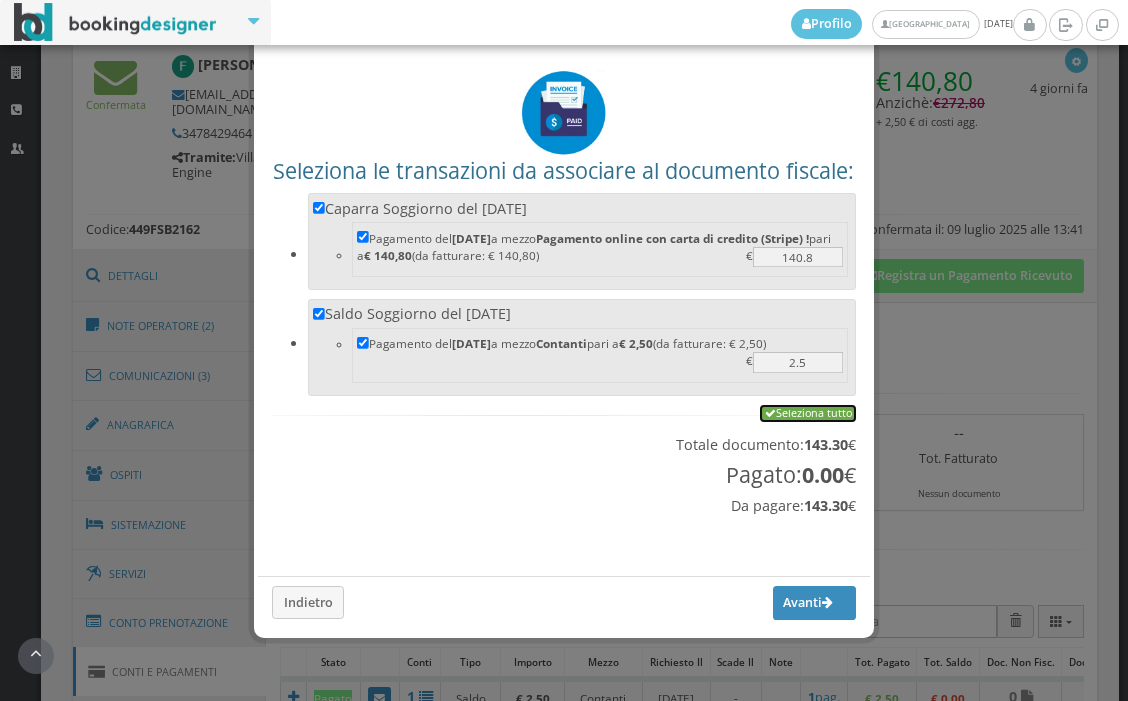 checkbox on "true" 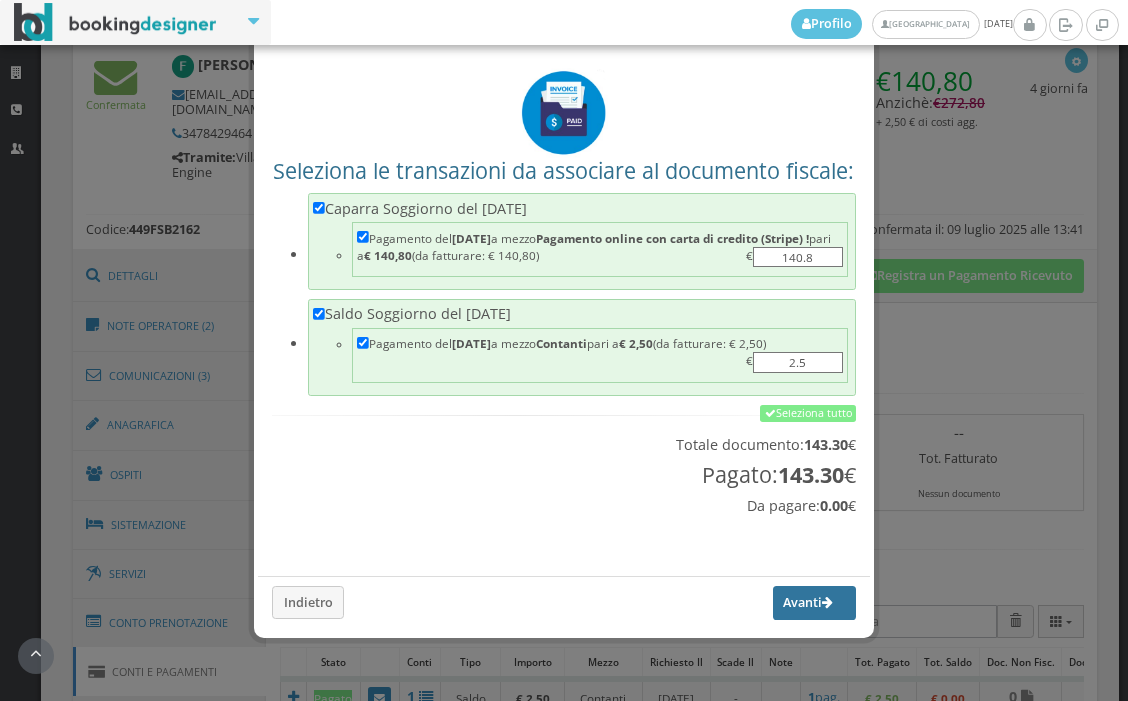 click on "Avanti" at bounding box center (815, 603) 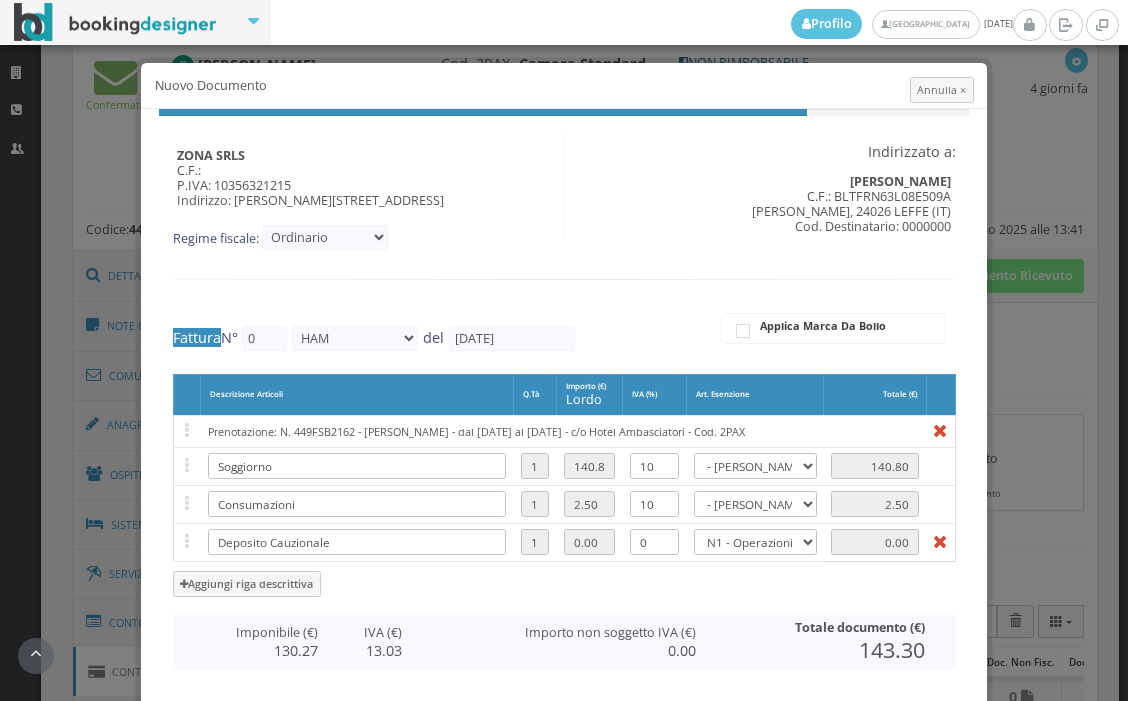 type on "290" 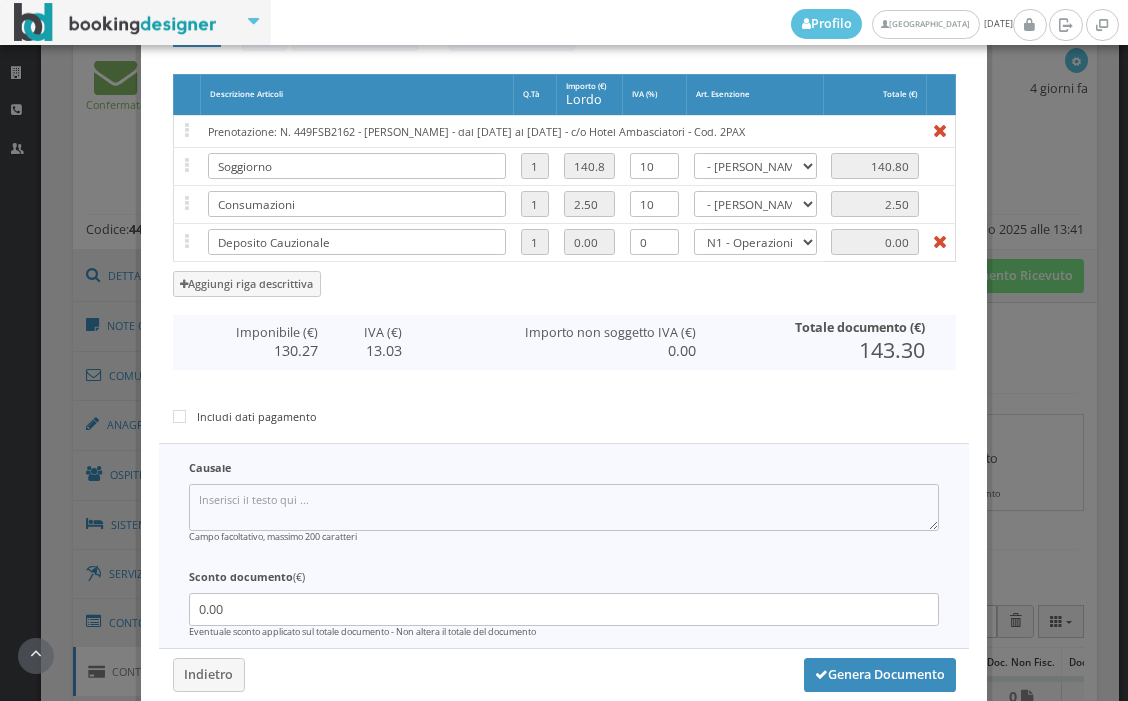 scroll, scrollTop: 428, scrollLeft: 0, axis: vertical 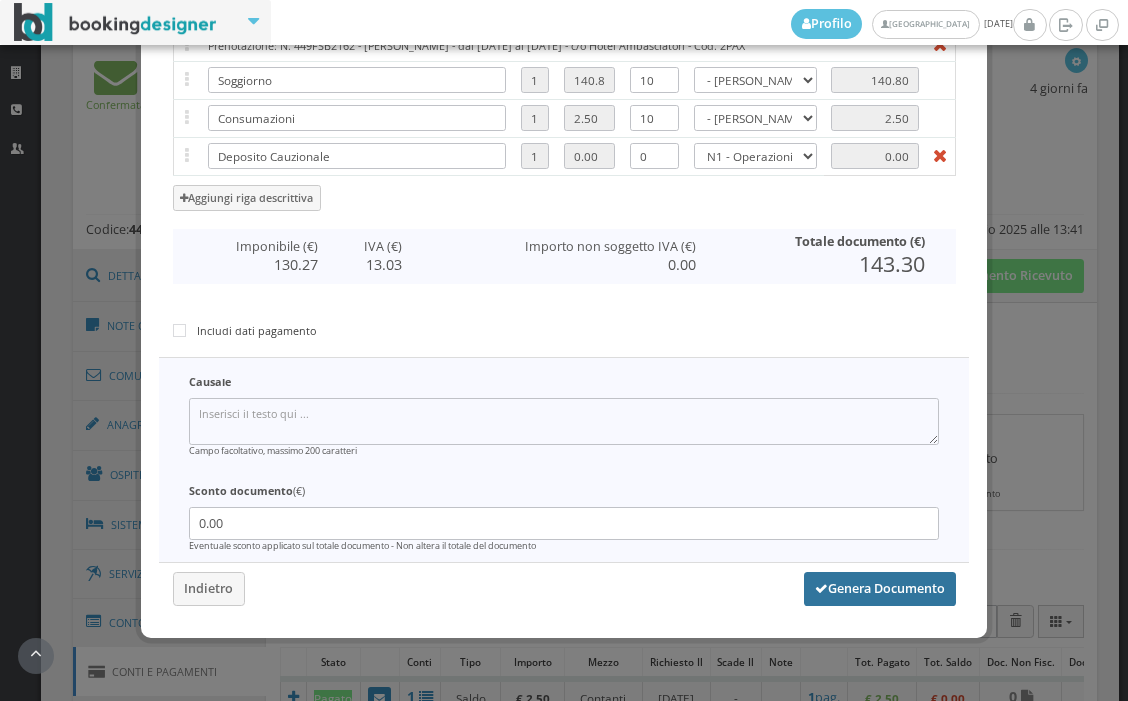 click on "Genera Documento" at bounding box center [880, 589] 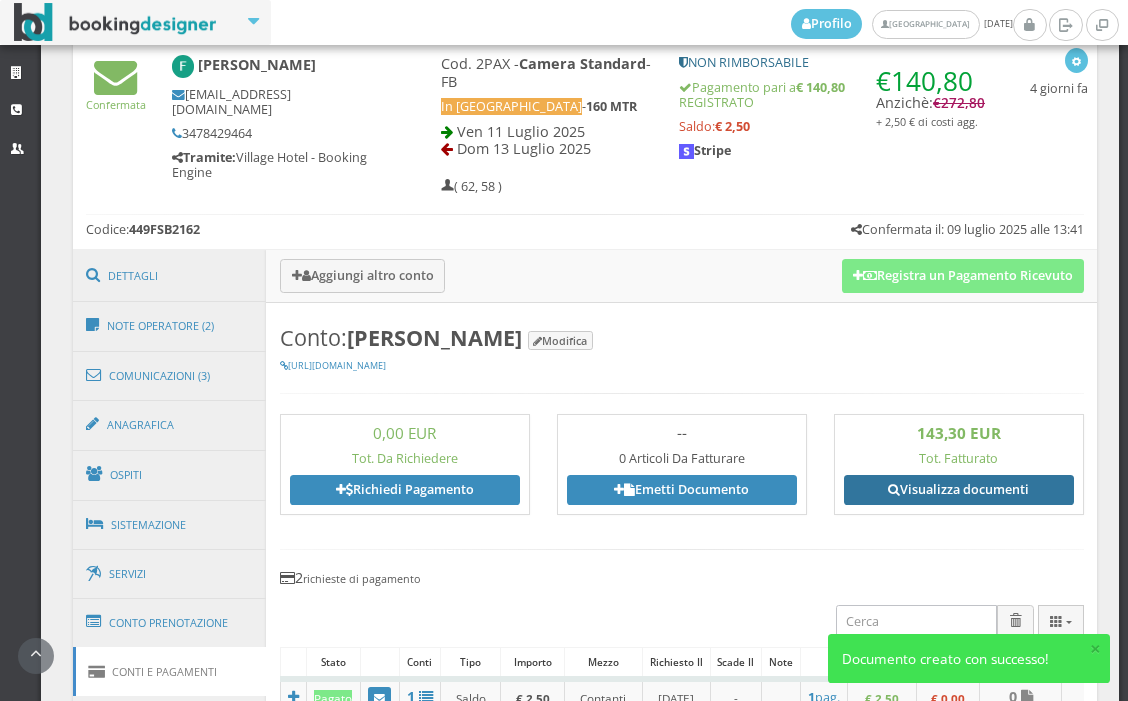 click on "Visualizza documenti" at bounding box center [959, 490] 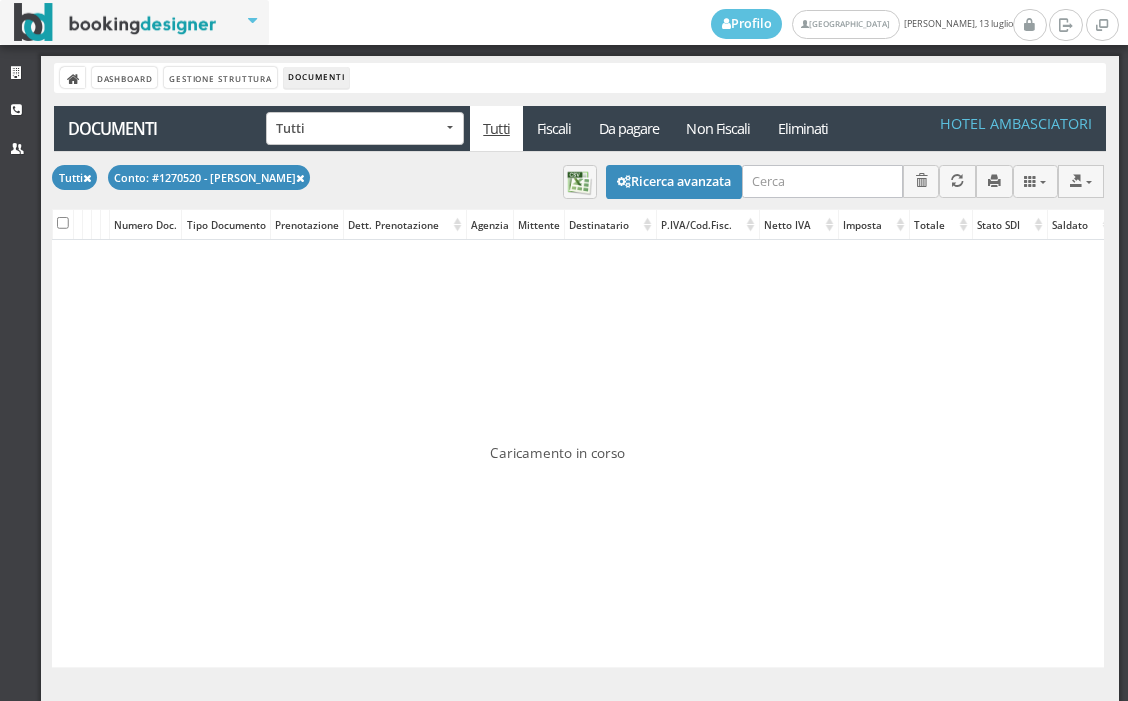 scroll, scrollTop: 0, scrollLeft: 0, axis: both 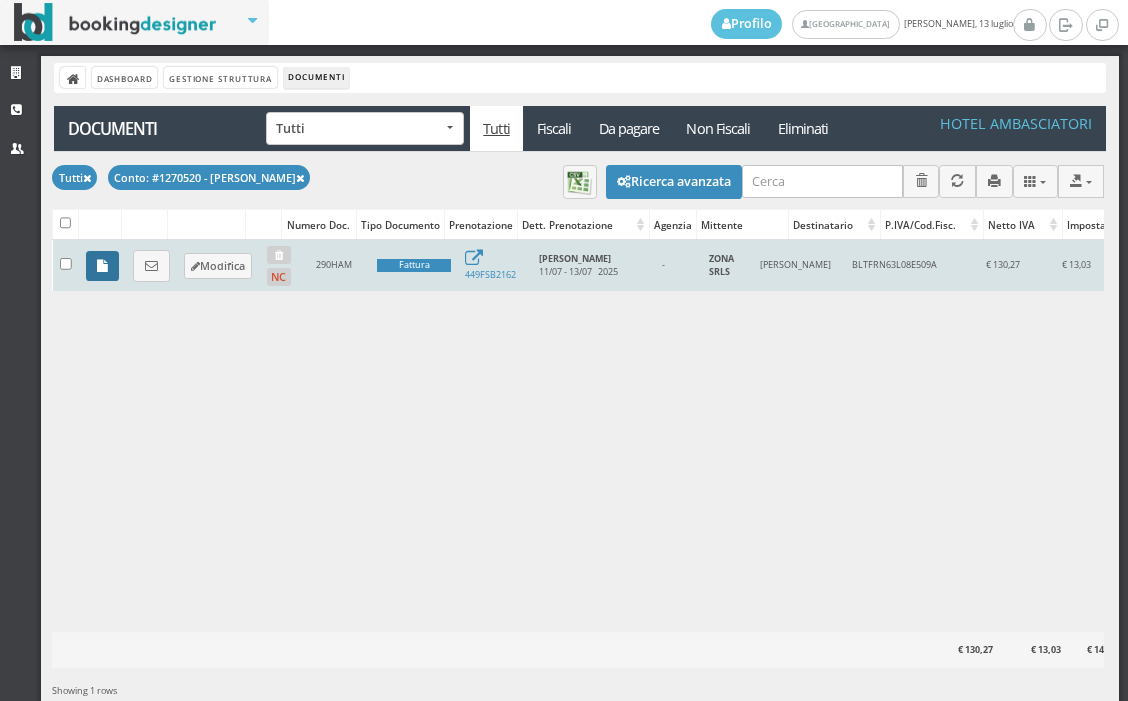 click at bounding box center (102, 266) 